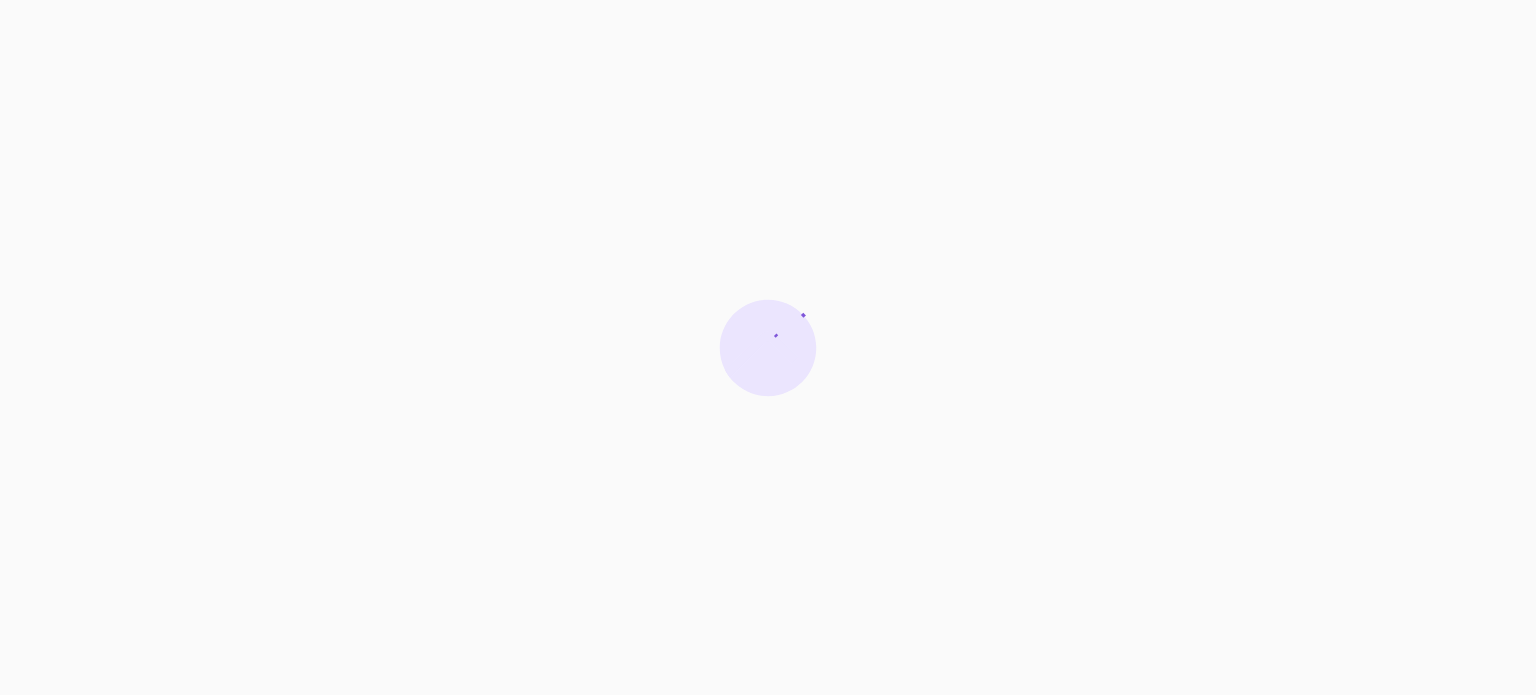 scroll, scrollTop: 0, scrollLeft: 0, axis: both 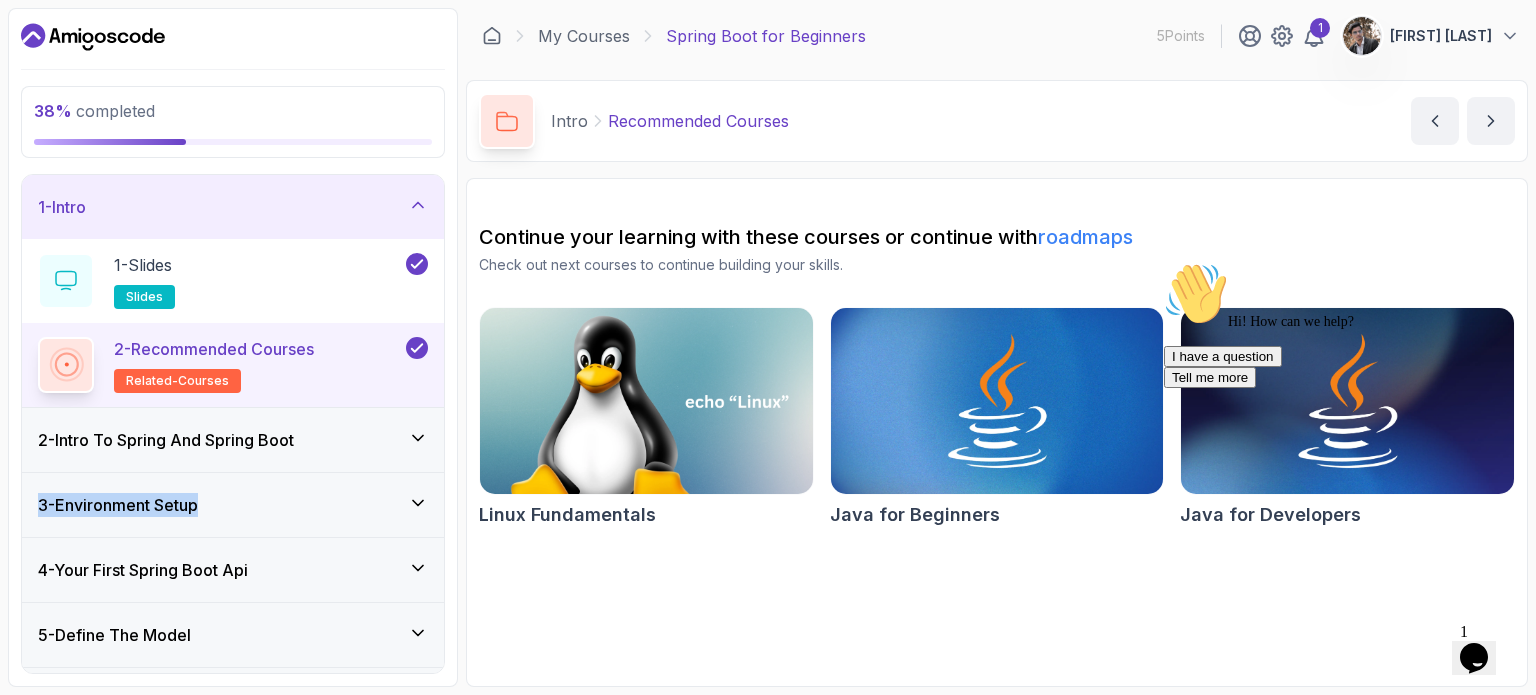 drag, startPoint x: 449, startPoint y: 412, endPoint x: 452, endPoint y: 562, distance: 150.03 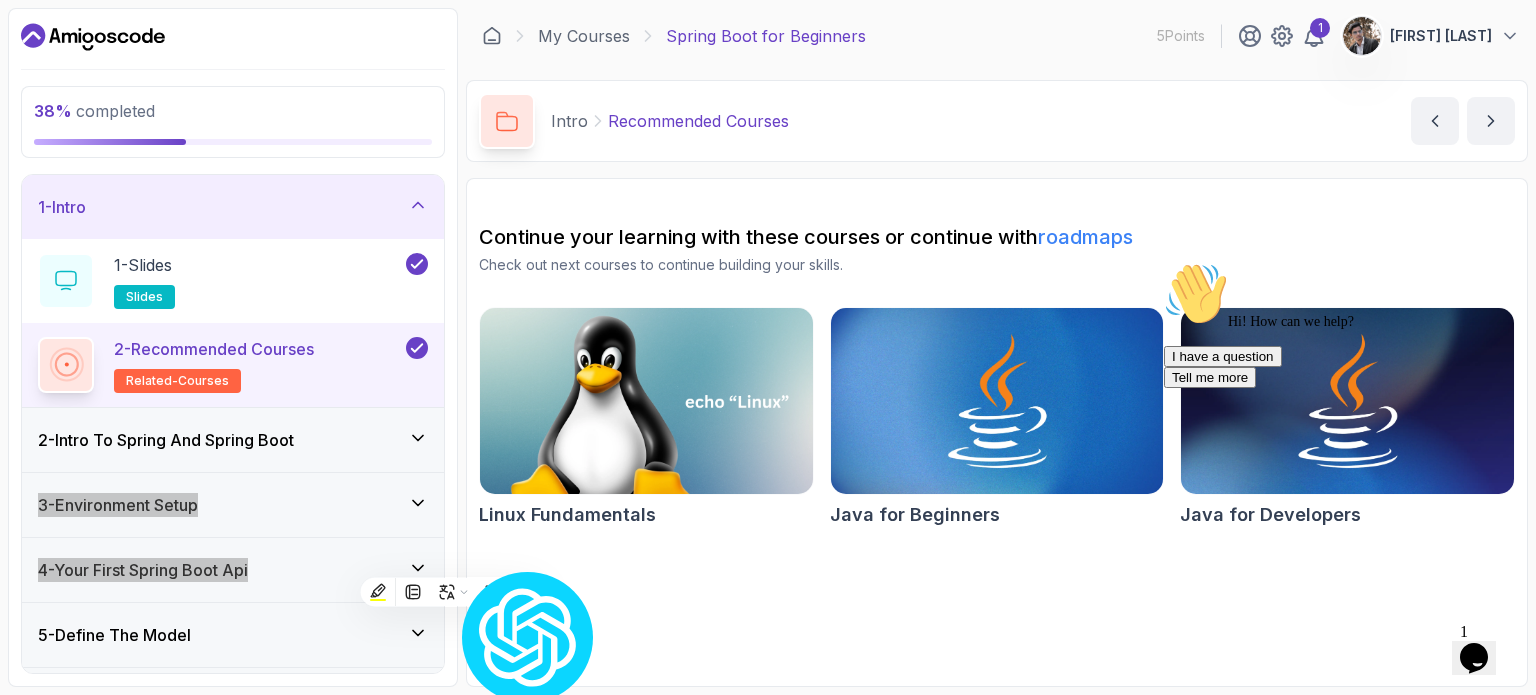 drag, startPoint x: 1484, startPoint y: 426, endPoint x: 1223, endPoint y: 645, distance: 340.7081 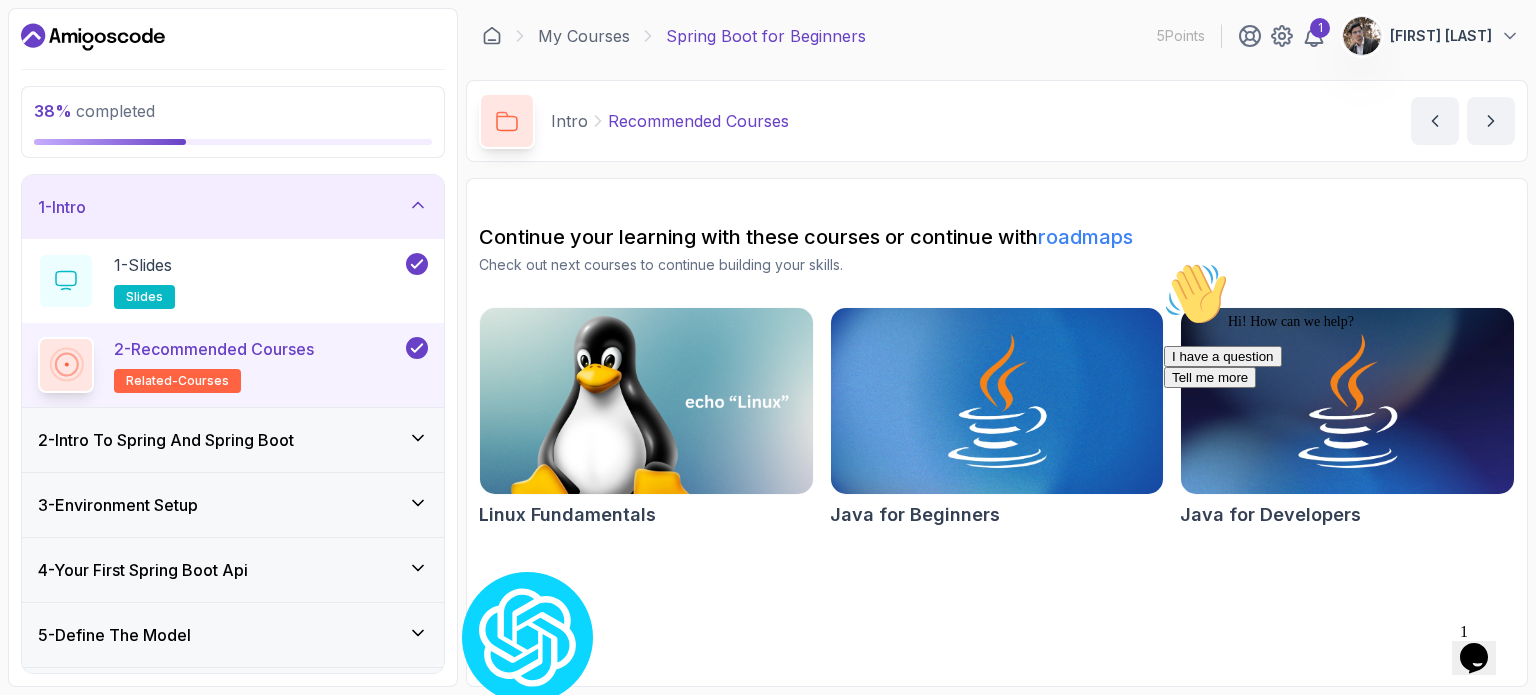 click on "Continue your learning with these courses or continue with  roadmaps Check out next courses to continue building your skills. Linux Fundamentals Java for Beginners Java for Developers" at bounding box center [997, 432] 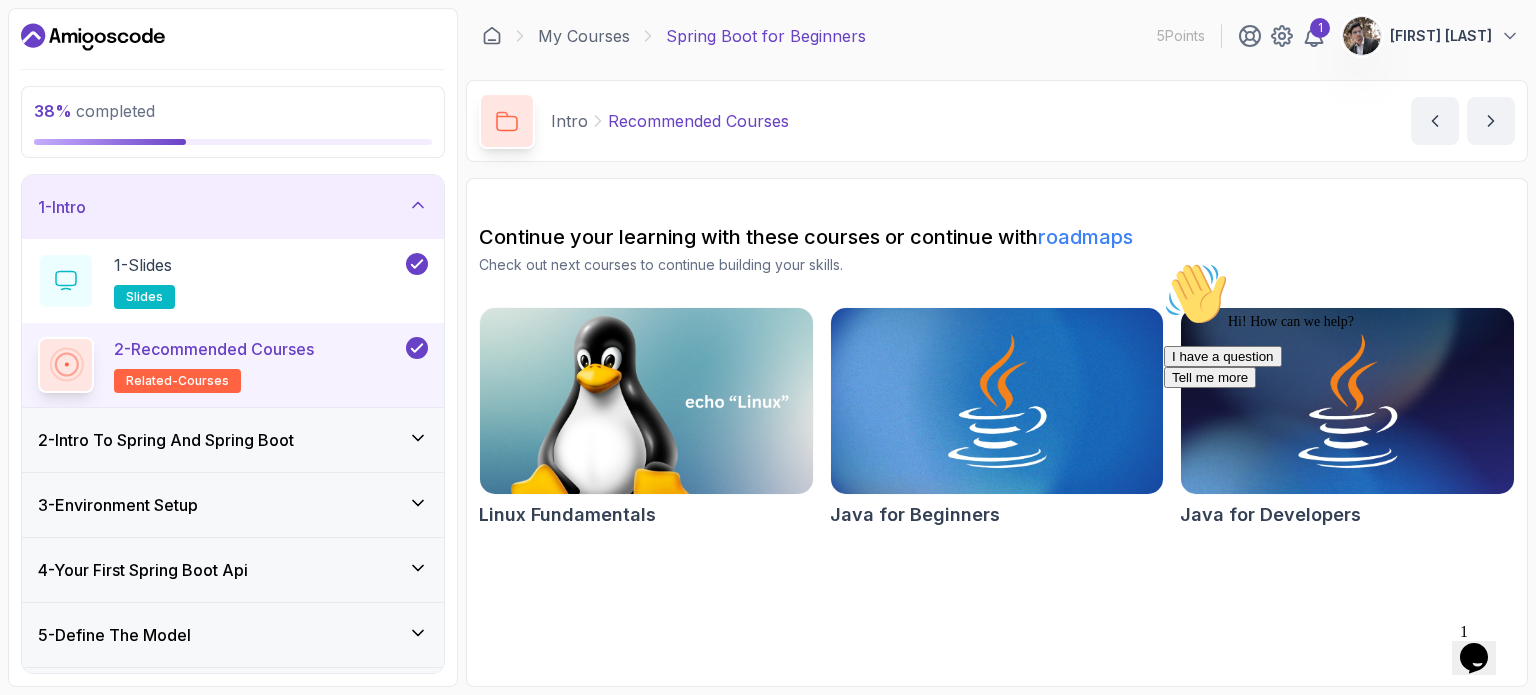 click on "2  -  Intro To Spring And Spring Boot" at bounding box center (166, 440) 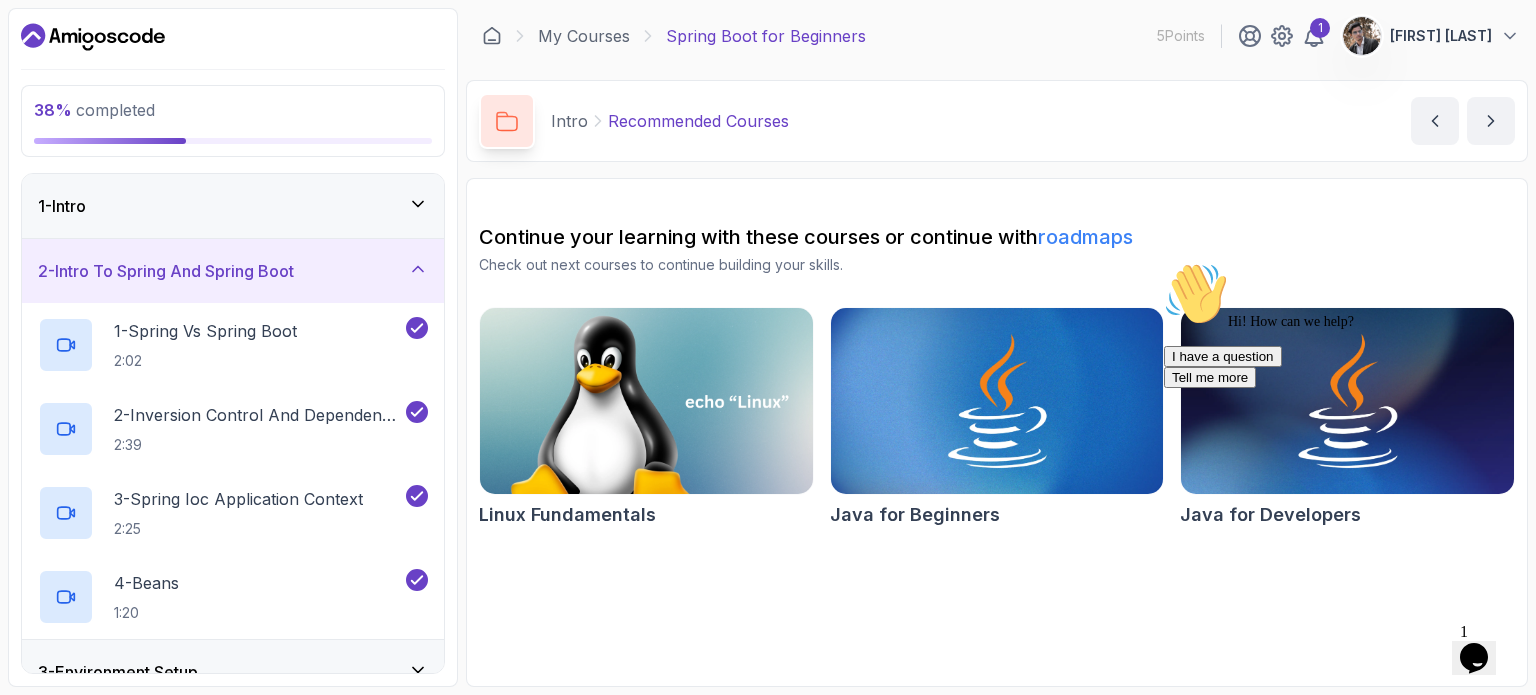 click on "2  -  Intro To Spring And Spring Boot" at bounding box center [233, 271] 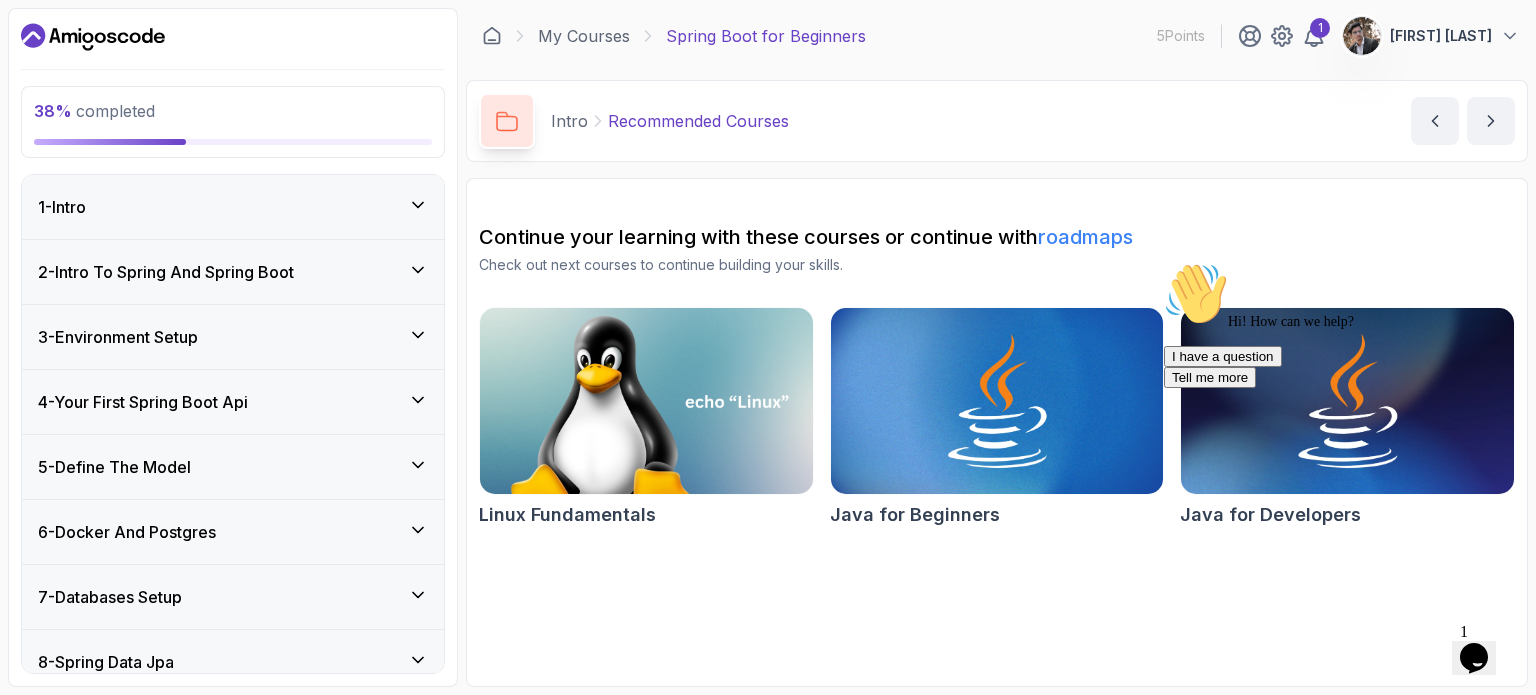 click on "6  -  Docker And Postgres" at bounding box center (233, 532) 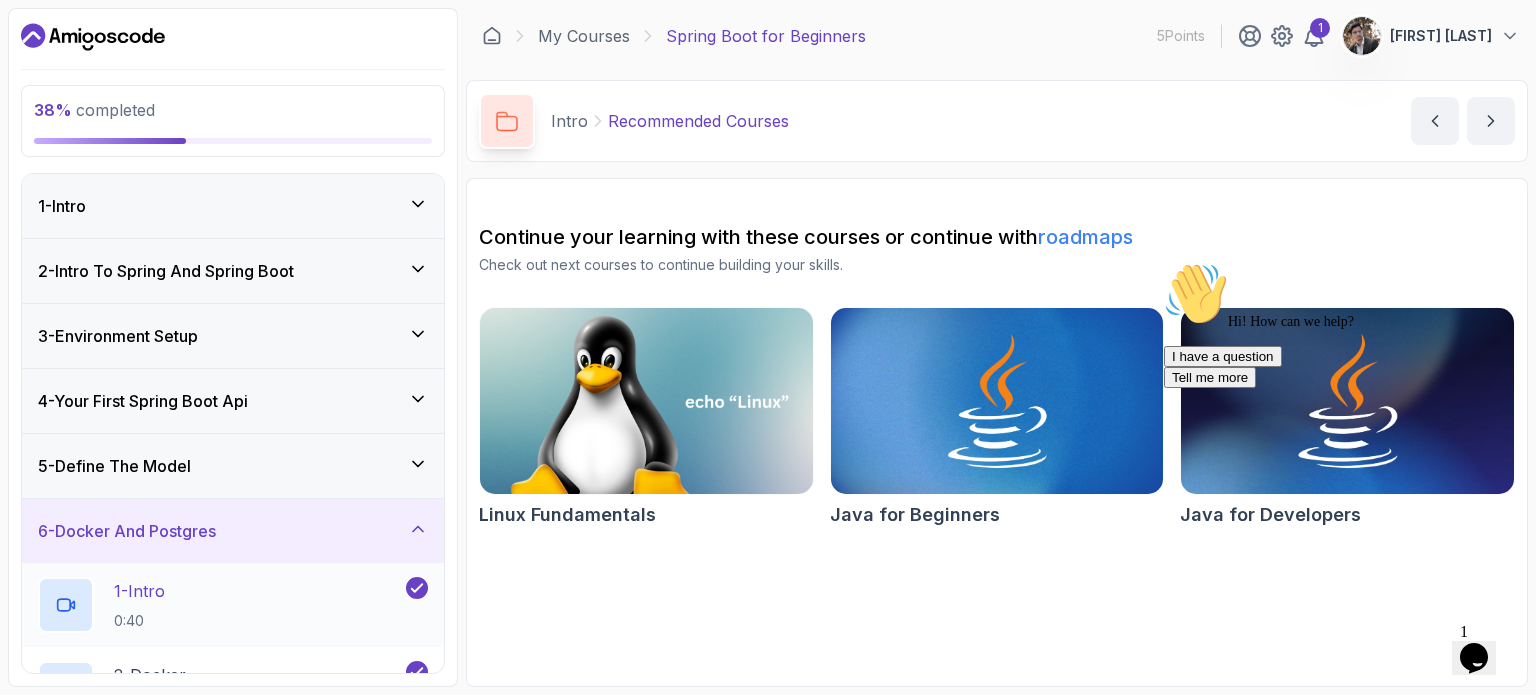 click on "1  -  Intro 0:40" at bounding box center (233, 605) 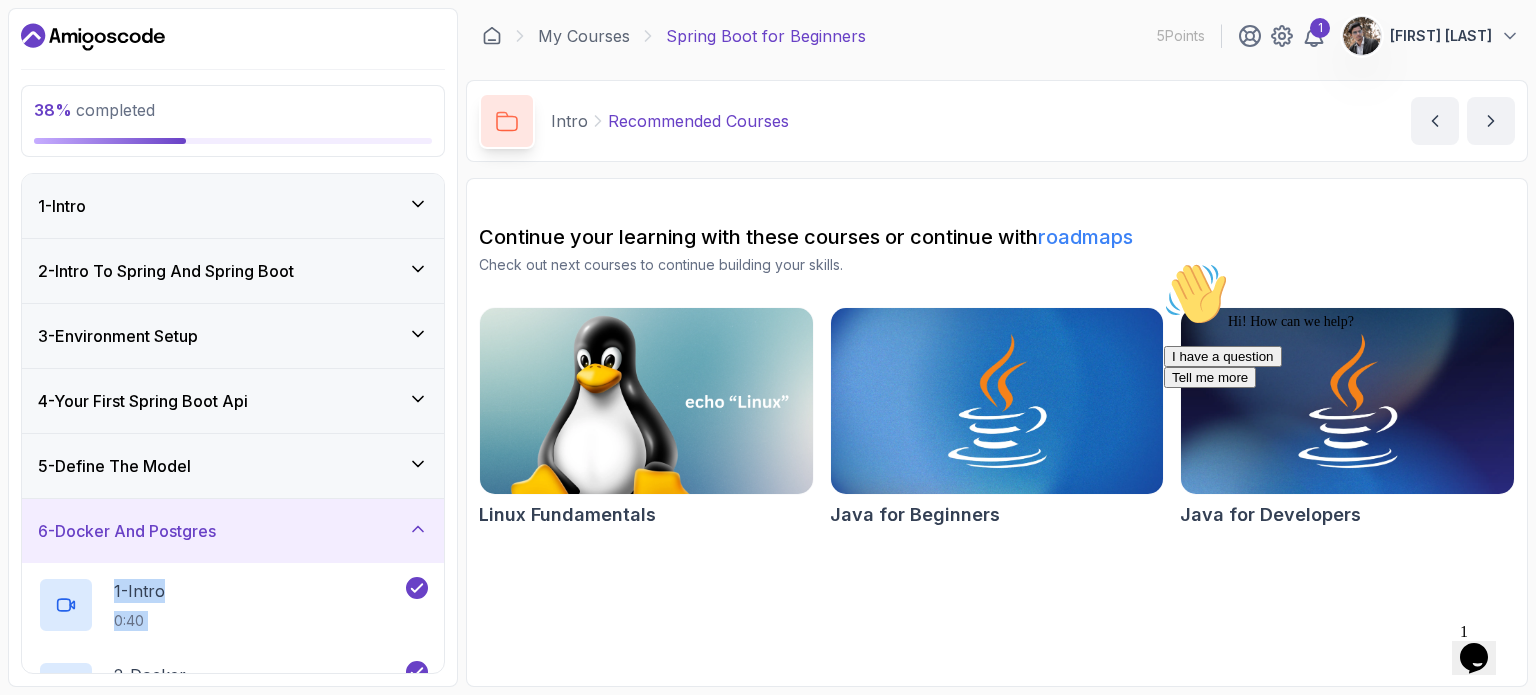 drag, startPoint x: 455, startPoint y: 535, endPoint x: 460, endPoint y: 613, distance: 78.160095 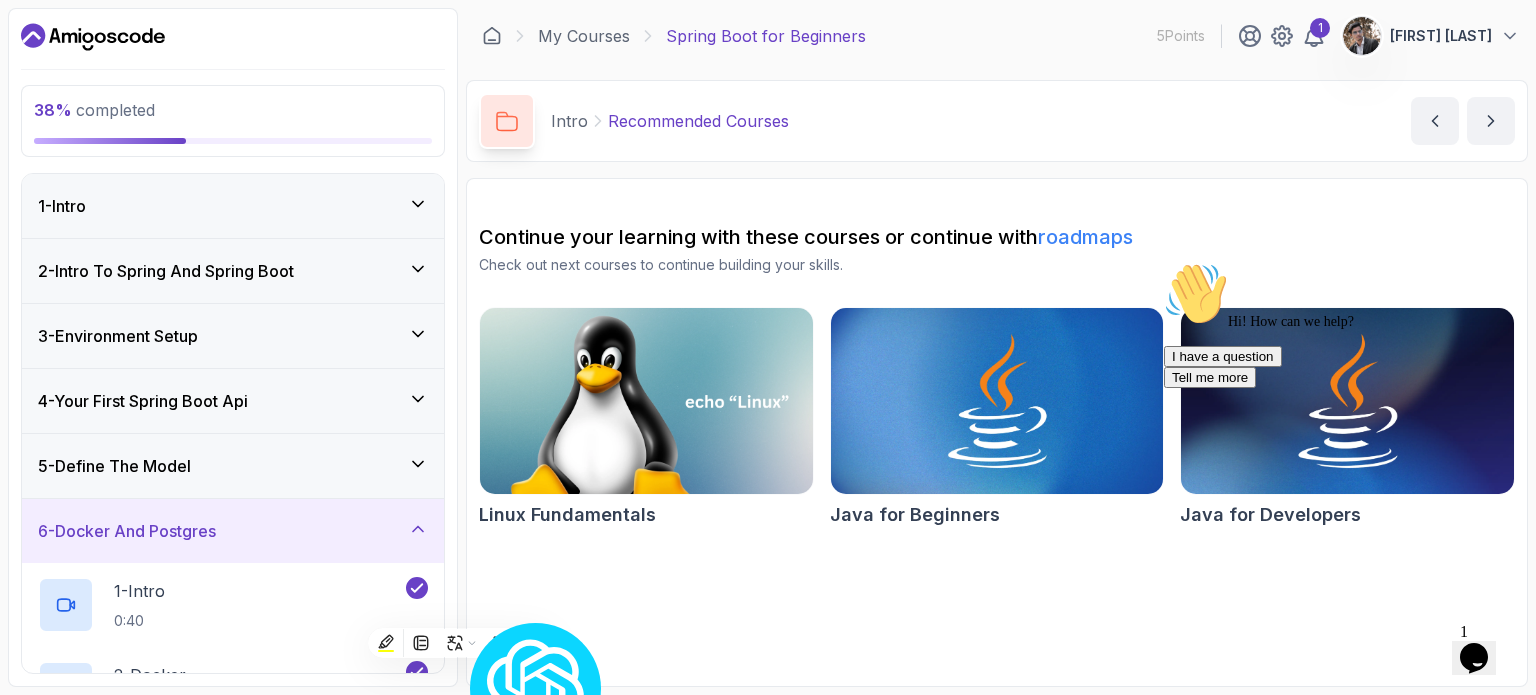click on "38 % completed 1  -  Intro 2  -  Intro To Spring And Spring Boot 3  -  Environment Setup 4  -  Your First Spring Boot Api 5  -  Define The Model 6  -  Docker And Postgres 1  -  Intro 0:40 2  -  Docker 2:17 3  -  Docker Official Website 1:17 4  -  Verify Docker Installation 1:32 5  -  Docker Compose And Postgres 4:48 6  -  Recommended Courses related-courses 7  -  Databases Setup 8  -  Spring Data Jpa 9  -  Crud 10  -  Exercises 11  -  Artificial Intelligence 12  -  Outro" at bounding box center [233, 347] 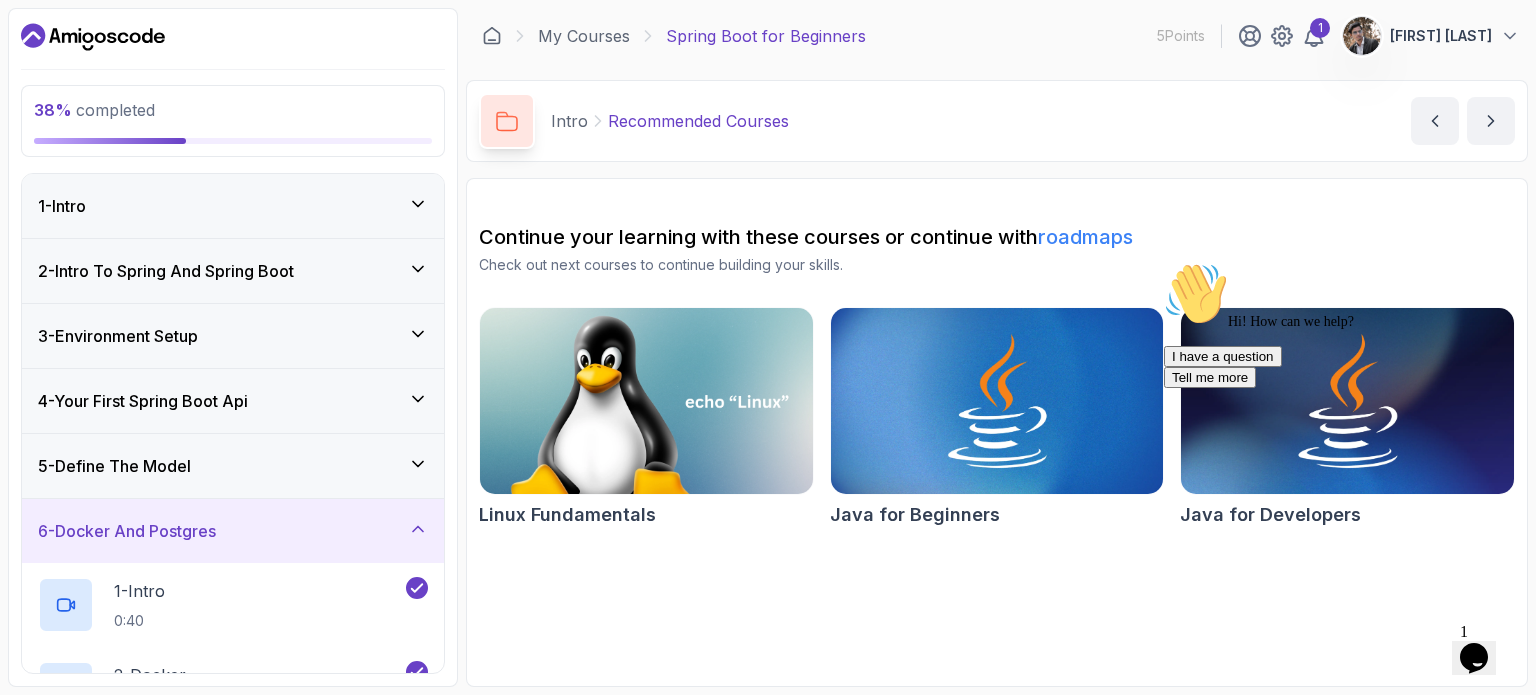 click on "38 % completed 1  -  Intro 2  -  Intro To Spring And Spring Boot 3  -  Environment Setup 4  -  Your First Spring Boot Api 5  -  Define The Model 6  -  Docker And Postgres 1  -  Intro 0:40 2  -  Docker 2:17 3  -  Docker Official Website 1:17 4  -  Verify Docker Installation 1:32 5  -  Docker Compose And Postgres 4:48 6  -  Recommended Courses related-courses 7  -  Databases Setup 8  -  Spring Data Jpa 9  -  Crud 10  -  Exercises 11  -  Artificial Intelligence 12  -  Outro" at bounding box center (233, 347) 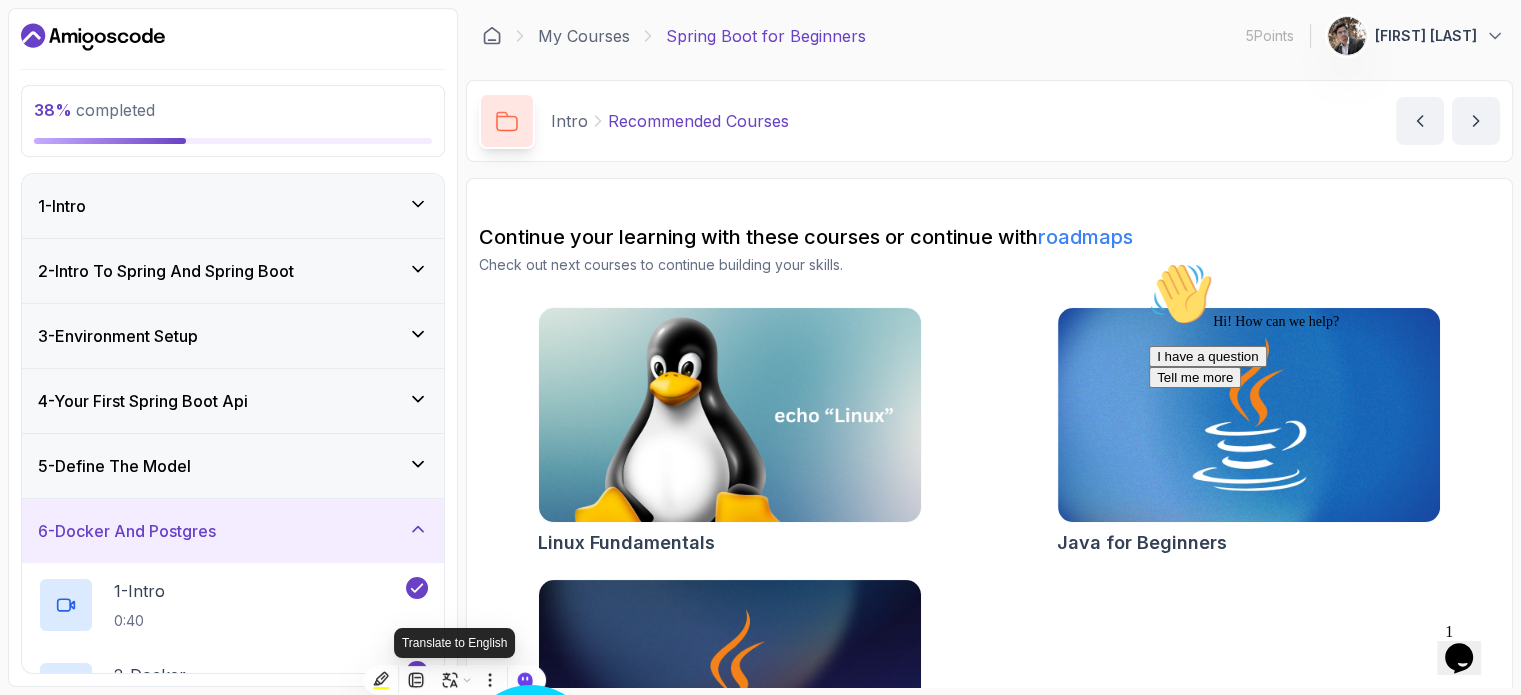 click 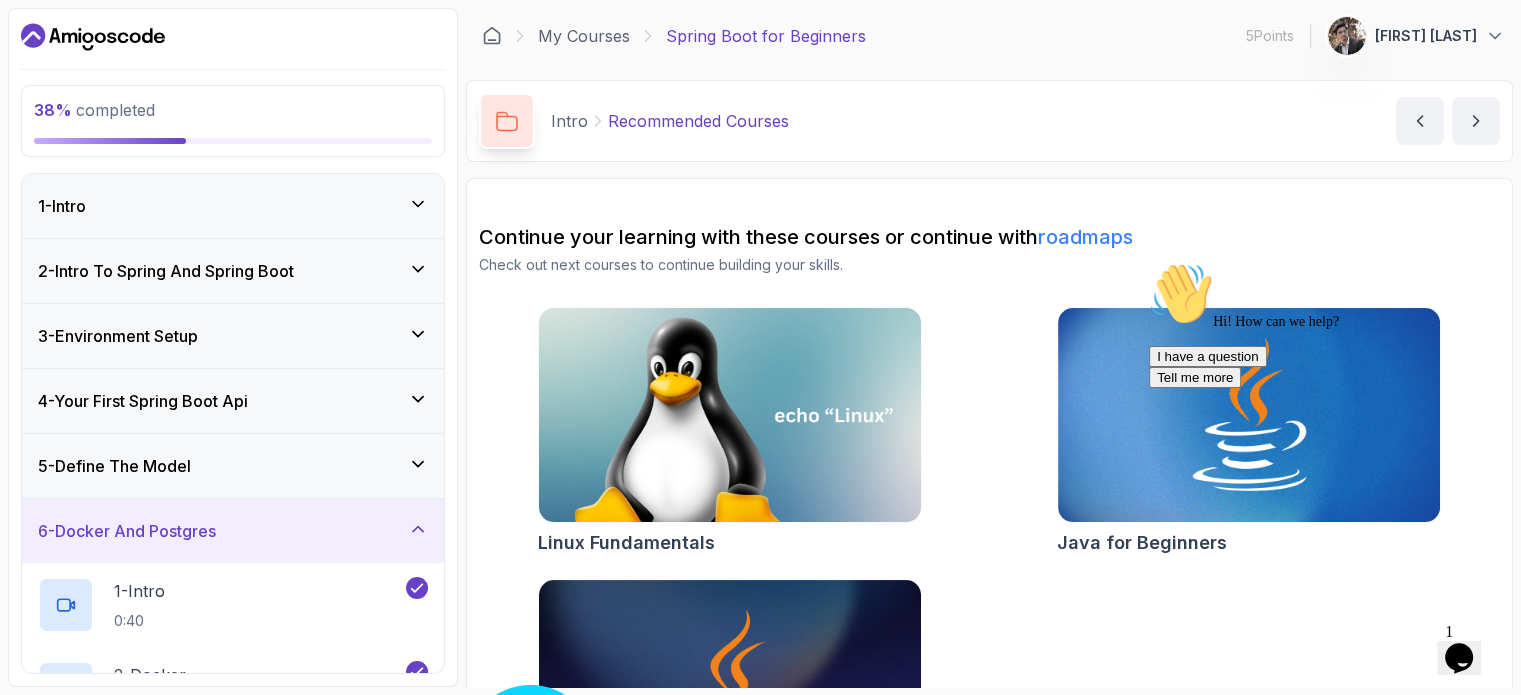 click on "Continue your learning with these courses or continue with  roadmaps Check out next courses to continue building your skills. Linux Fundamentals Java for Beginners Java for Developers" at bounding box center [989, 513] 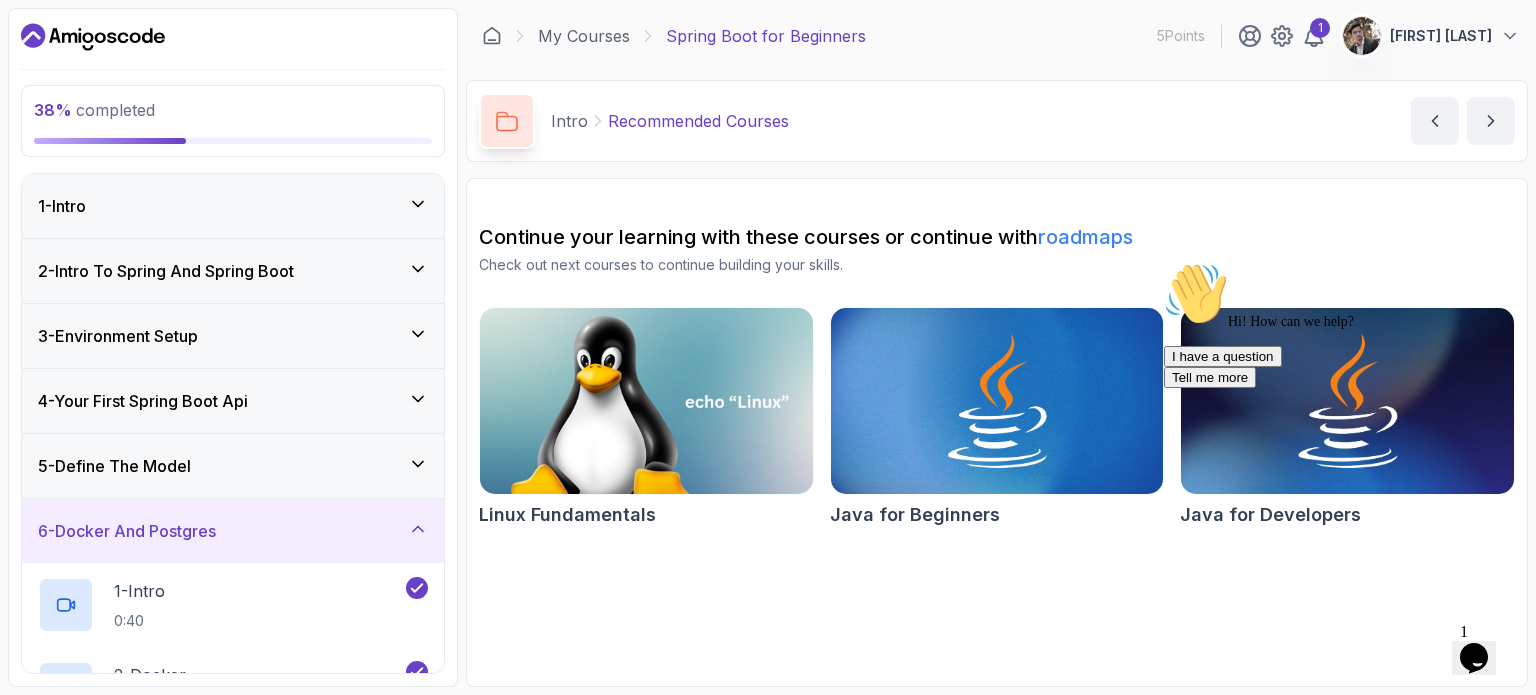 click on "38 % completed 1  -  Intro 2  -  Intro To Spring And Spring Boot 3  -  Environment Setup 4  -  Your First Spring Boot Api 5  -  Define The Model 6  -  Docker And Postgres 1  -  Intro 0:40 2  -  Docker 2:17 3  -  Docker Official Website 1:17 4  -  Verify Docker Installation 1:32 5  -  Docker Compose And Postgres 4:48 6  -  Recommended Courses related-courses 7  -  Databases Setup 8  -  Spring Data Jpa 9  -  Crud 10  -  Exercises 11  -  Artificial Intelligence 12  -  Outro My Courses Spring Boot for Beginners 5  Points 1 gyan prakash 1 - Intro  38 % completed Intro Recommended Courses Recommended Courses by  nelson Continue your learning with these courses or continue with  roadmaps Check out next courses to continue building your skills. Linux Fundamentals Java for Beginners Java for Developers" at bounding box center (768, 347) 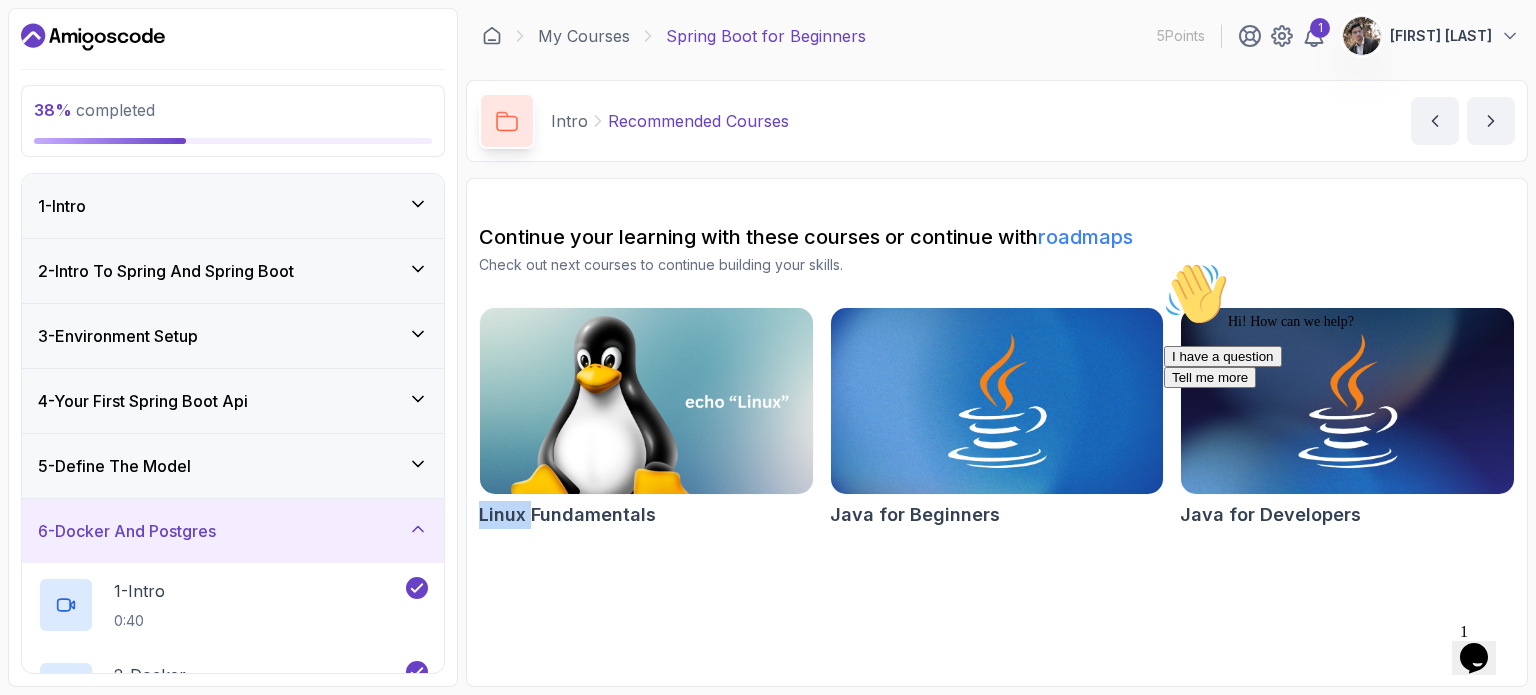 click on "38 % completed 1  -  Intro 2  -  Intro To Spring And Spring Boot 3  -  Environment Setup 4  -  Your First Spring Boot Api 5  -  Define The Model 6  -  Docker And Postgres 1  -  Intro 0:40 2  -  Docker 2:17 3  -  Docker Official Website 1:17 4  -  Verify Docker Installation 1:32 5  -  Docker Compose And Postgres 4:48 6  -  Recommended Courses related-courses 7  -  Databases Setup 8  -  Spring Data Jpa 9  -  Crud 10  -  Exercises 11  -  Artificial Intelligence 12  -  Outro My Courses Spring Boot for Beginners 5  Points 1 gyan prakash 1 - Intro  38 % completed Intro Recommended Courses Recommended Courses by  nelson Continue your learning with these courses or continue with  roadmaps Check out next courses to continue building your skills. Linux Fundamentals Java for Beginners Java for Developers" at bounding box center [768, 347] 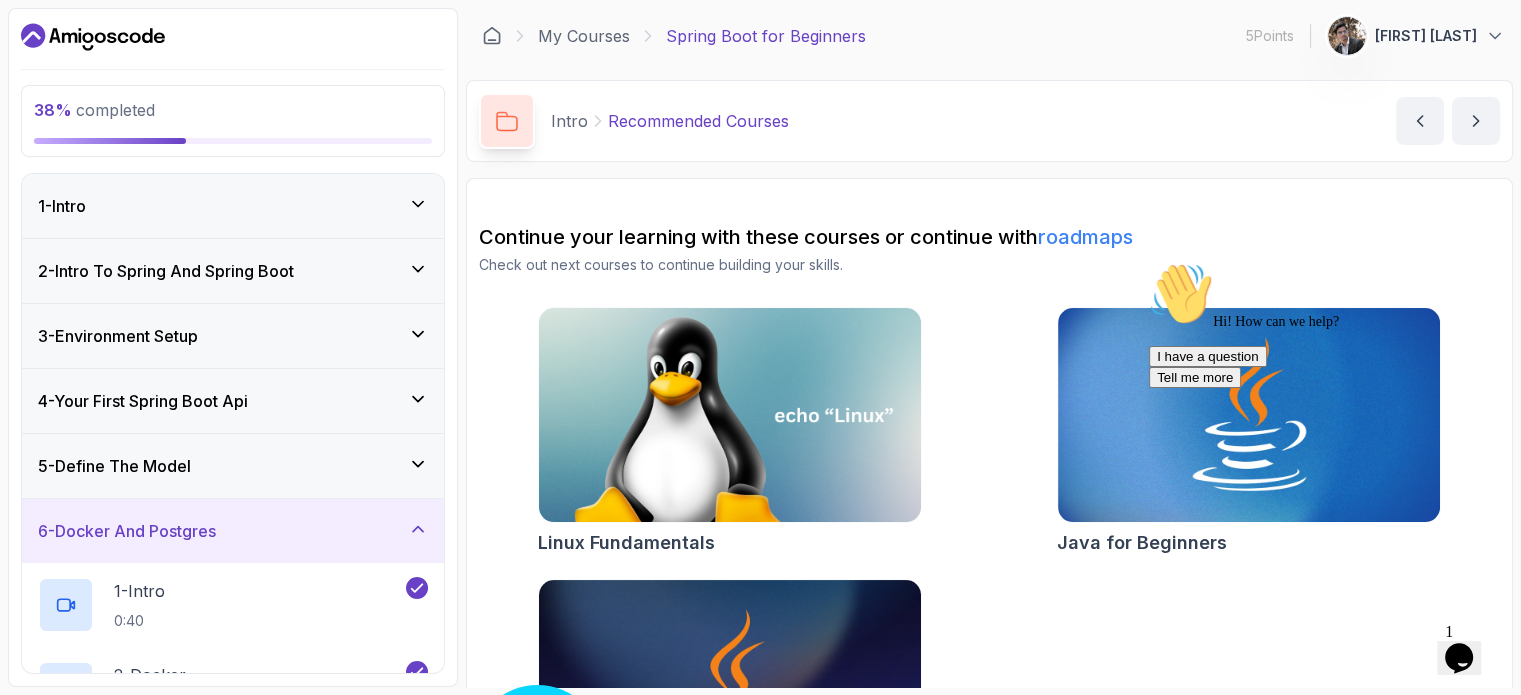 click on "Continue your learning with these courses or continue with  roadmaps Check out next courses to continue building your skills. Linux Fundamentals Java for Beginners Java for Developers" at bounding box center [989, 513] 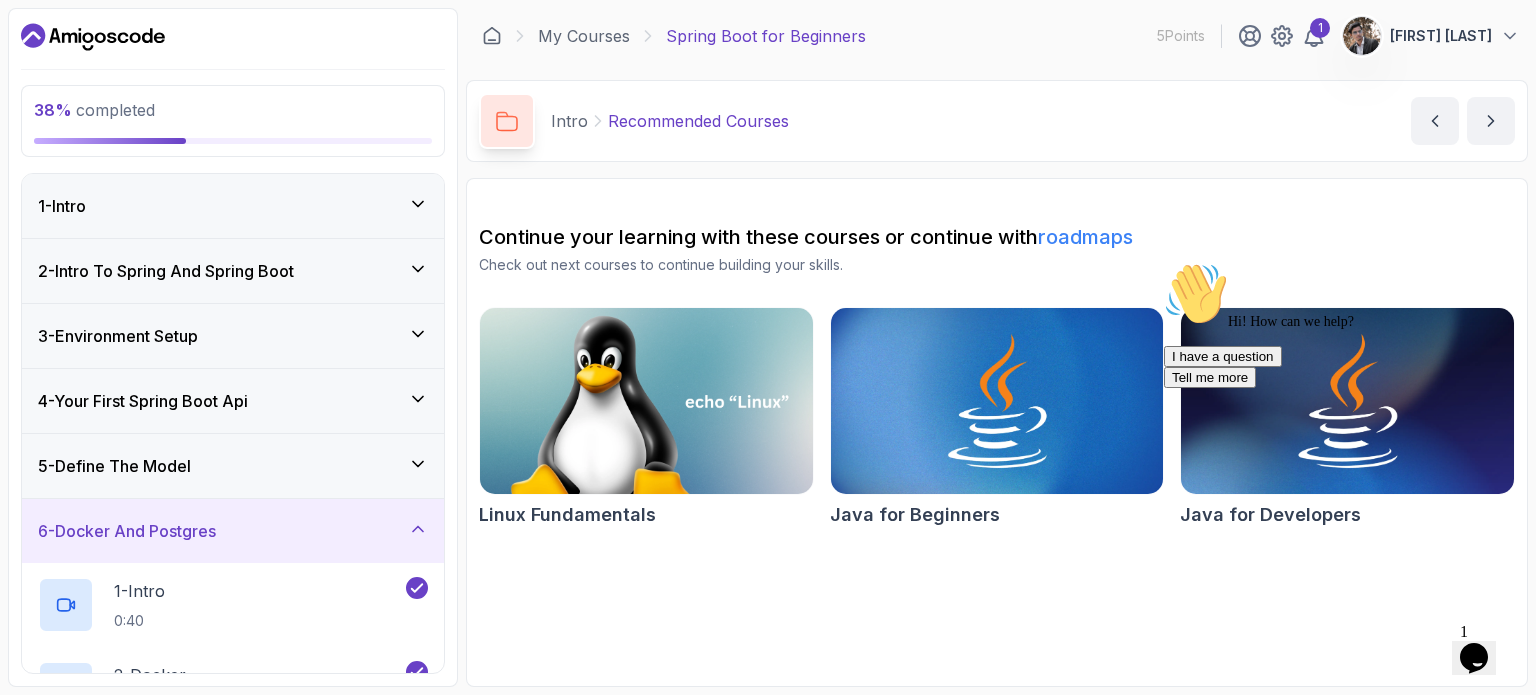 drag, startPoint x: 236, startPoint y: 576, endPoint x: 344, endPoint y: 307, distance: 289.87067 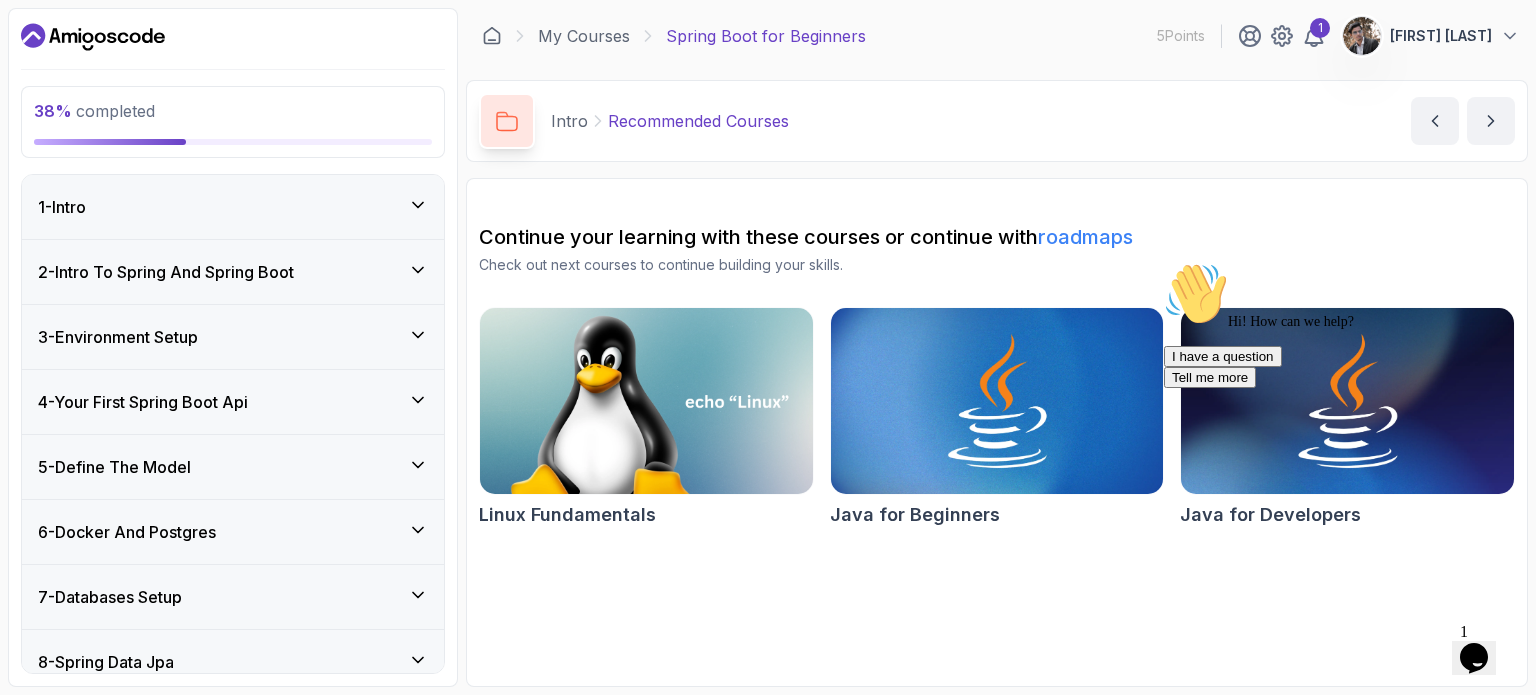 click on "6  -  Docker And Postgres" at bounding box center [233, 532] 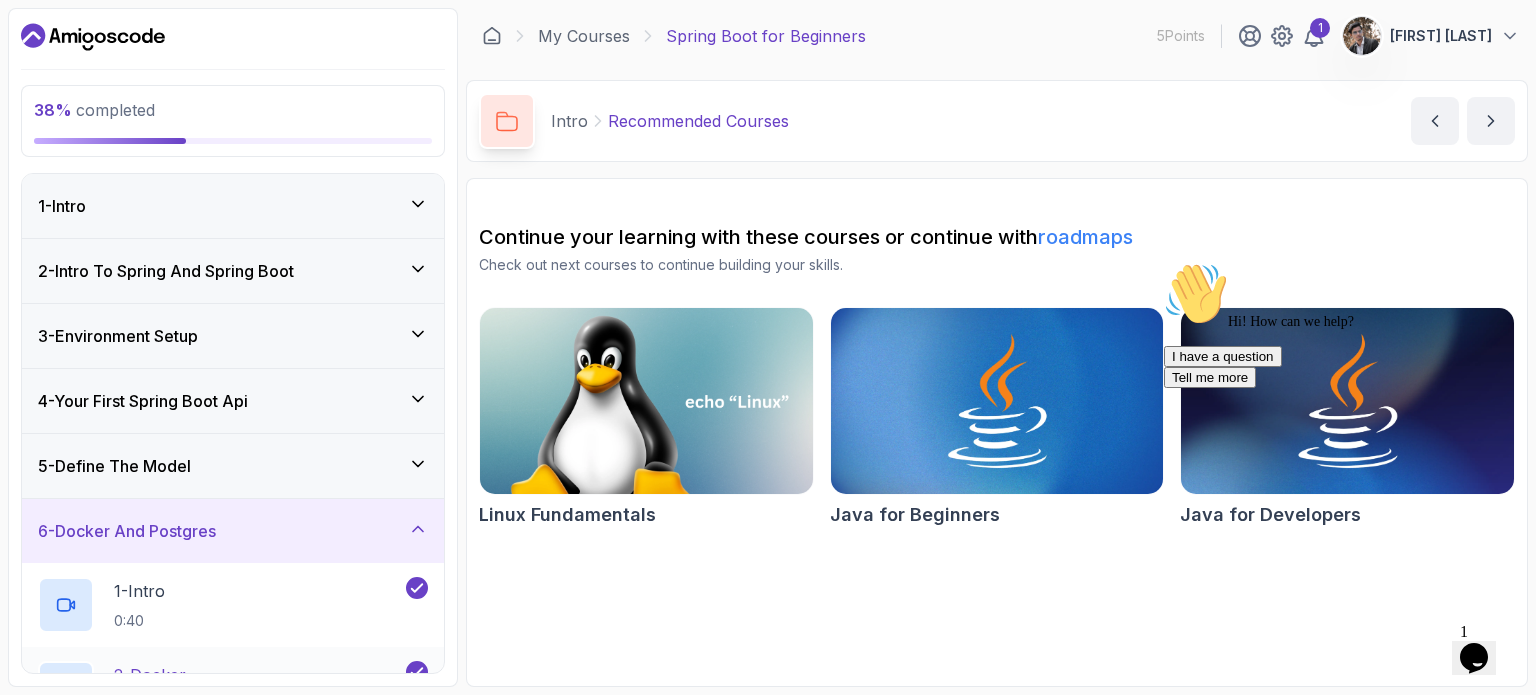 click on "2  -  Docker 2:17" at bounding box center [220, 689] 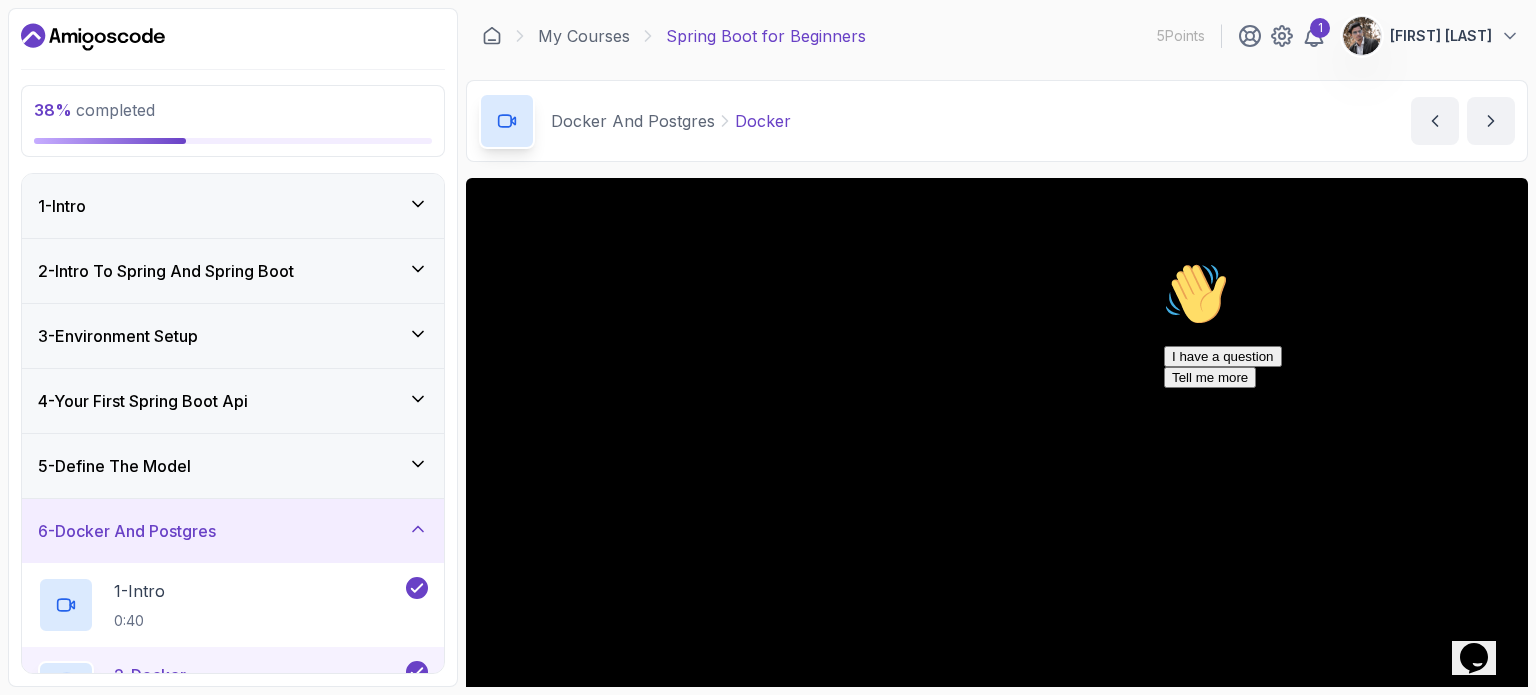 type 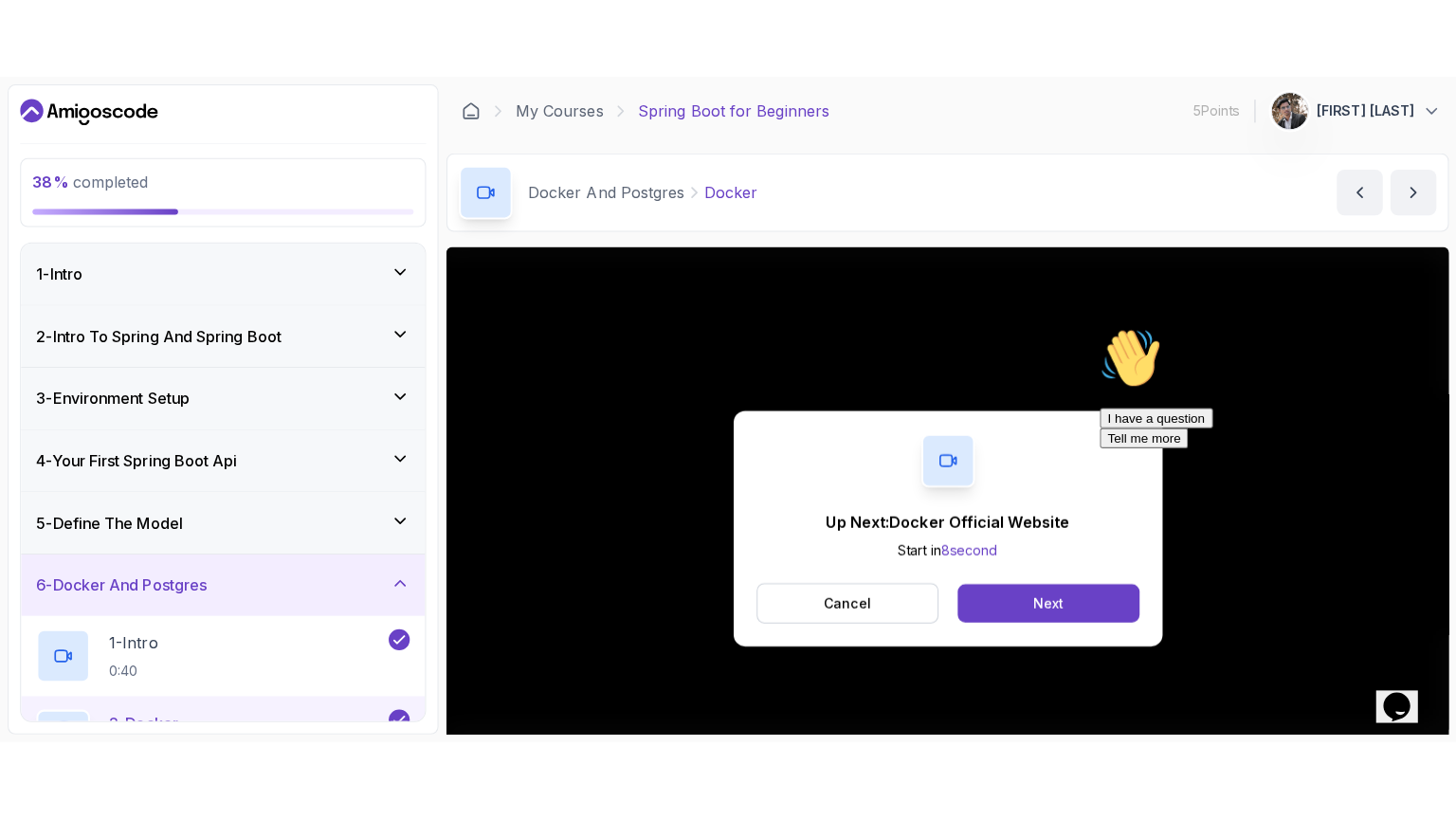 scroll, scrollTop: 455, scrollLeft: 0, axis: vertical 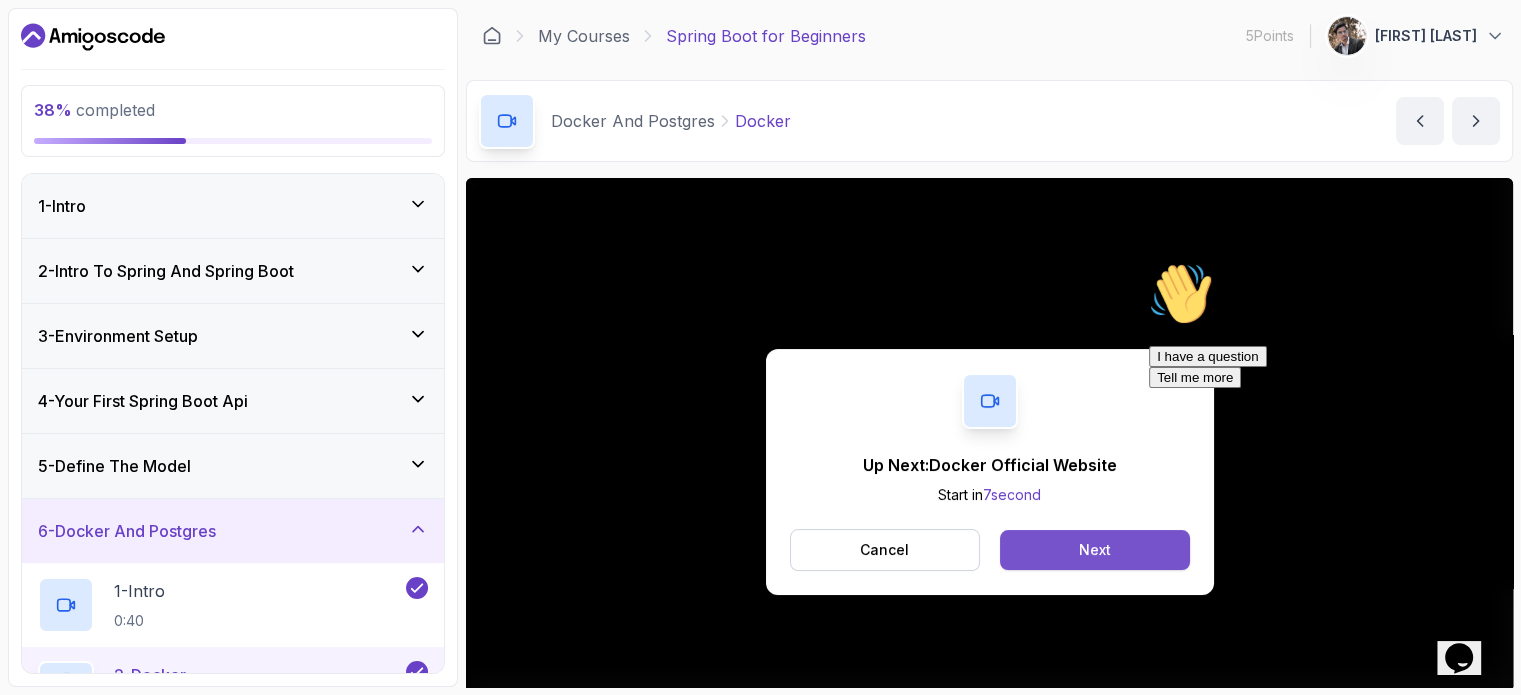 click on "Next" at bounding box center (1094, 550) 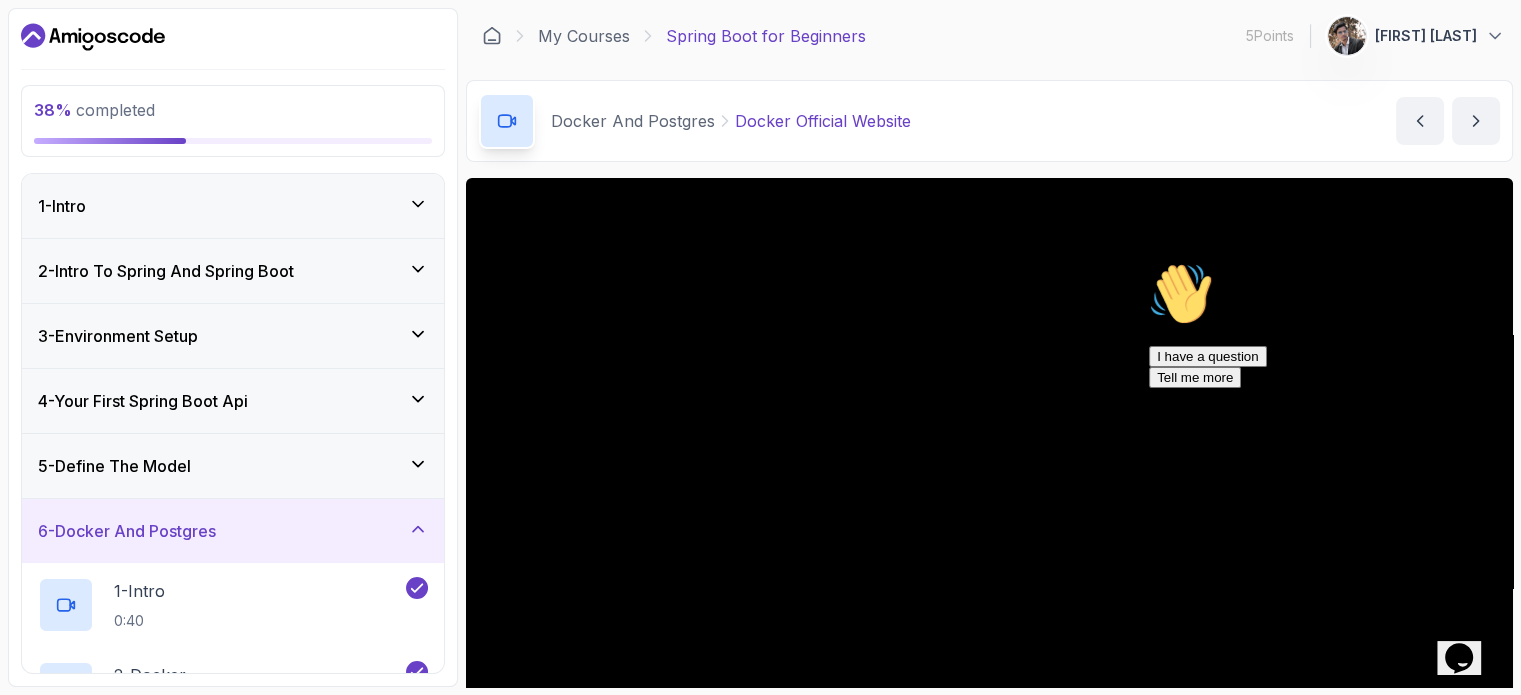 scroll, scrollTop: 480, scrollLeft: 0, axis: vertical 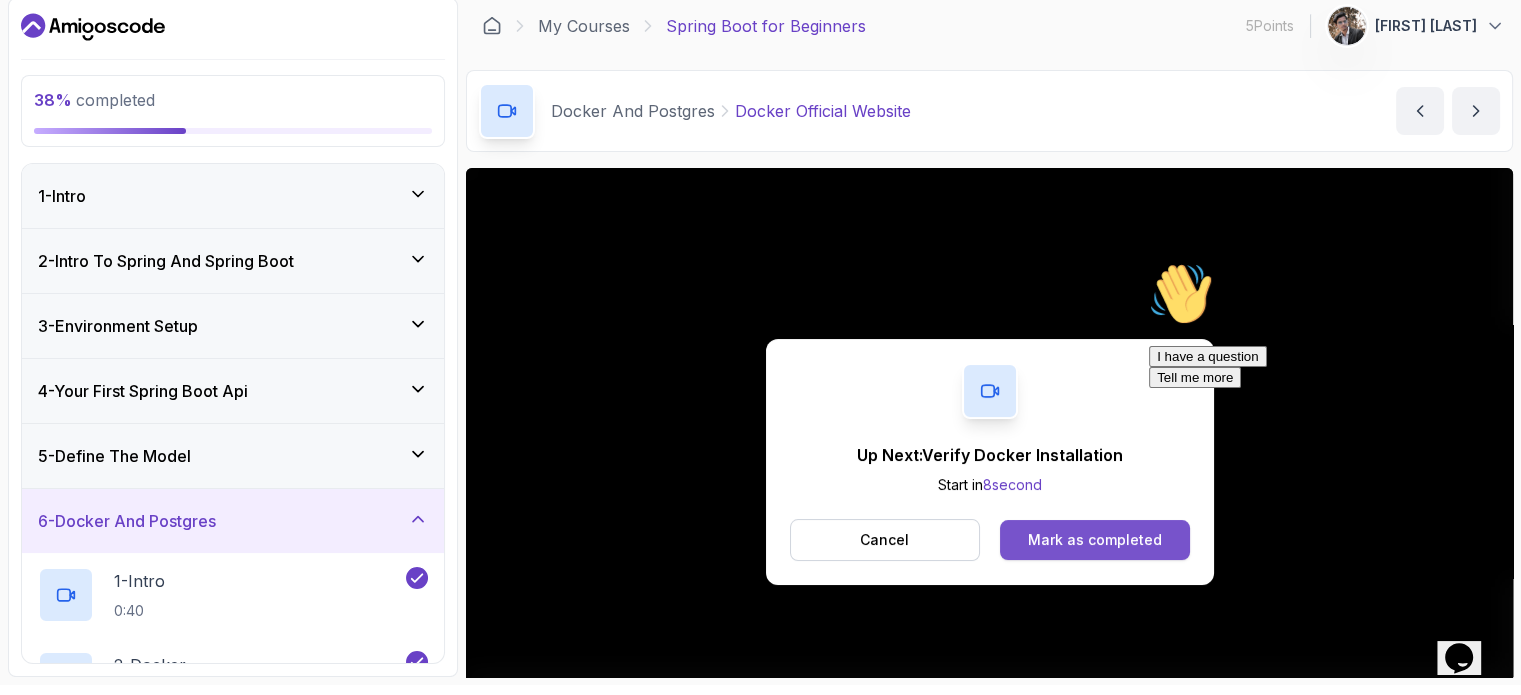 click on "Mark as completed" at bounding box center (1095, 540) 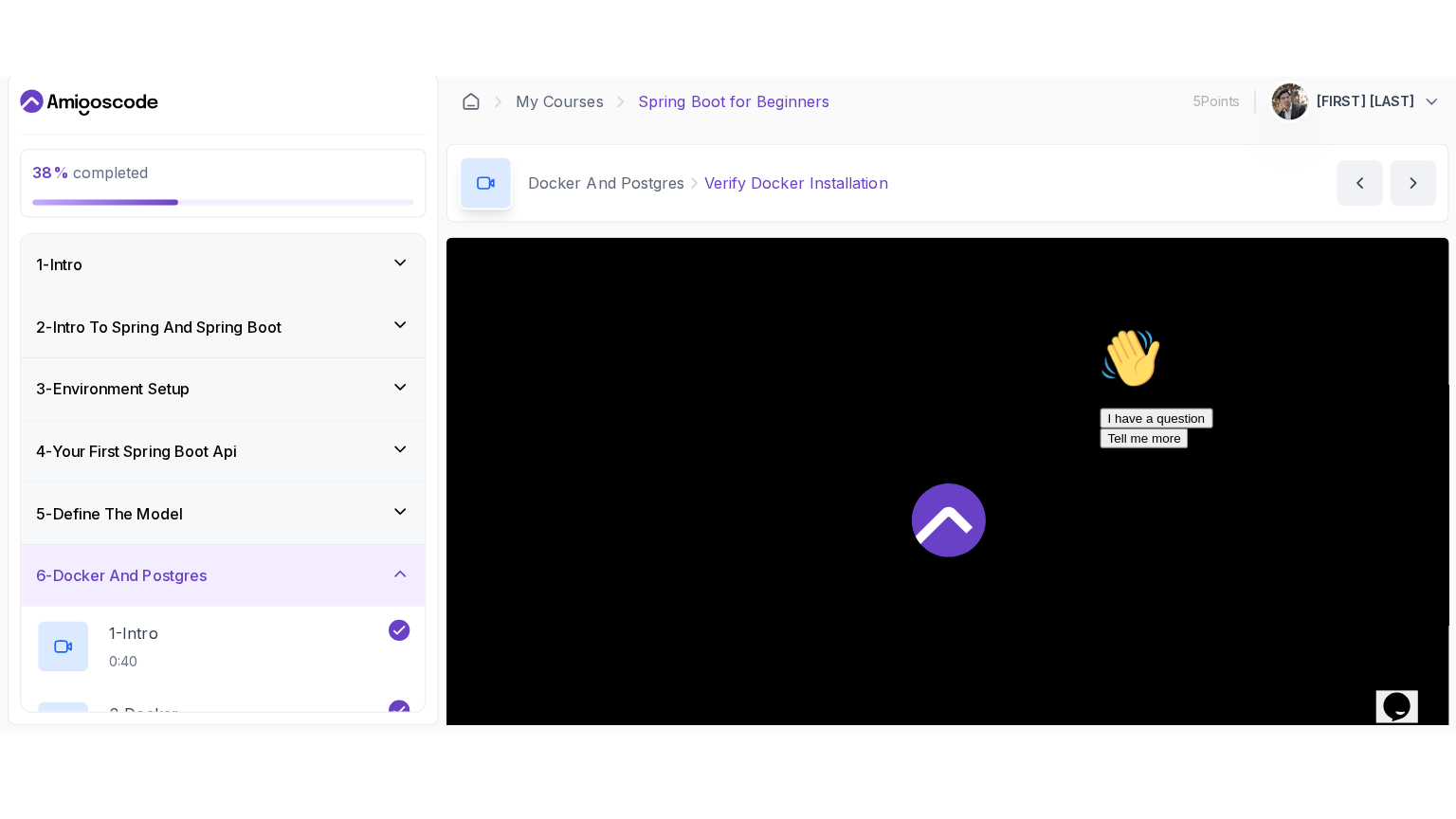 scroll, scrollTop: 0, scrollLeft: 0, axis: both 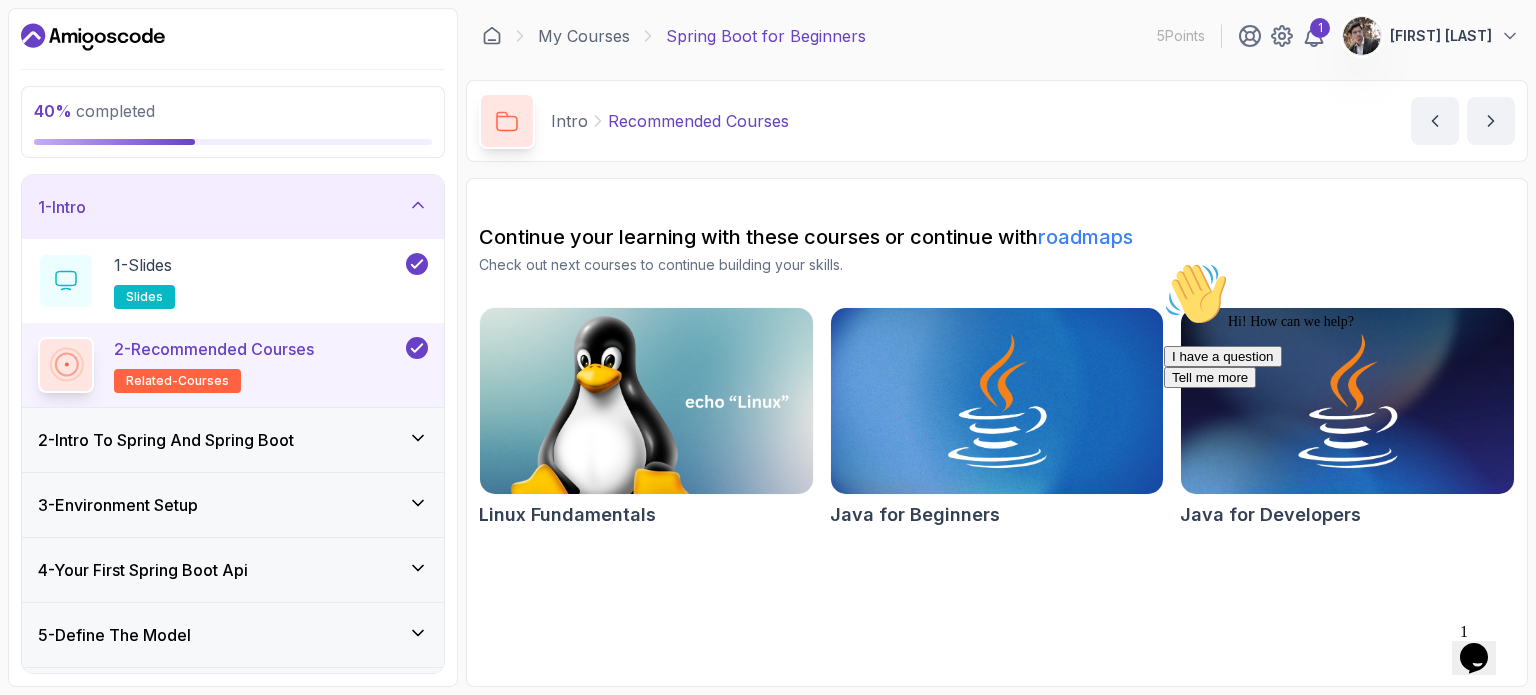 click on "5  -  Define The Model" at bounding box center (233, 635) 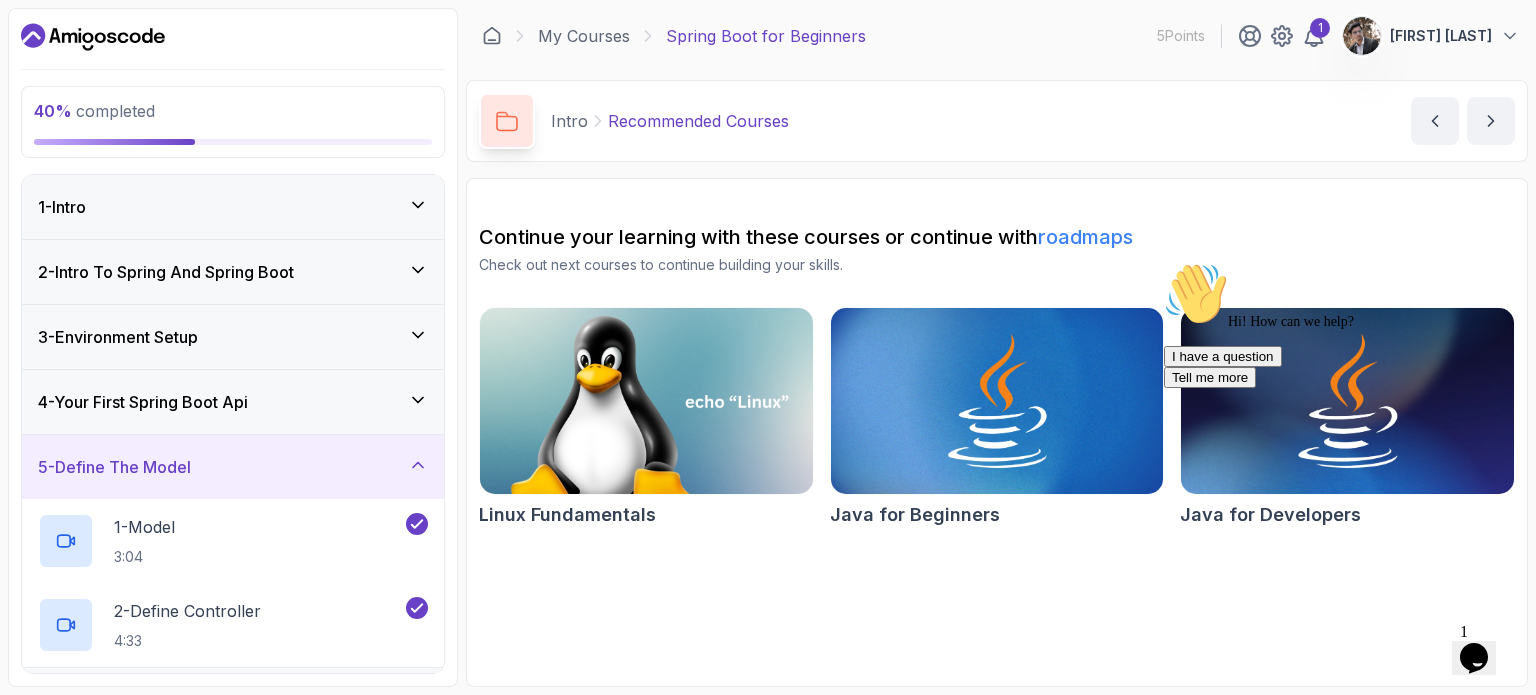 click on "5  -  Define The Model" at bounding box center [233, 467] 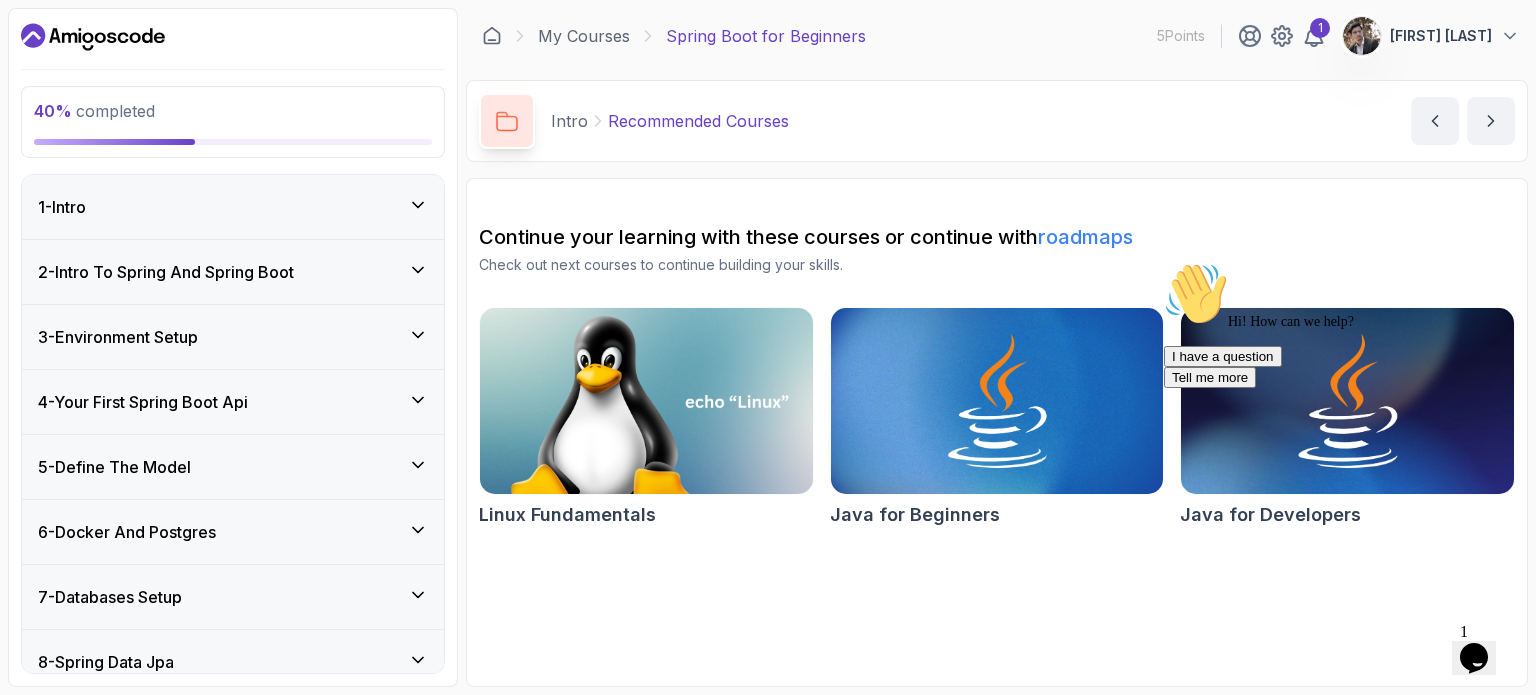 click on "6  -  Docker And Postgres" at bounding box center (233, 532) 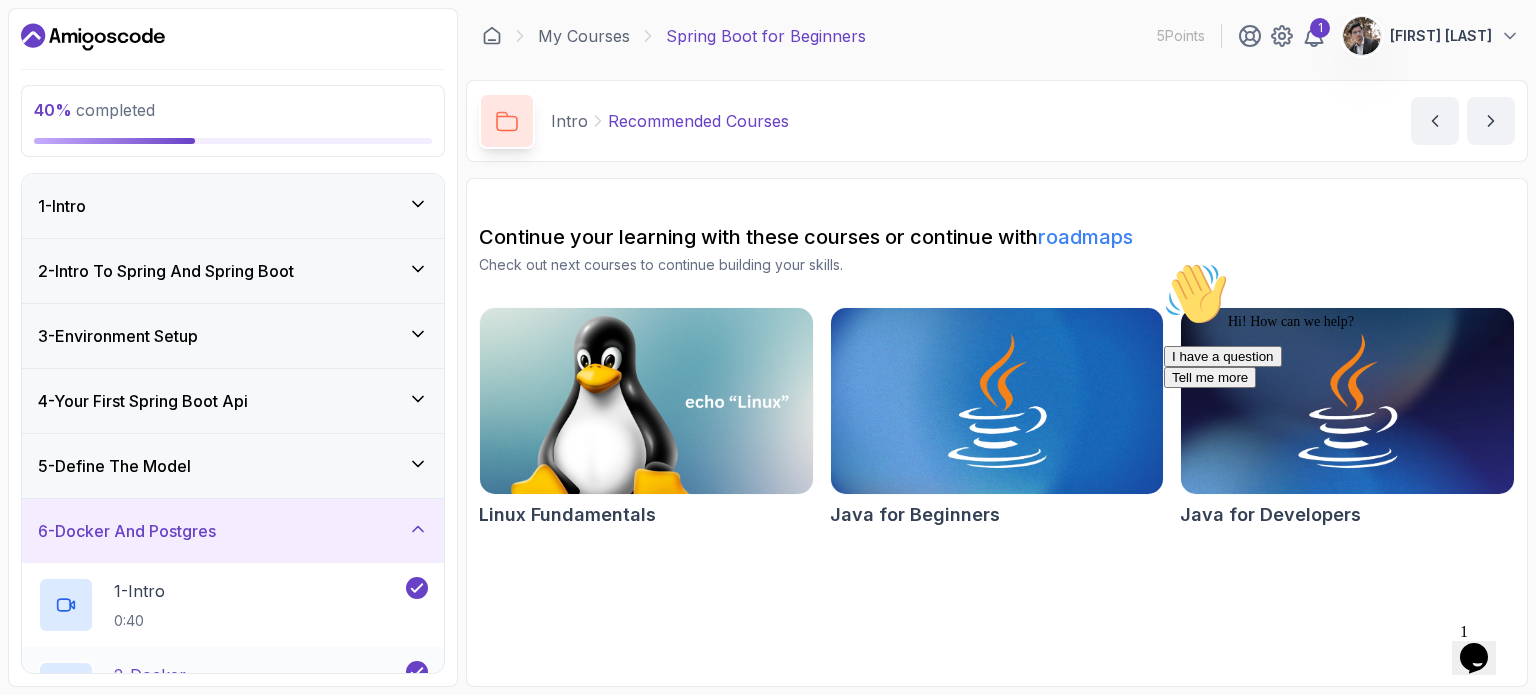 click on "2  -  Docker 2:17" at bounding box center [220, 689] 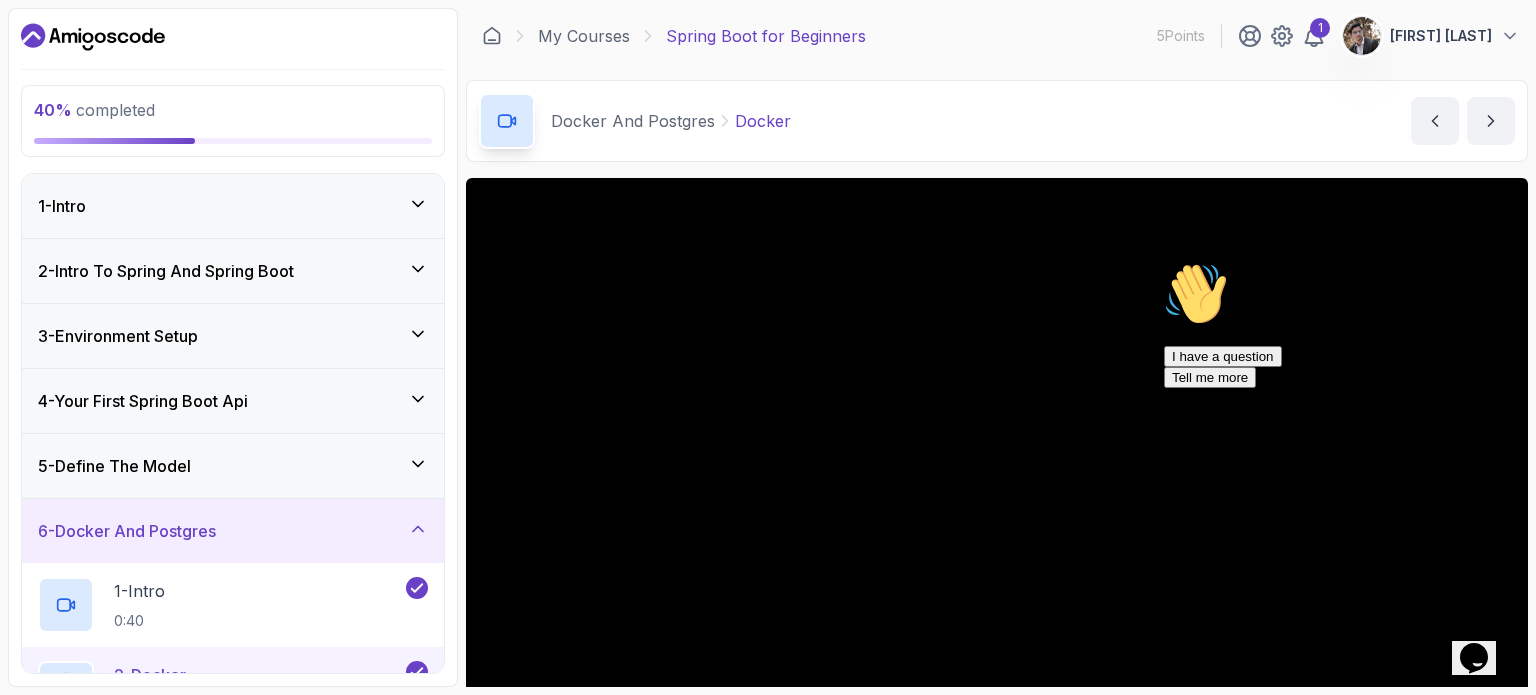 type 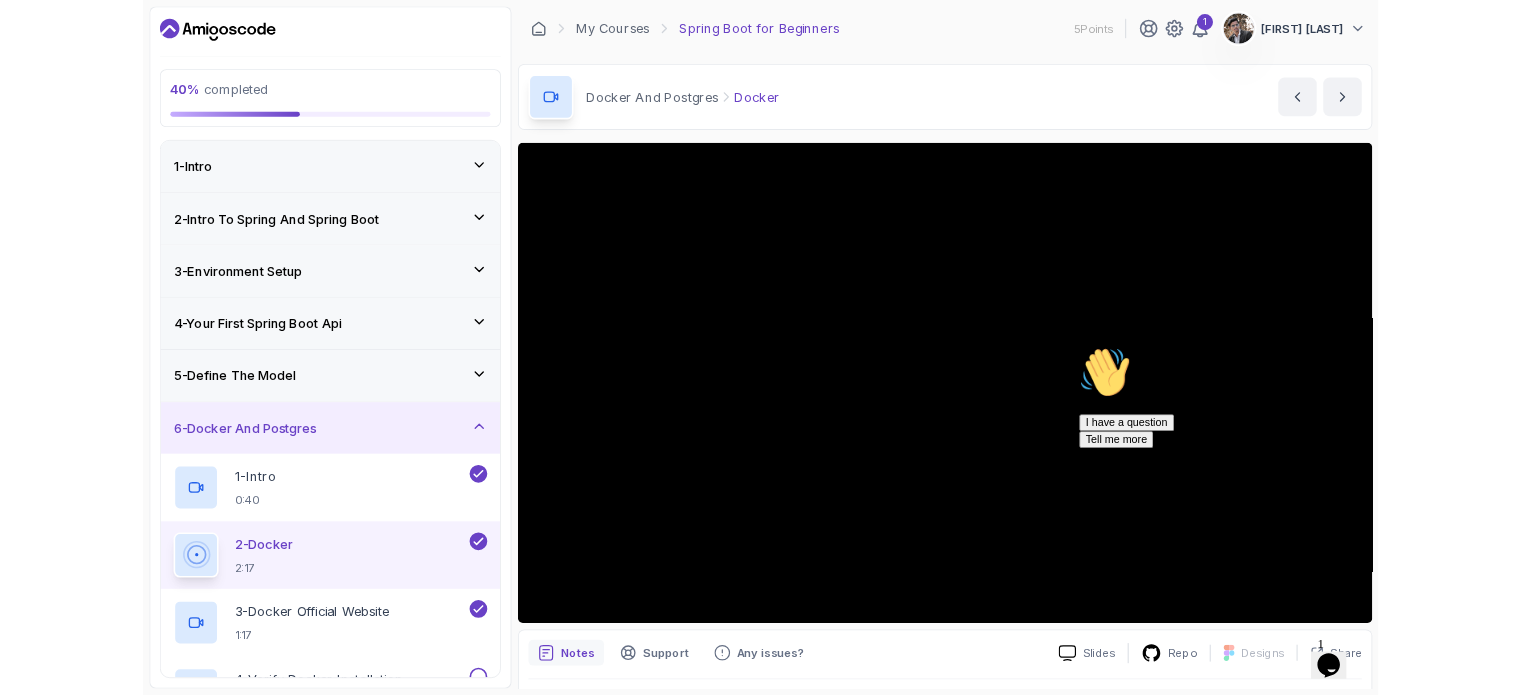 scroll, scrollTop: 480, scrollLeft: 0, axis: vertical 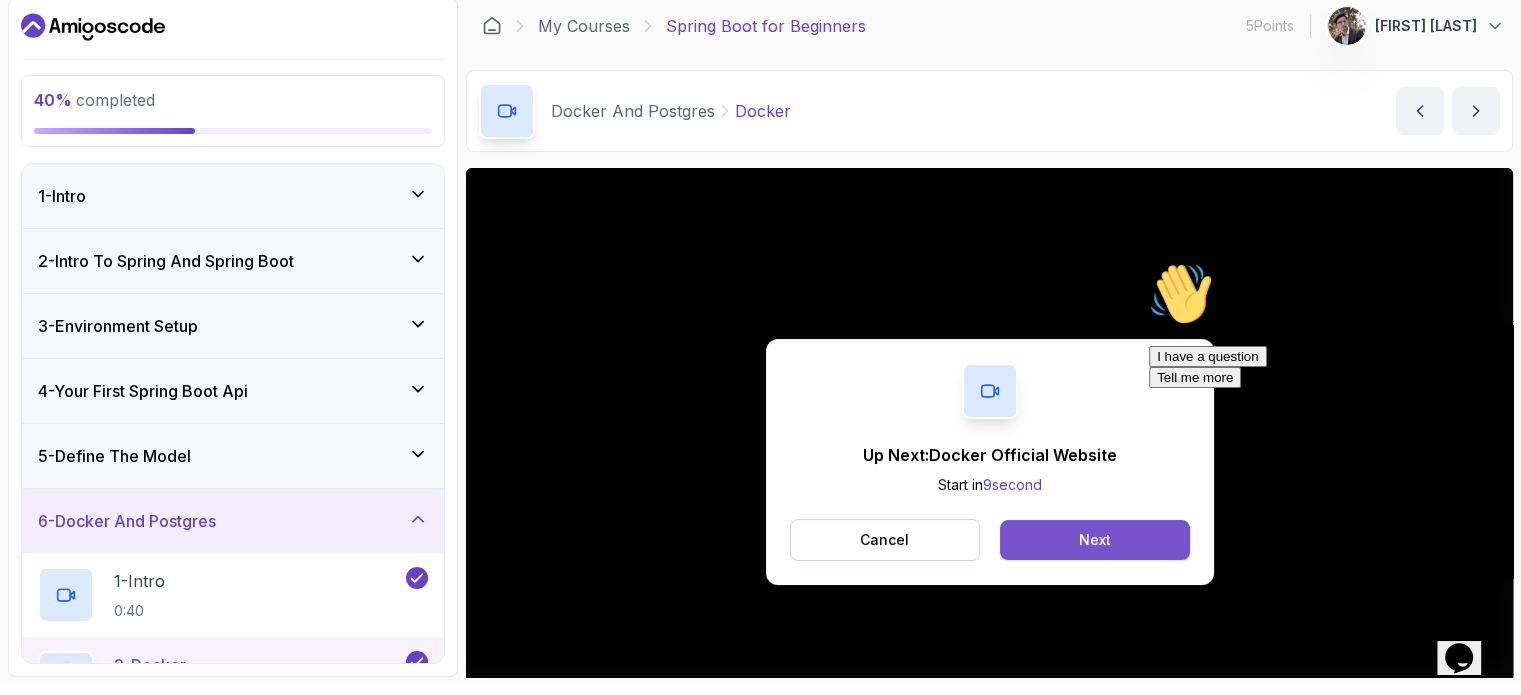 click on "Next" at bounding box center [1094, 540] 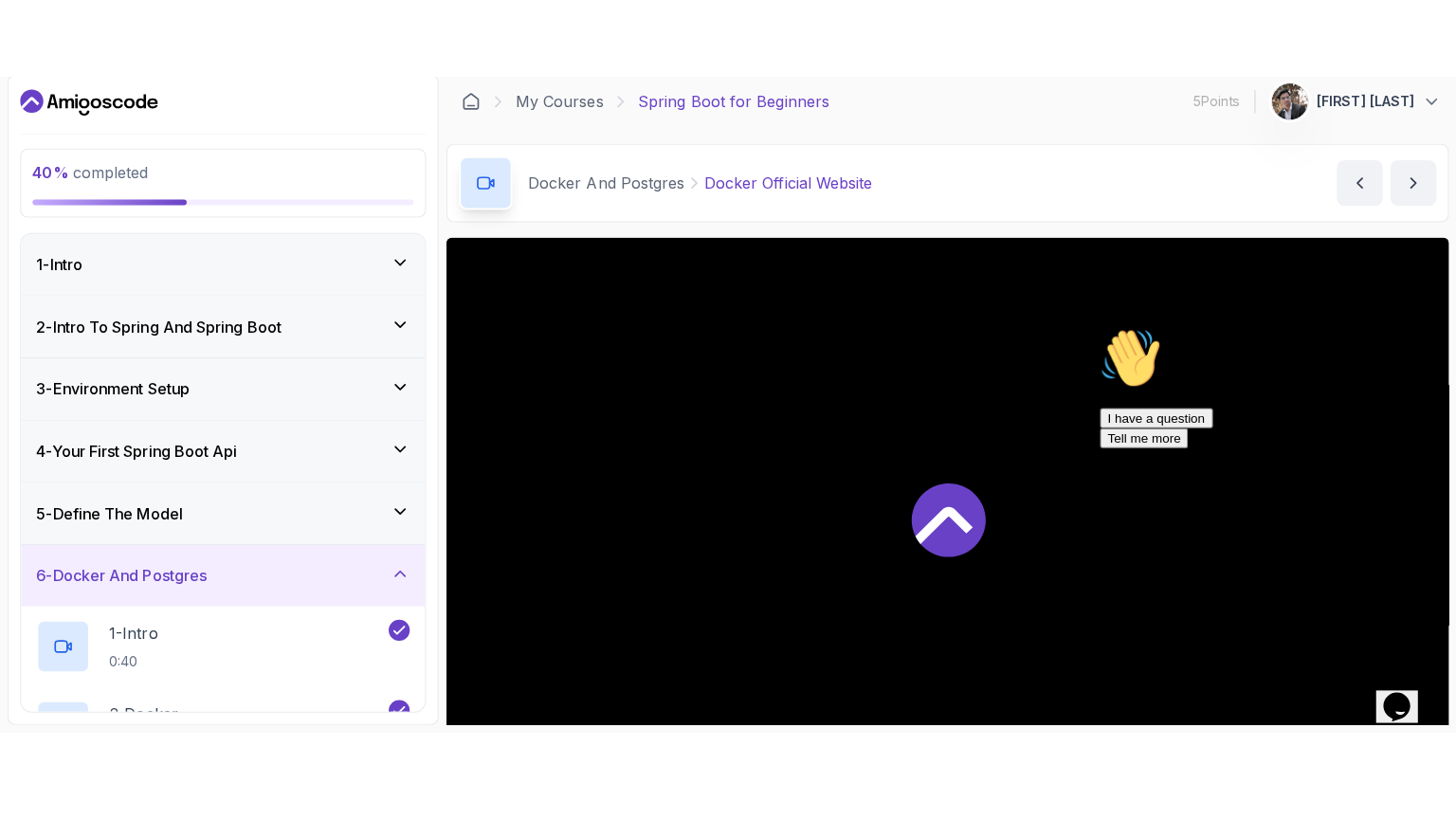 scroll, scrollTop: 0, scrollLeft: 0, axis: both 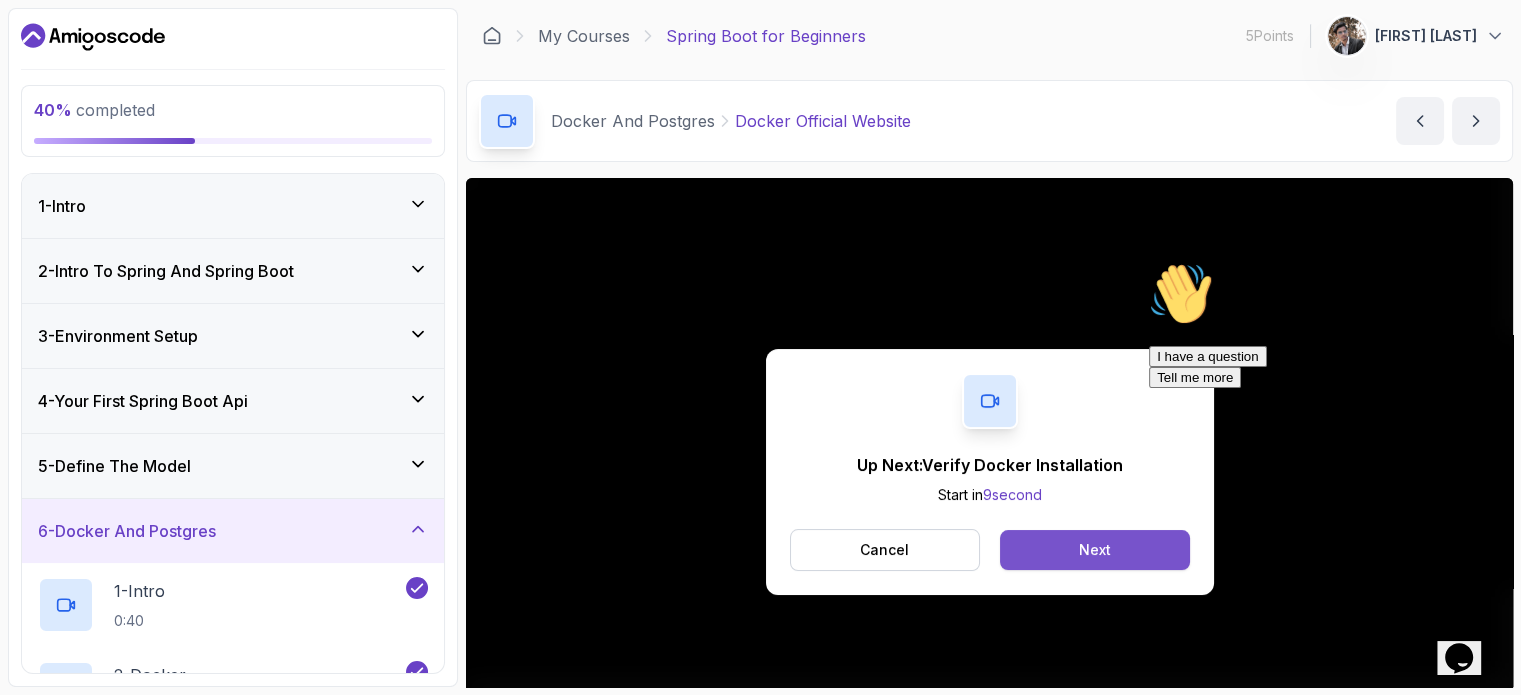 click on "Next" at bounding box center (1094, 550) 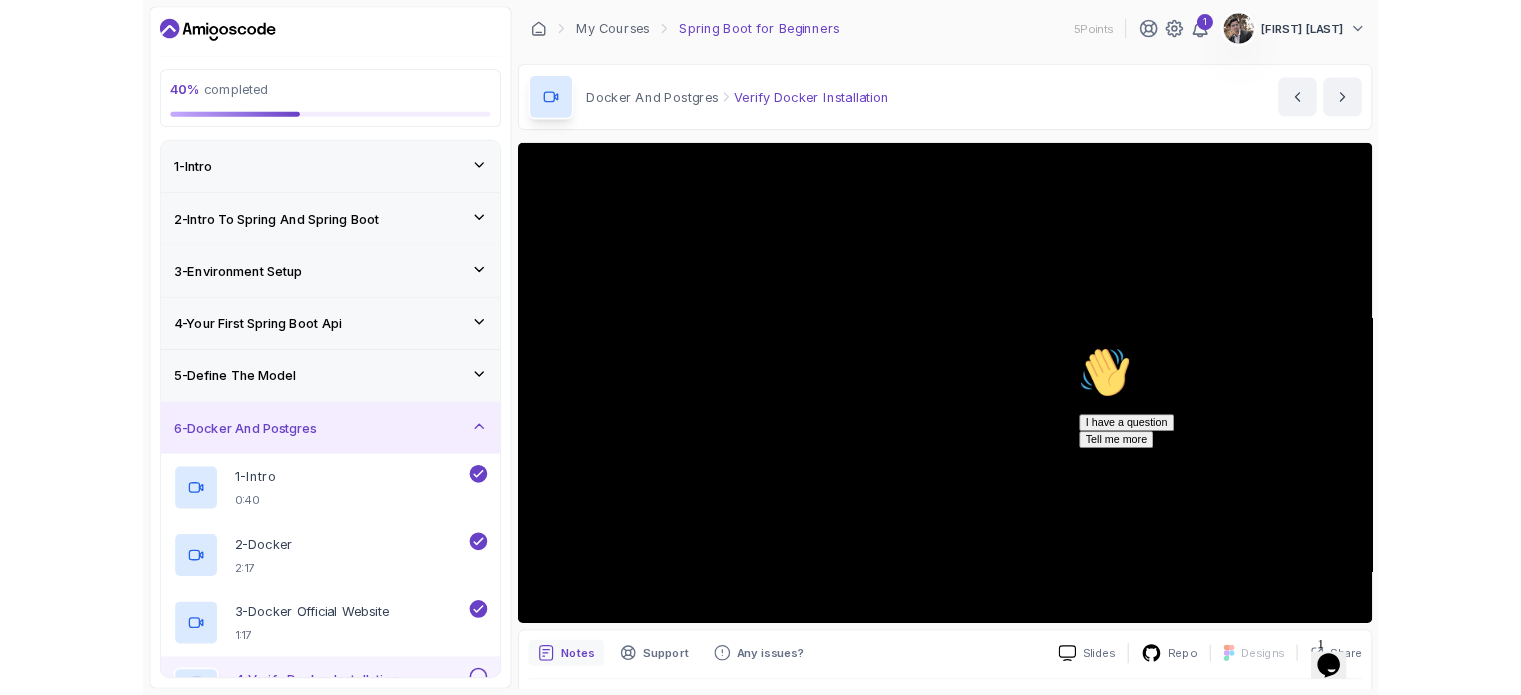scroll, scrollTop: 480, scrollLeft: 0, axis: vertical 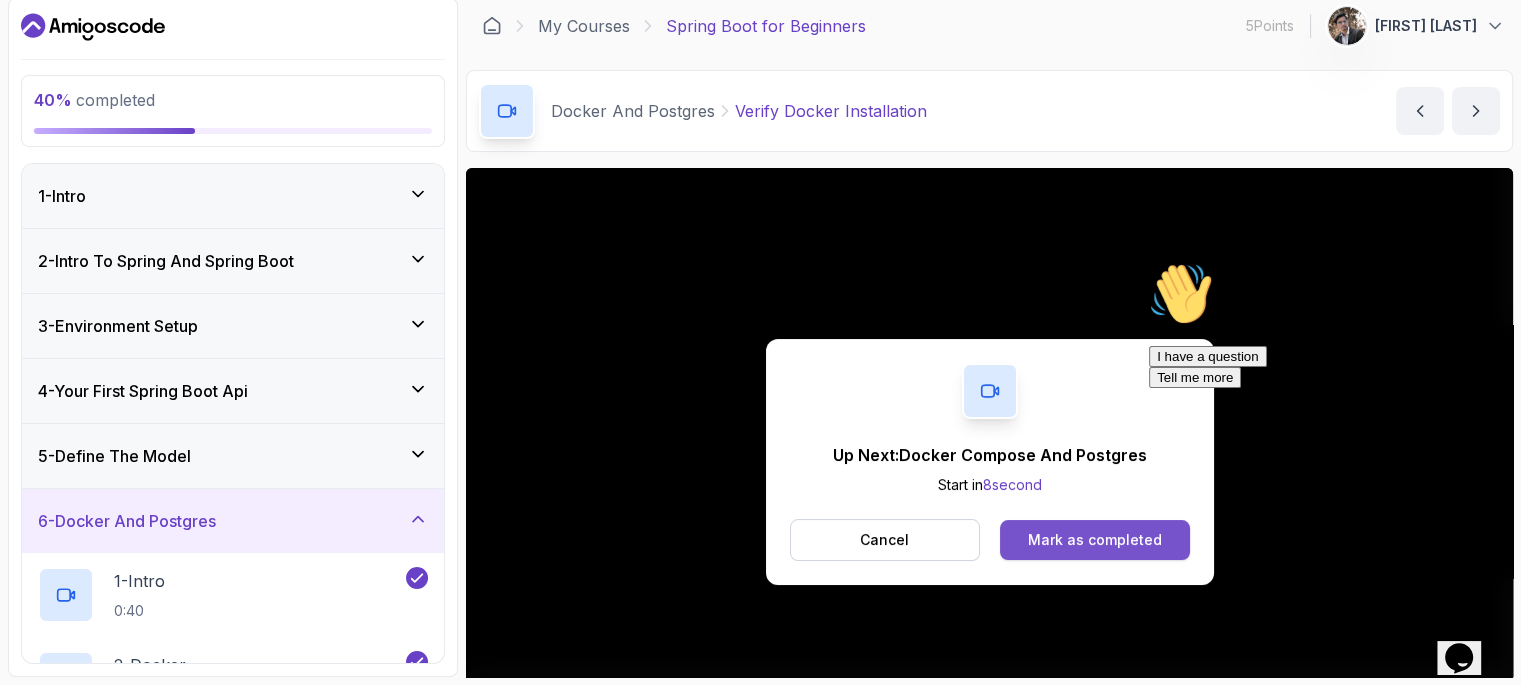 click on "Mark as completed" at bounding box center [1095, 540] 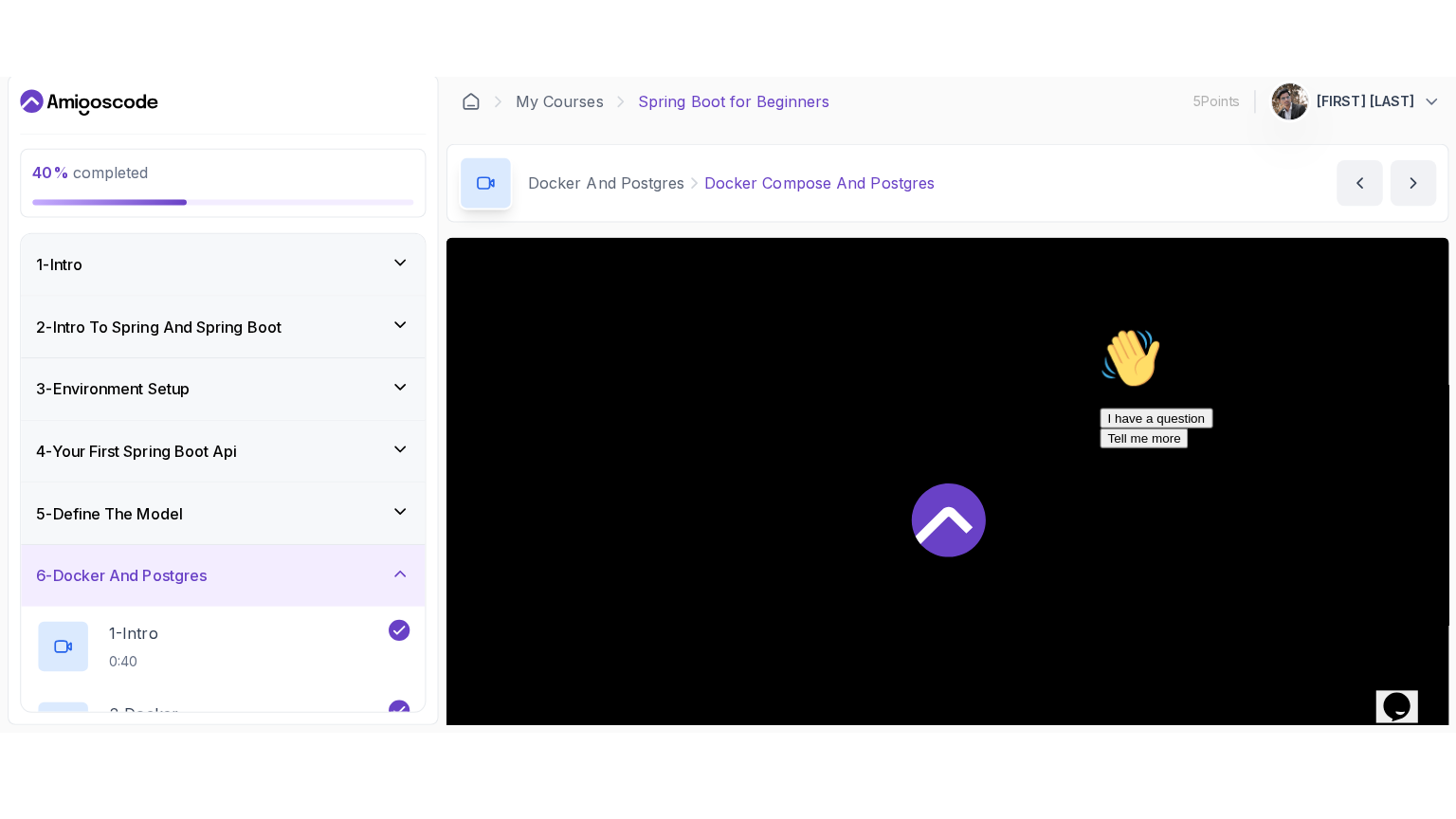 scroll, scrollTop: 0, scrollLeft: 0, axis: both 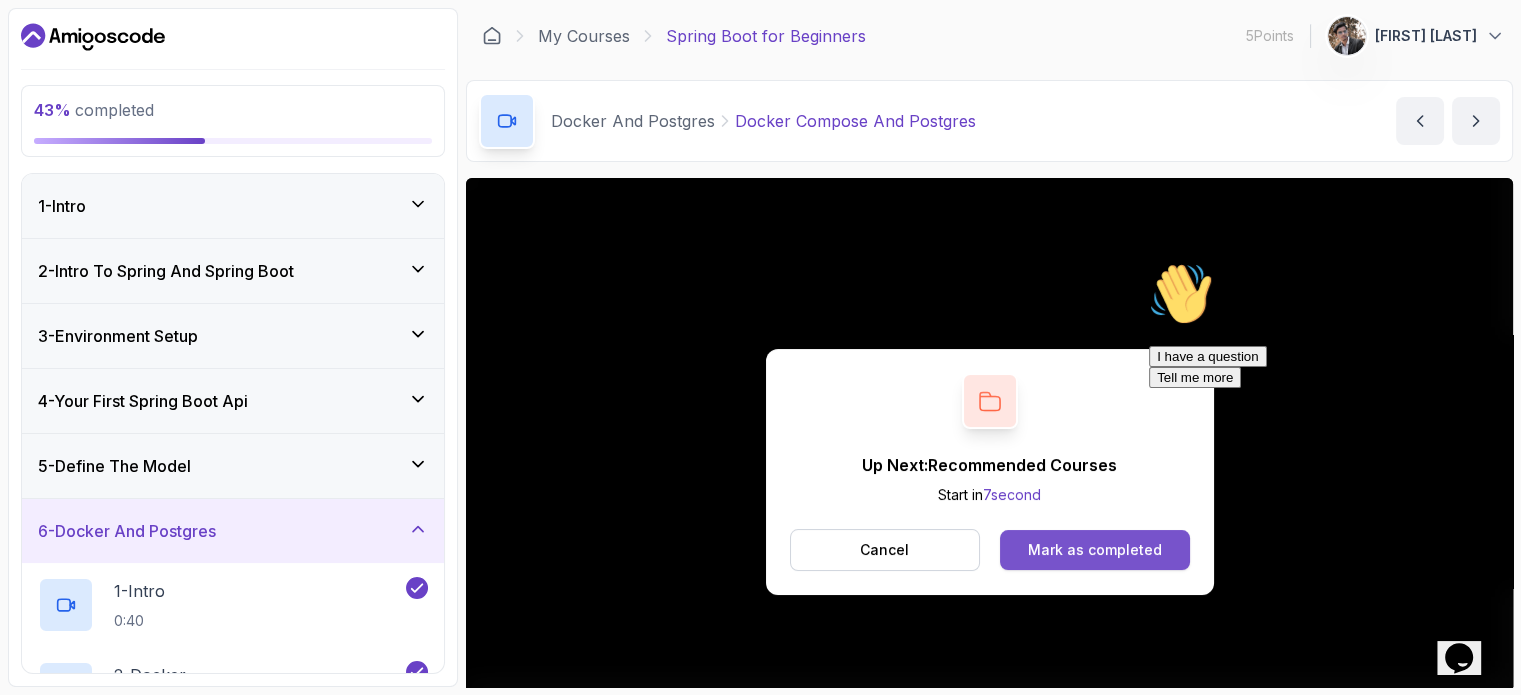 click on "Mark as completed" at bounding box center [1095, 550] 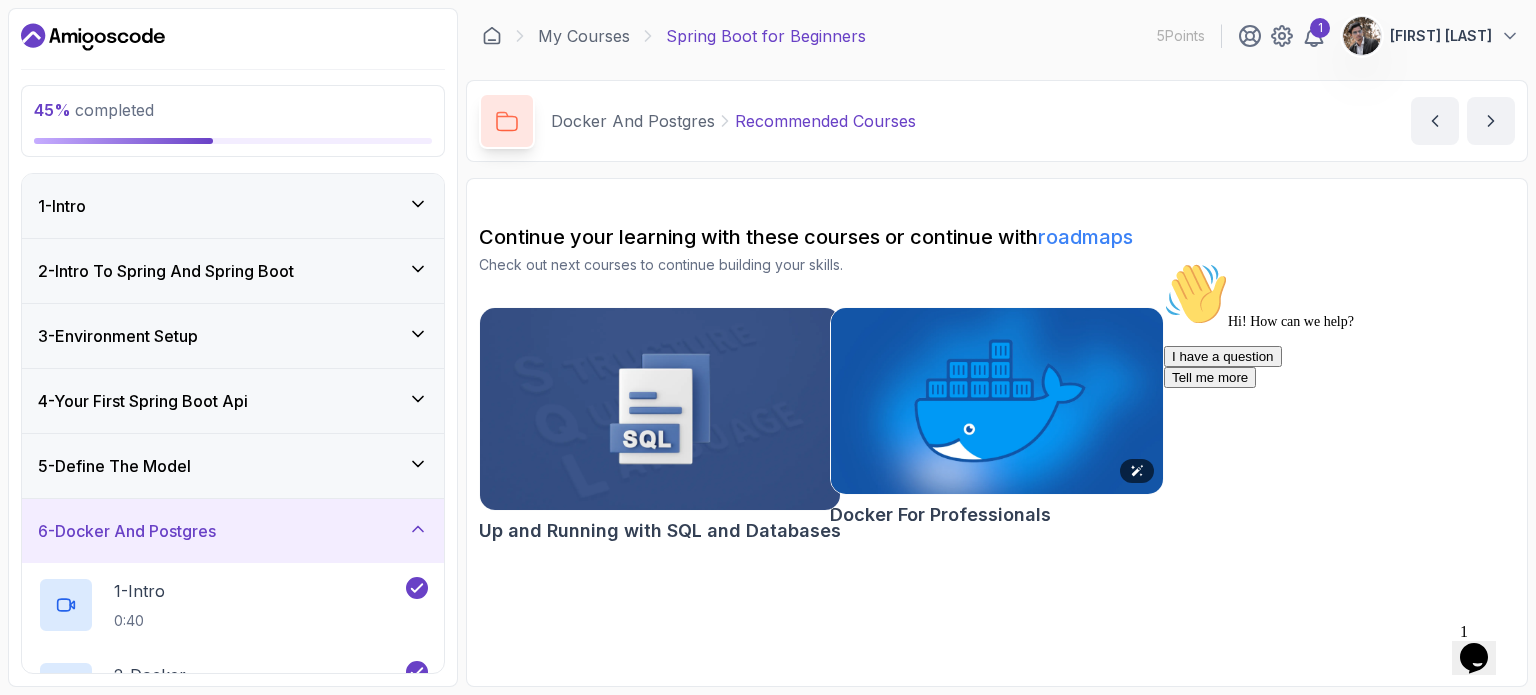 click at bounding box center (1164, 262) 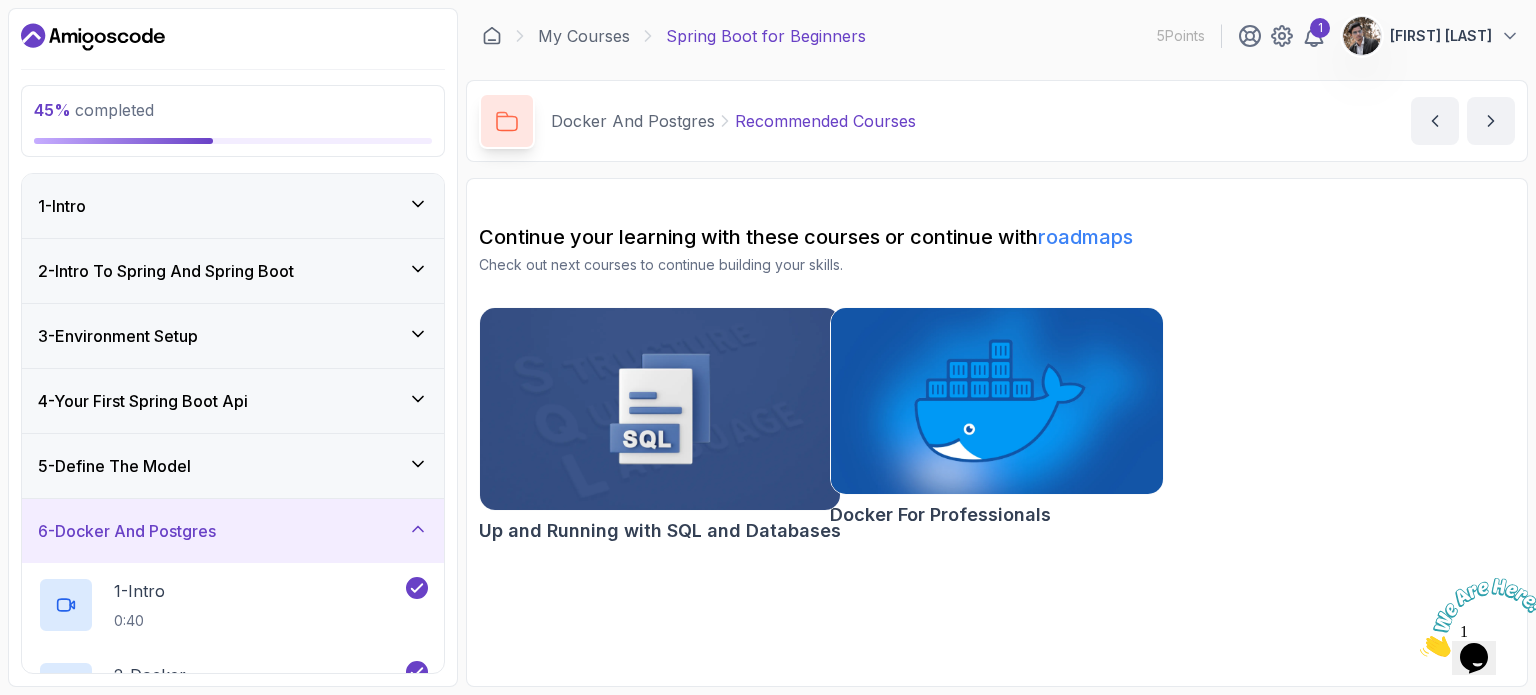 drag, startPoint x: 1535, startPoint y: 387, endPoint x: 1535, endPoint y: 432, distance: 45 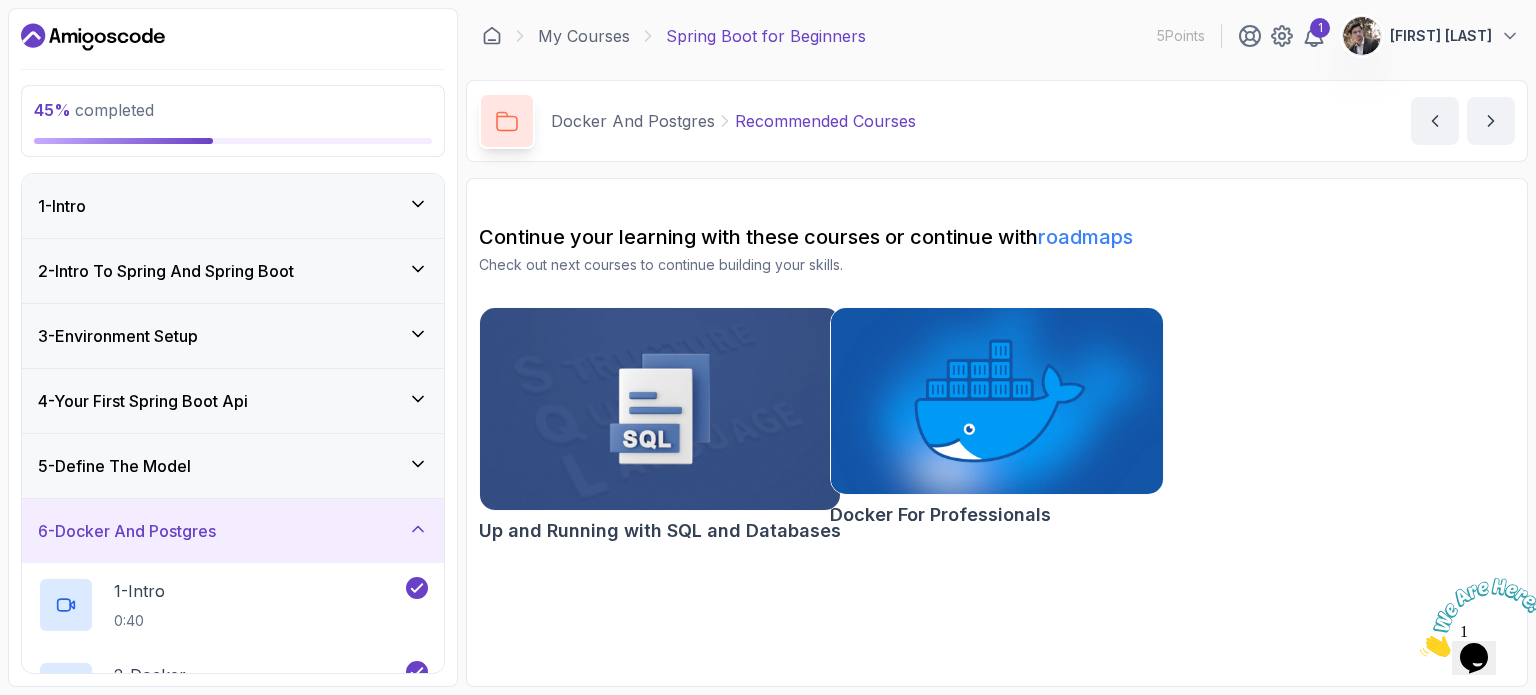 click on "45 % completed 1  -  Intro 2  -  Intro To Spring And Spring Boot 3  -  Environment Setup 4  -  Your First Spring Boot Api 5  -  Define The Model 6  -  Docker And Postgres 1  -  Intro 0:40 2  -  Docker 2:17 3  -  Docker Official Website 1:17 4  -  Verify Docker Installation 1:32 5  -  Docker Compose And Postgres 4:48 6  -  Recommended Courses related-courses 7  -  Databases Setup 8  -  Spring Data Jpa 9  -  Crud 10  -  Exercises 11  -  Artificial Intelligence 12  -  Outro My Courses Spring Boot for Beginners 5  Points 1 gyan prakash 6 - Docker And Postgres  45 % completed Docker And Postgres Recommended Courses Recommended Courses by  nelson Continue your learning with these courses or continue with  roadmaps Check out next courses to continue building your skills. Up and Running with SQL and Databases Docker For Professionals" at bounding box center (768, 347) 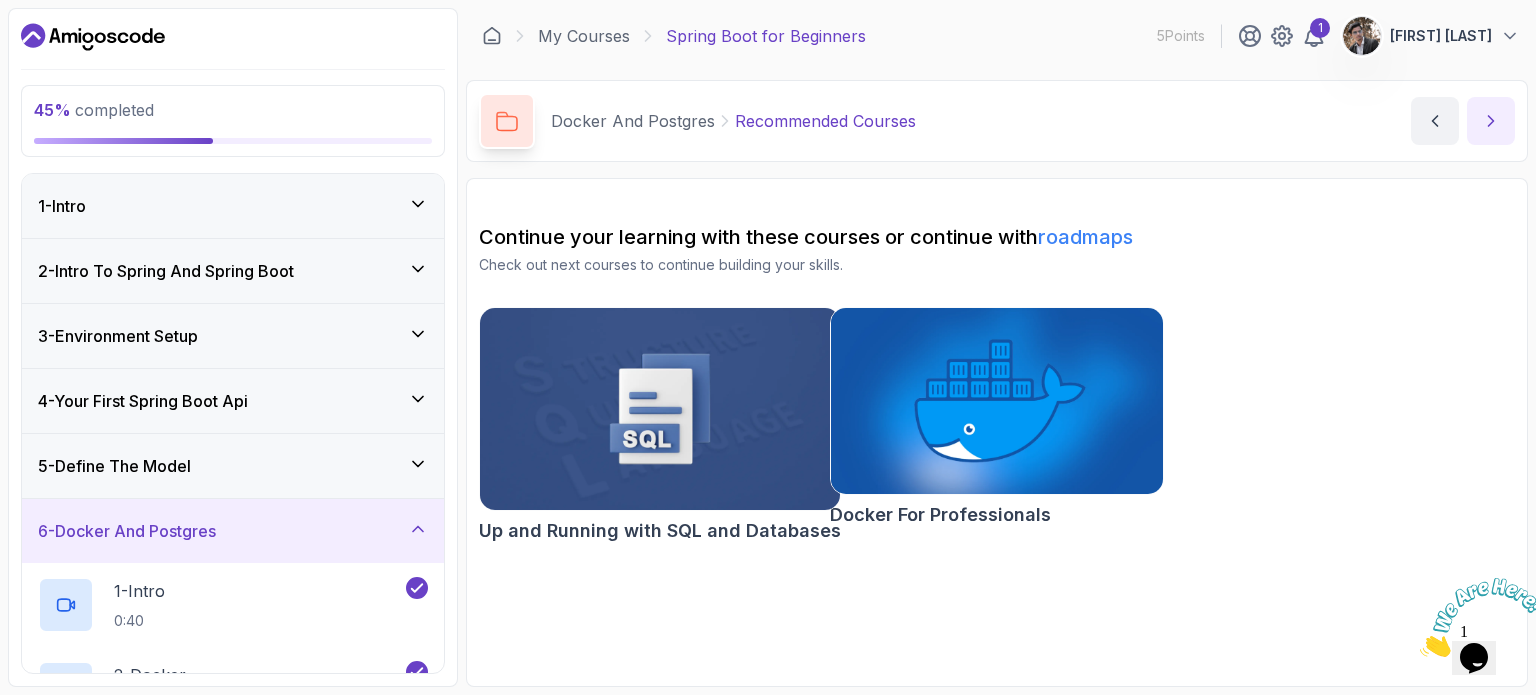 click 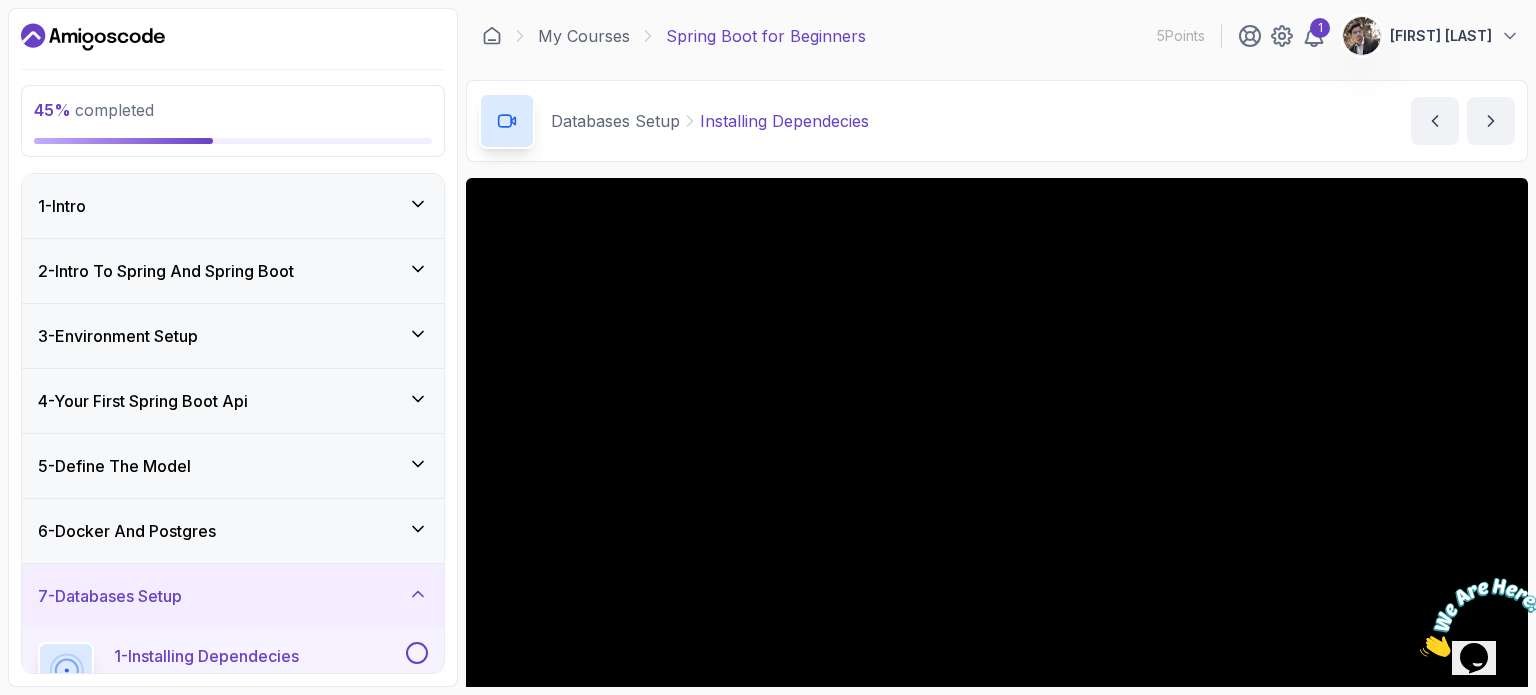 click on "6  -  Docker And Postgres" at bounding box center (233, 531) 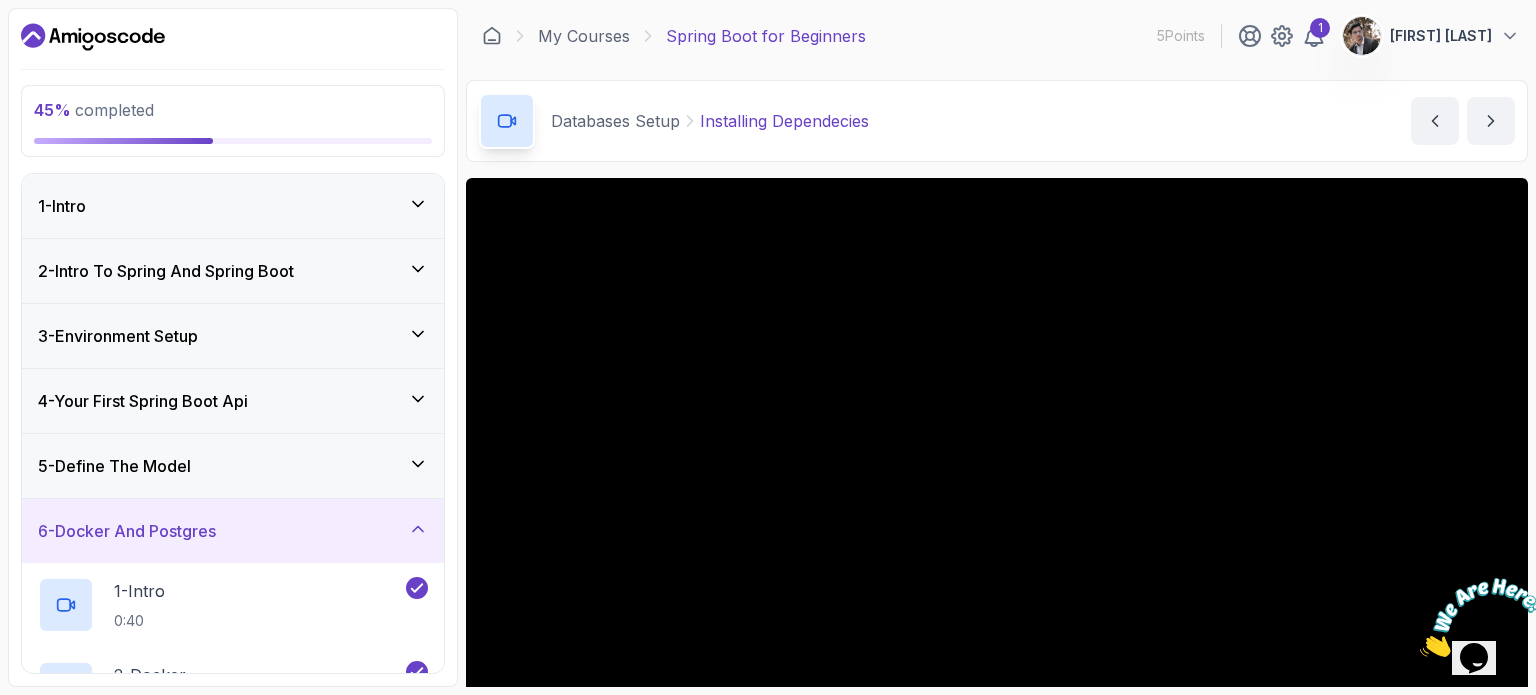 click on "6  -  Docker And Postgres" at bounding box center [233, 531] 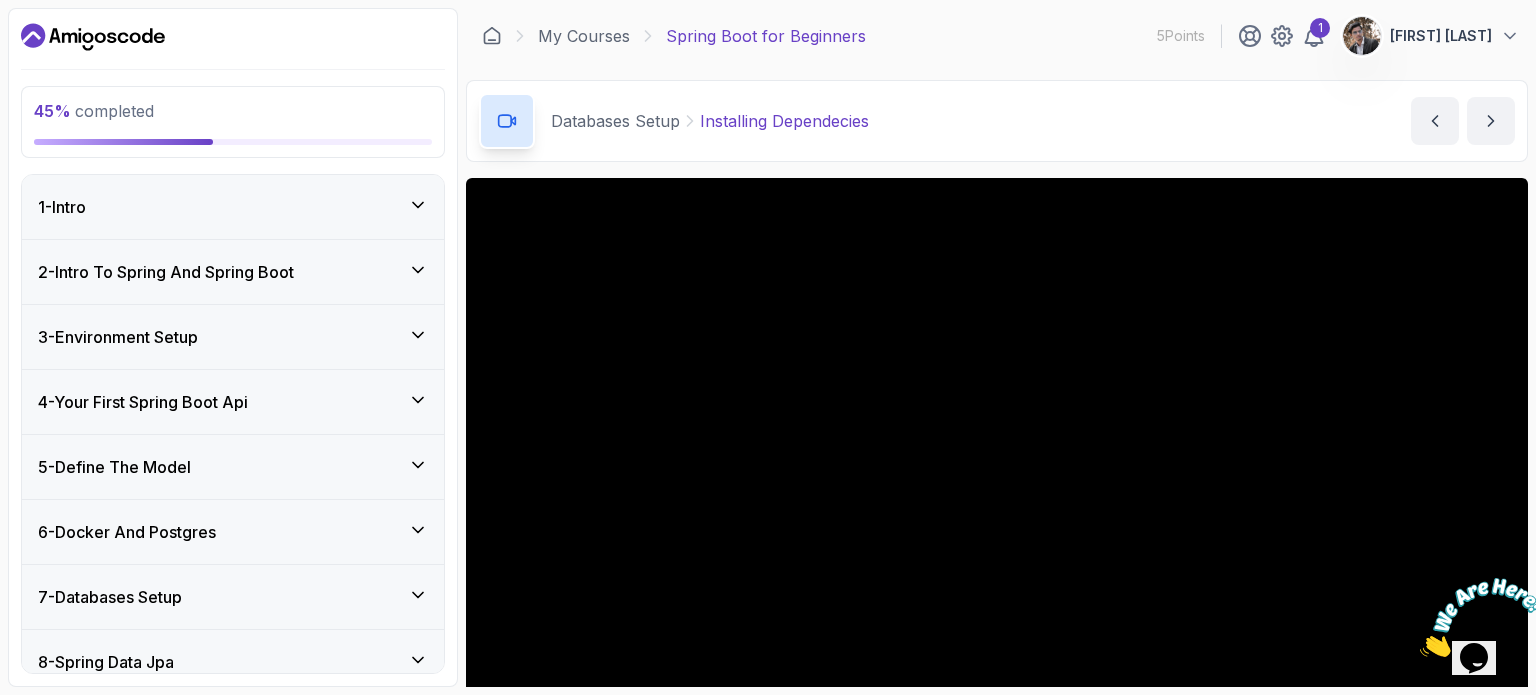 type 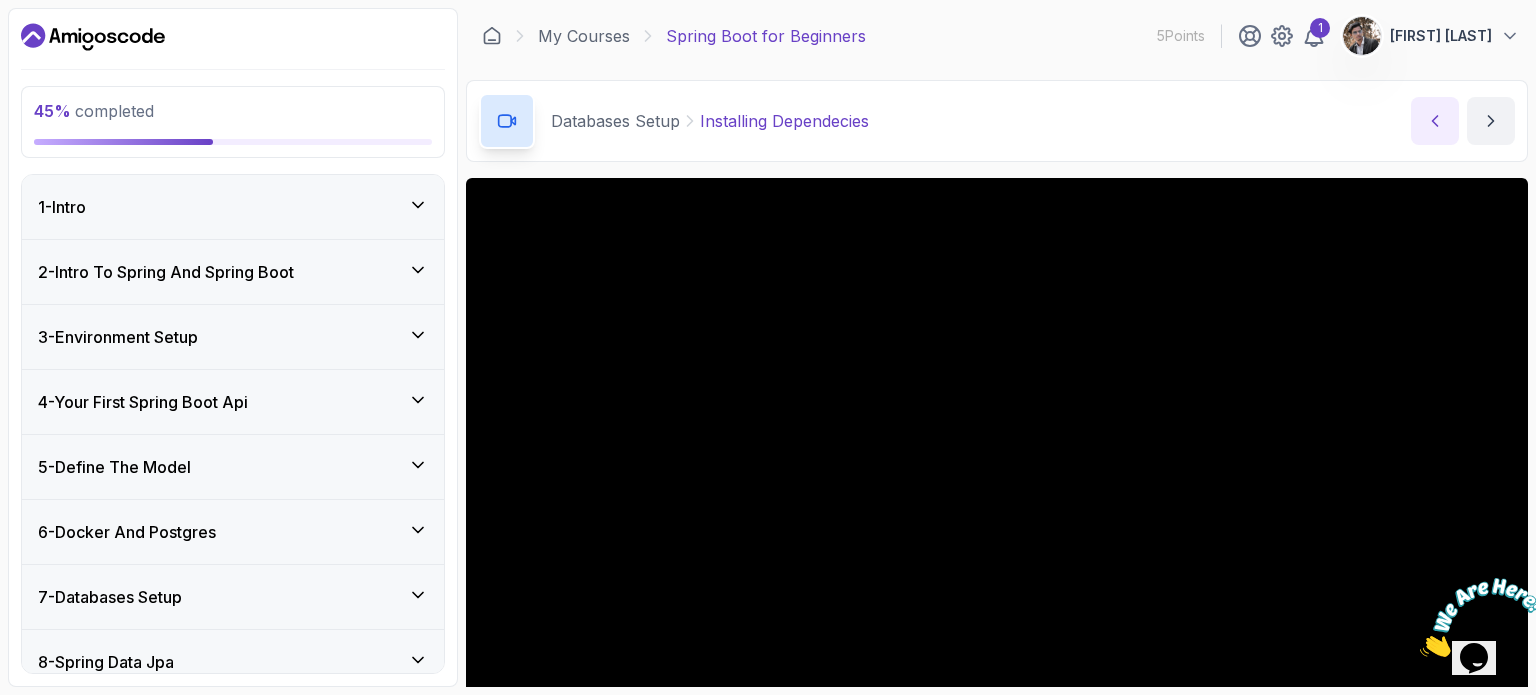 click at bounding box center [1435, 121] 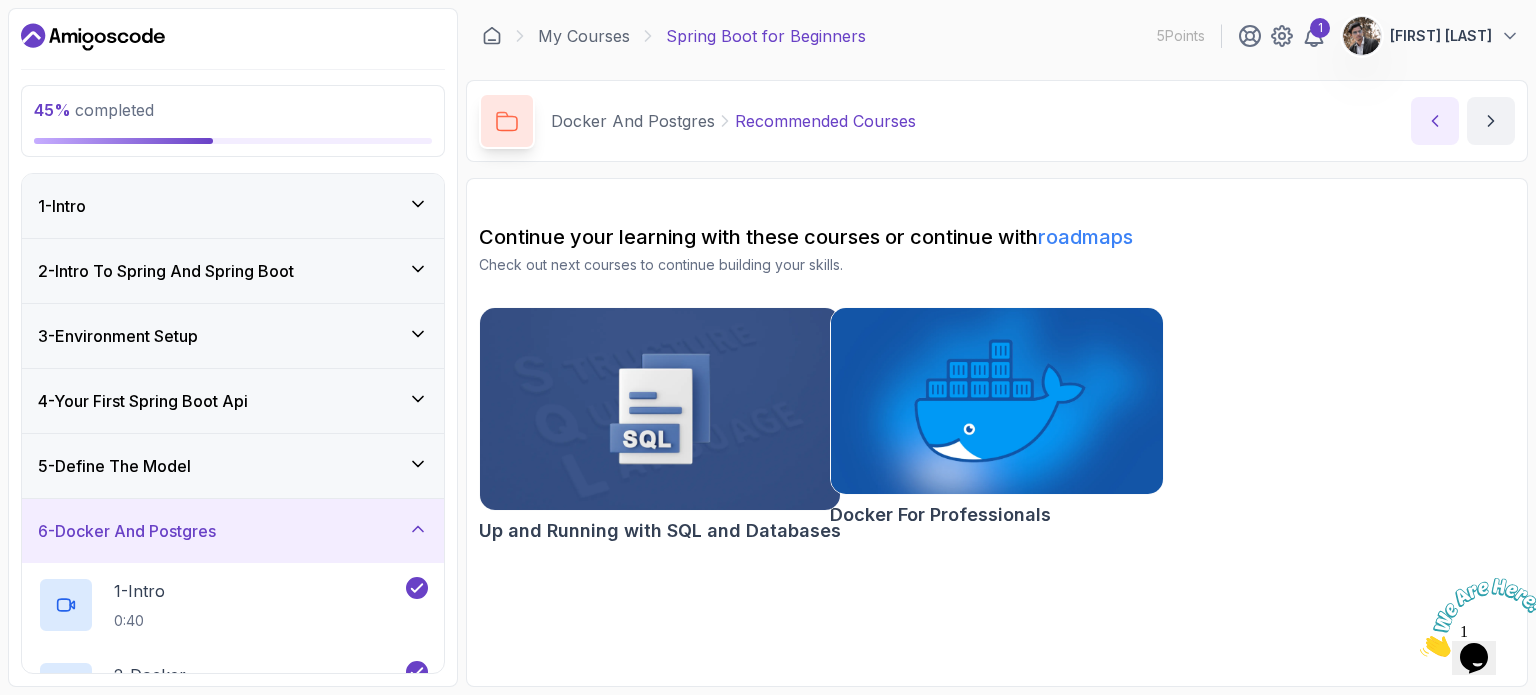 click at bounding box center [1435, 121] 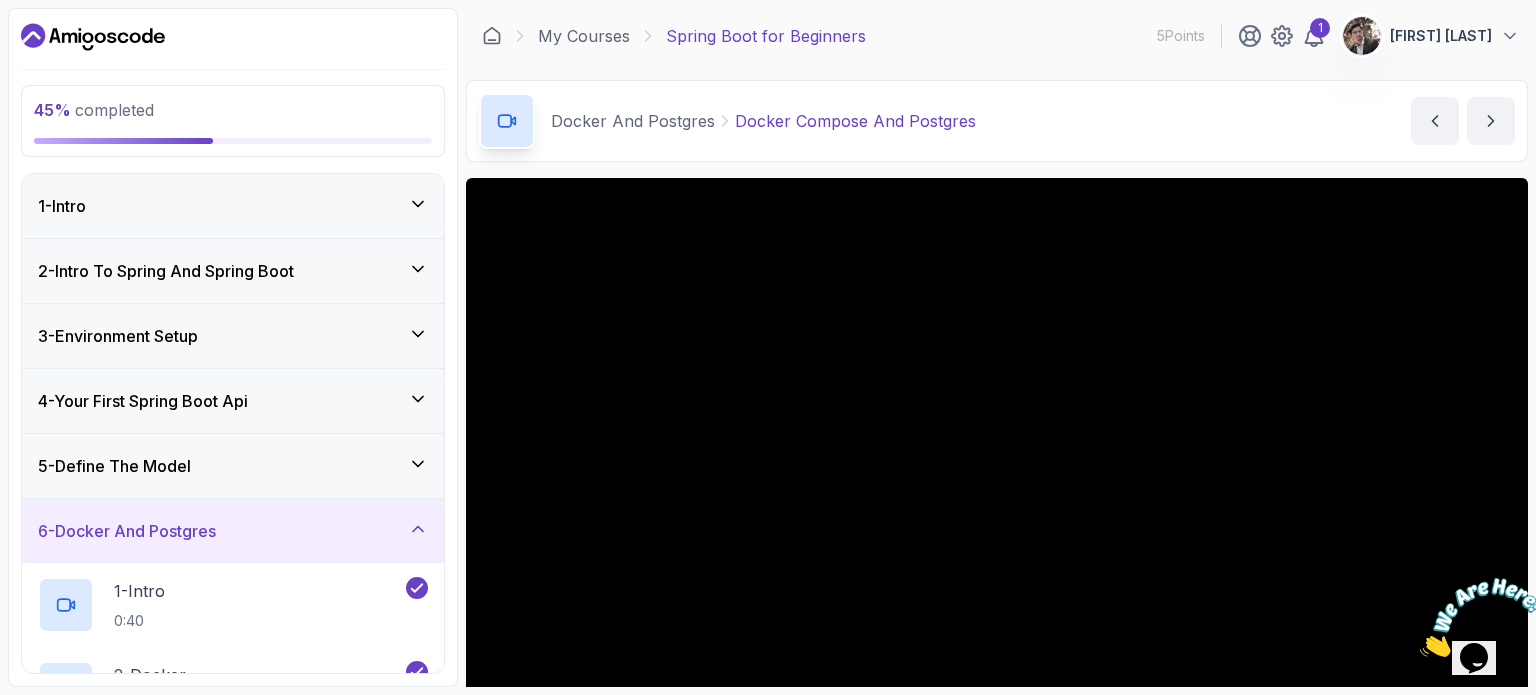 type 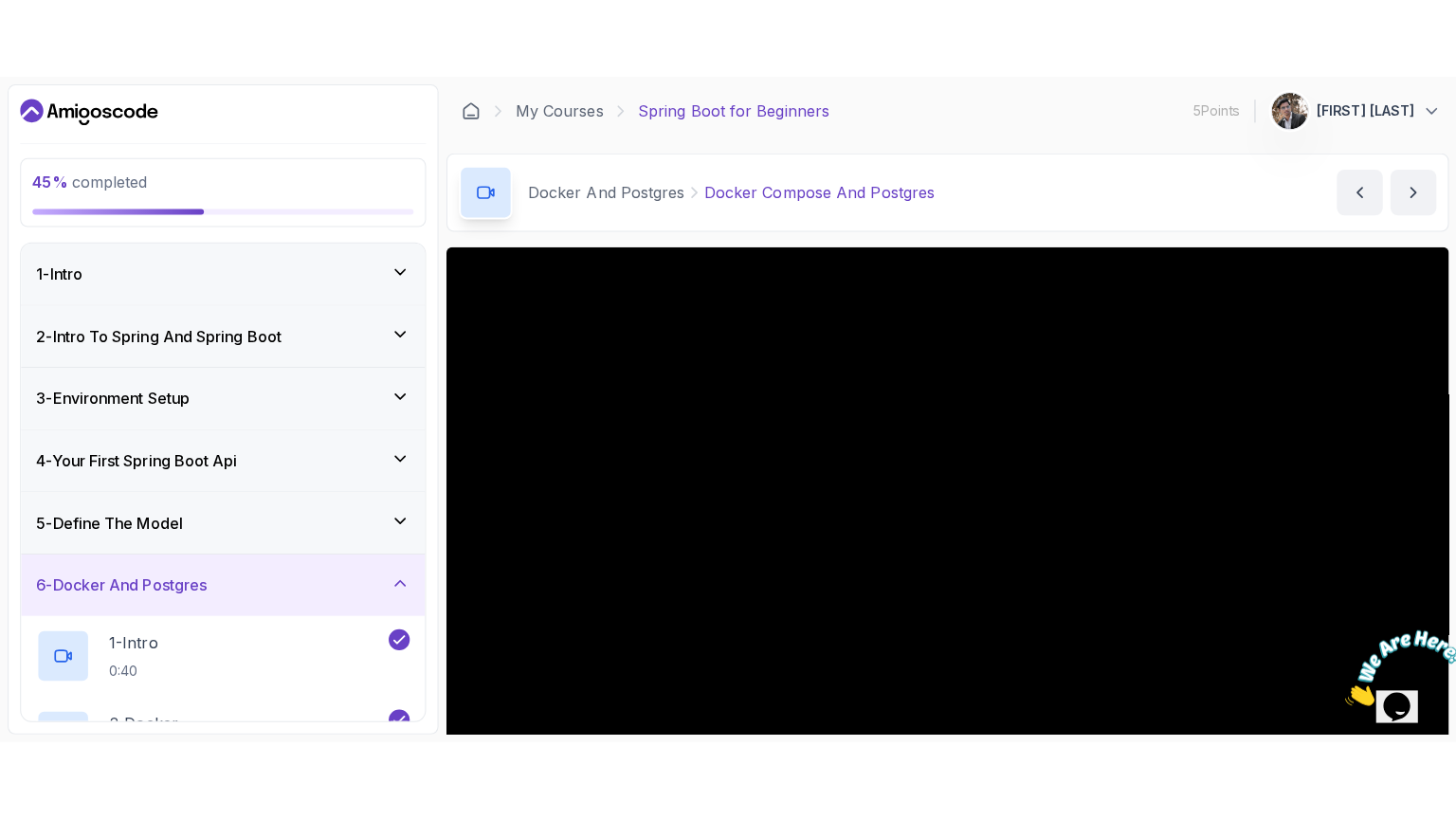 scroll, scrollTop: 455, scrollLeft: 0, axis: vertical 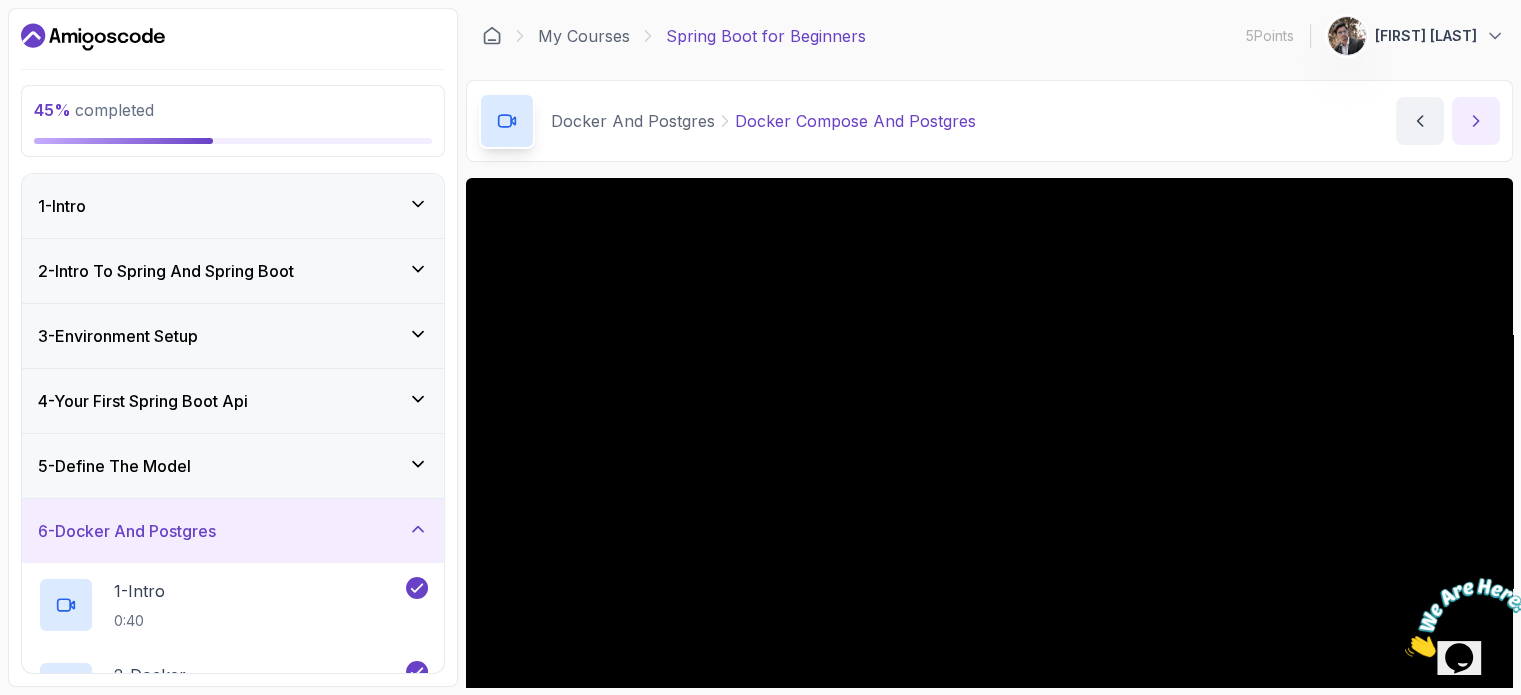 click at bounding box center (1476, 121) 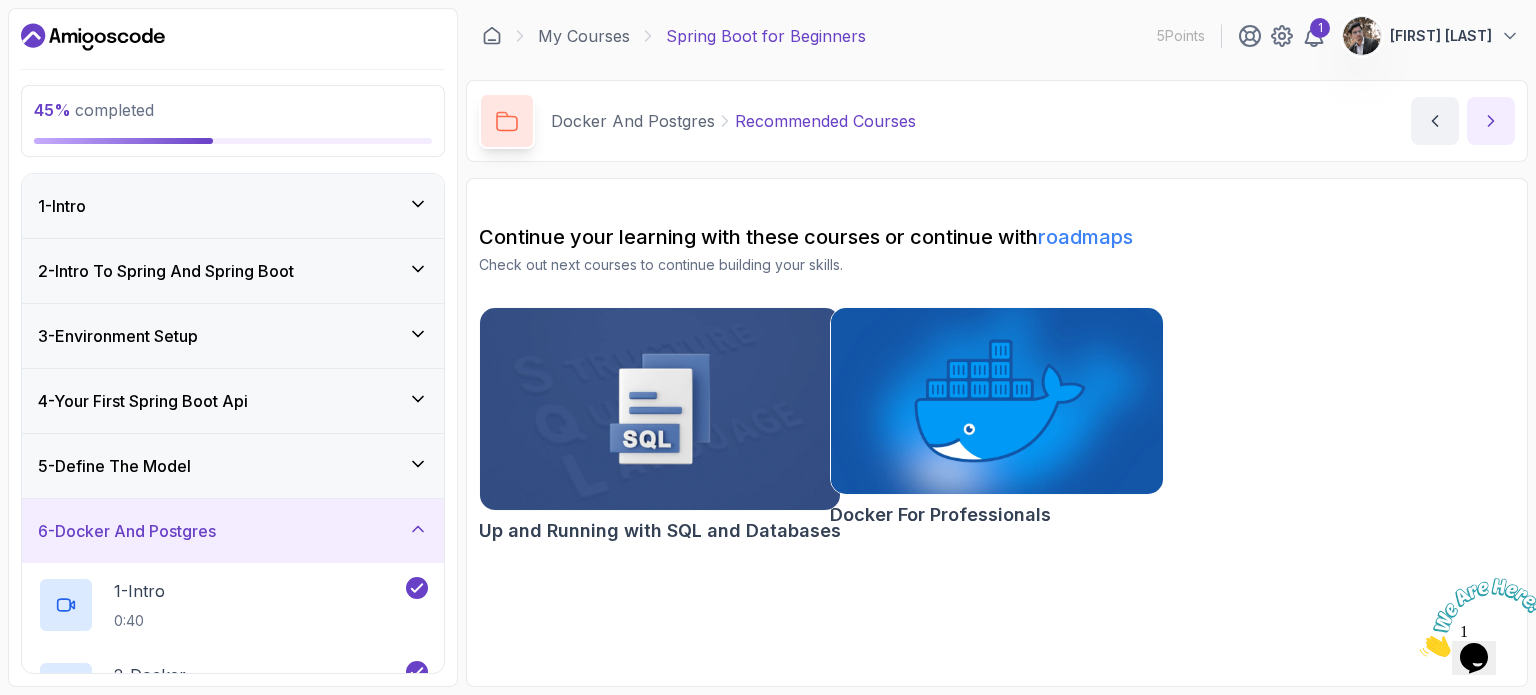 click 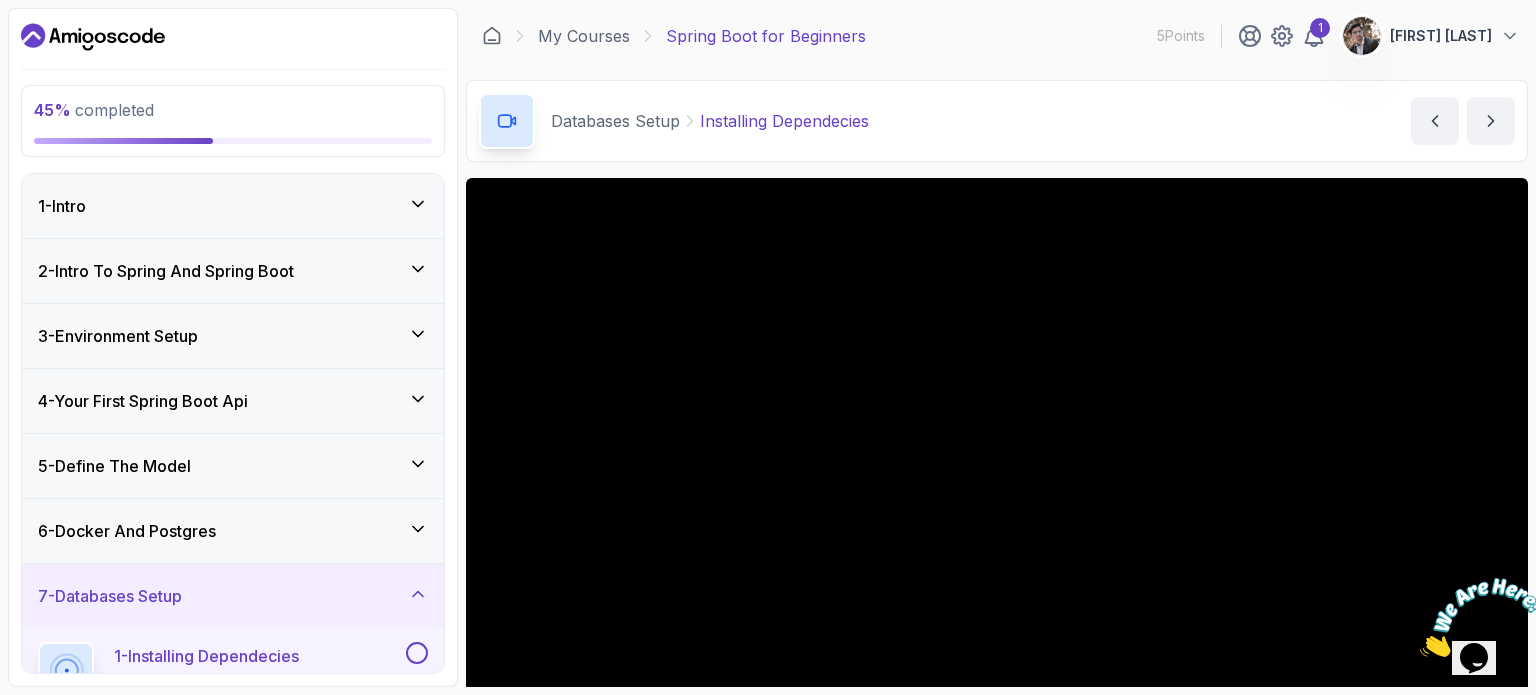 type 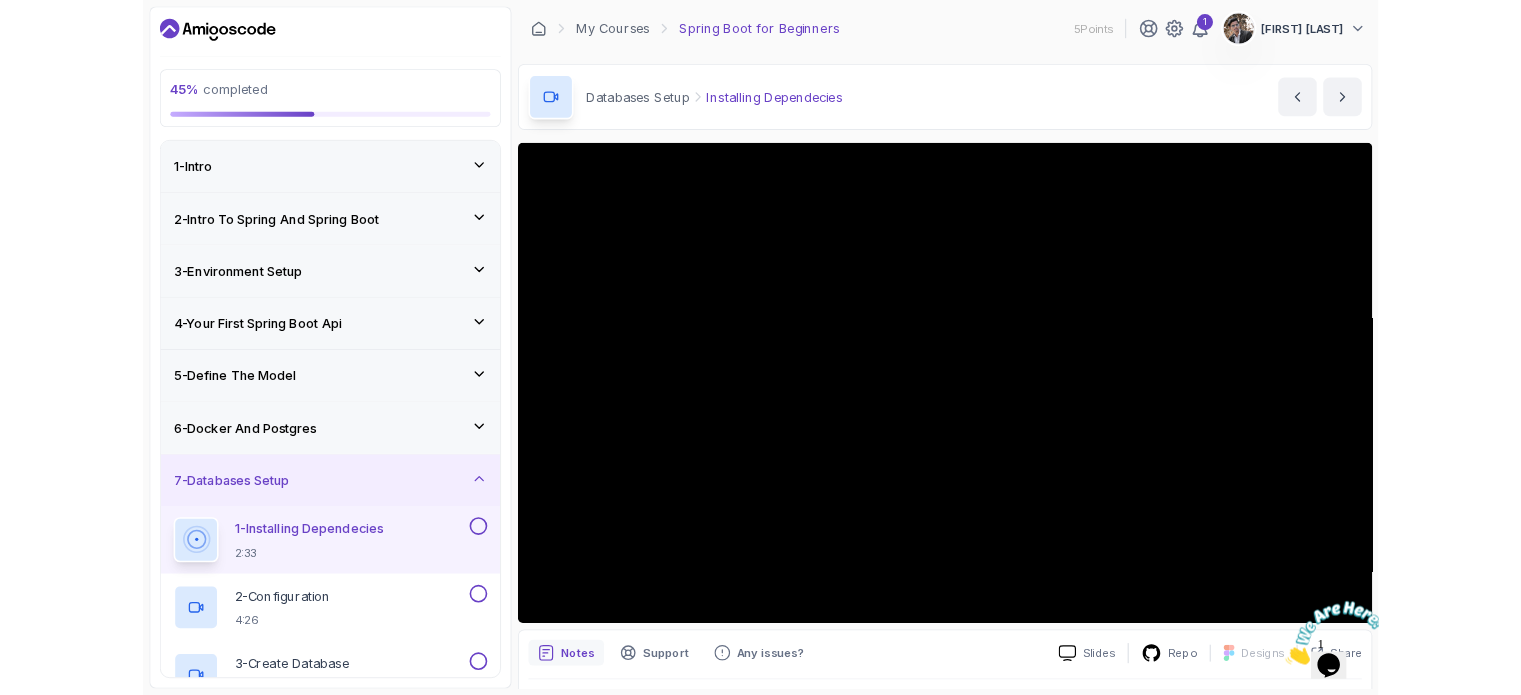 scroll, scrollTop: 480, scrollLeft: 0, axis: vertical 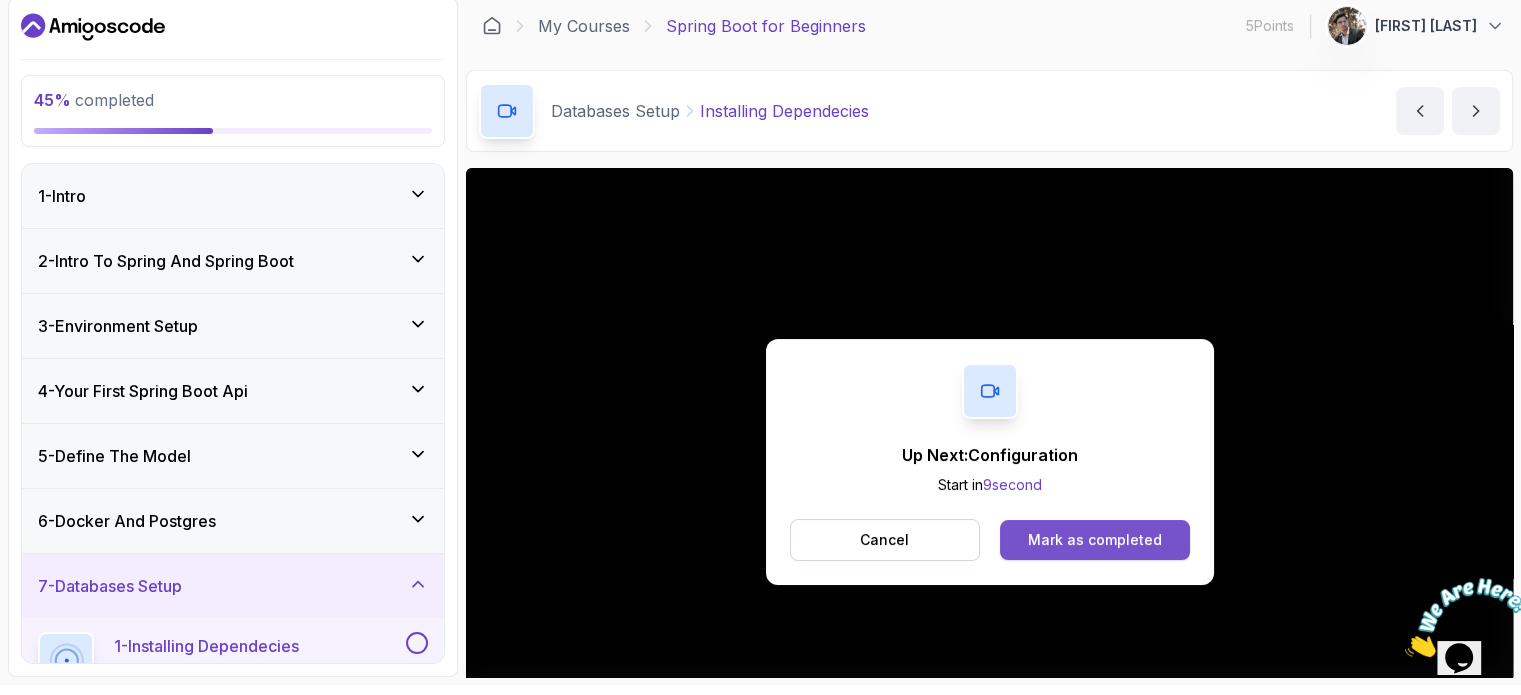 click on "Mark as completed" at bounding box center [1095, 540] 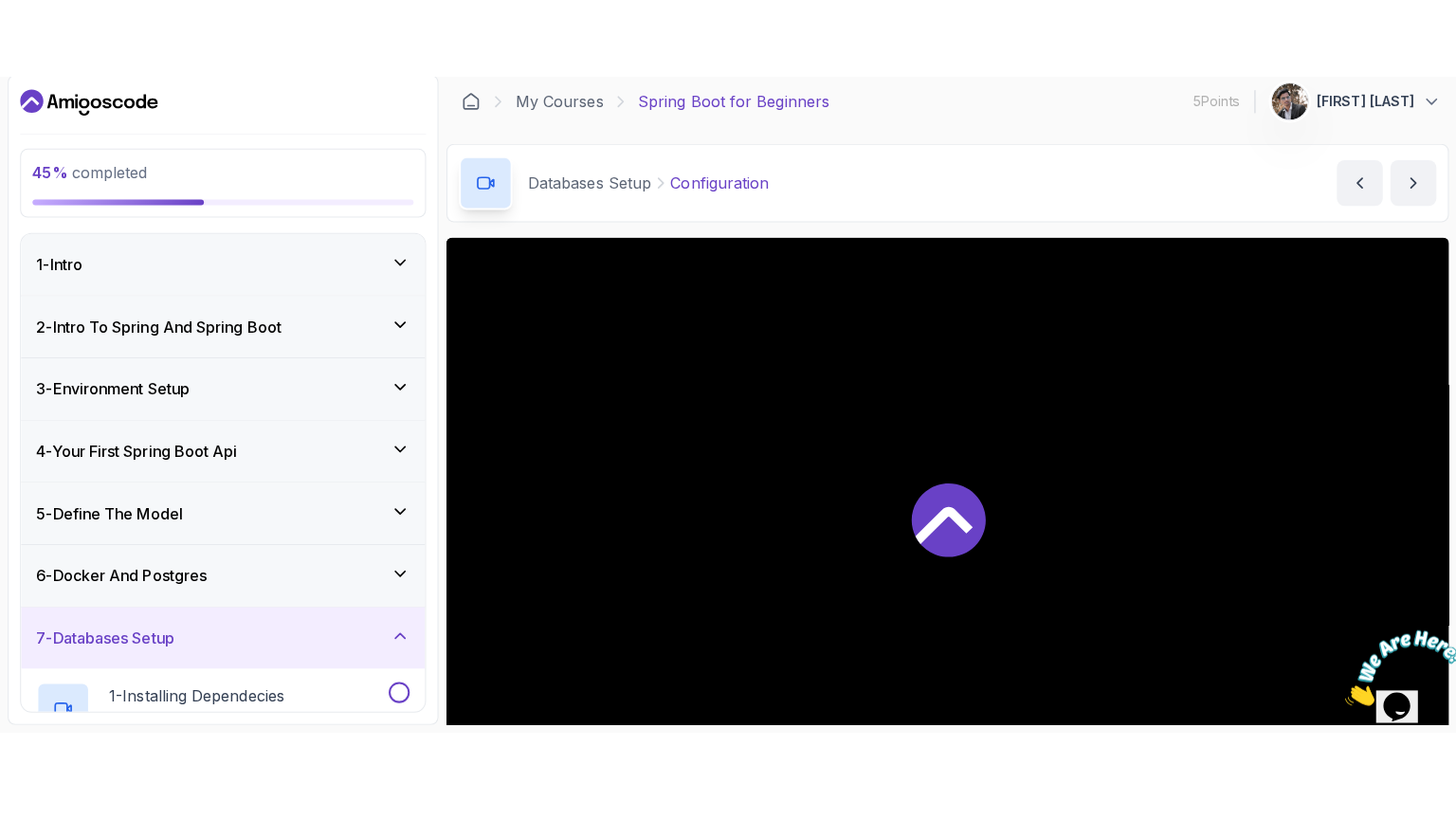scroll, scrollTop: 0, scrollLeft: 0, axis: both 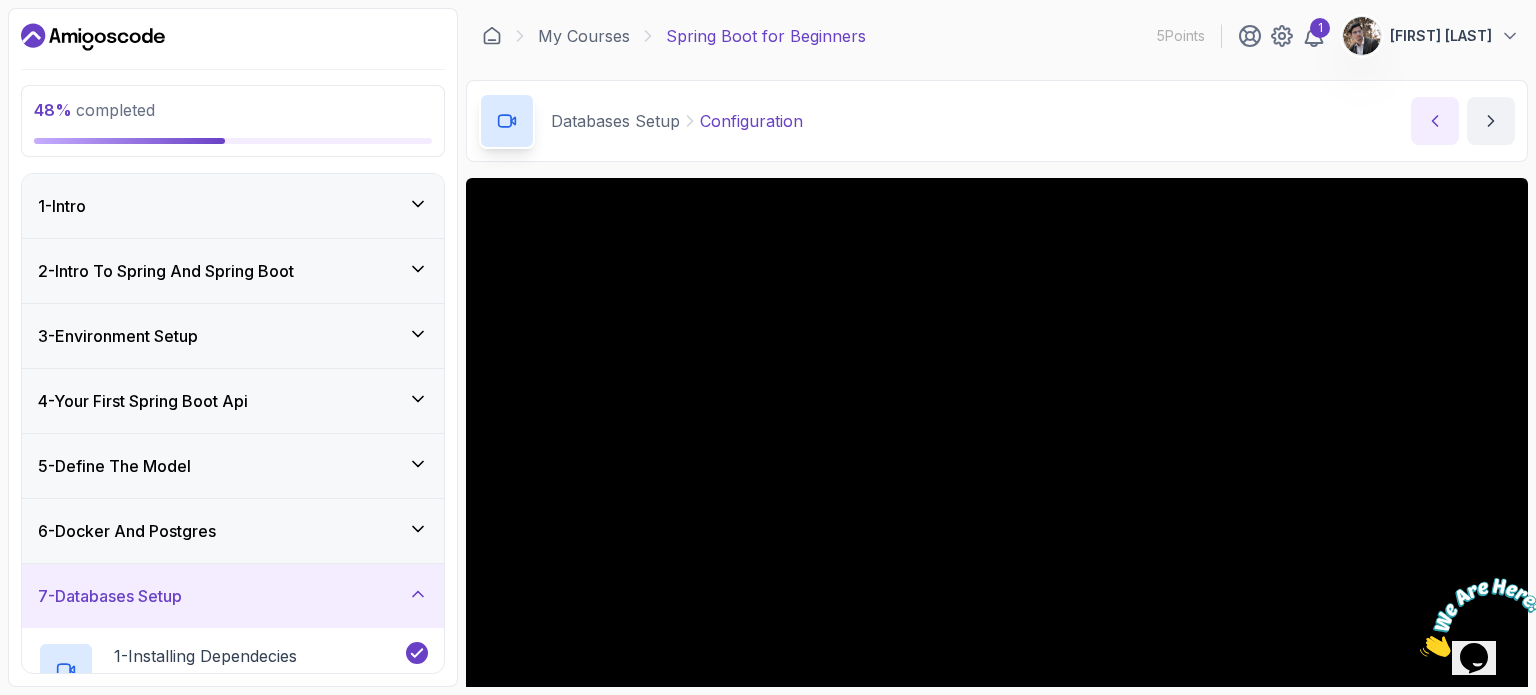 click 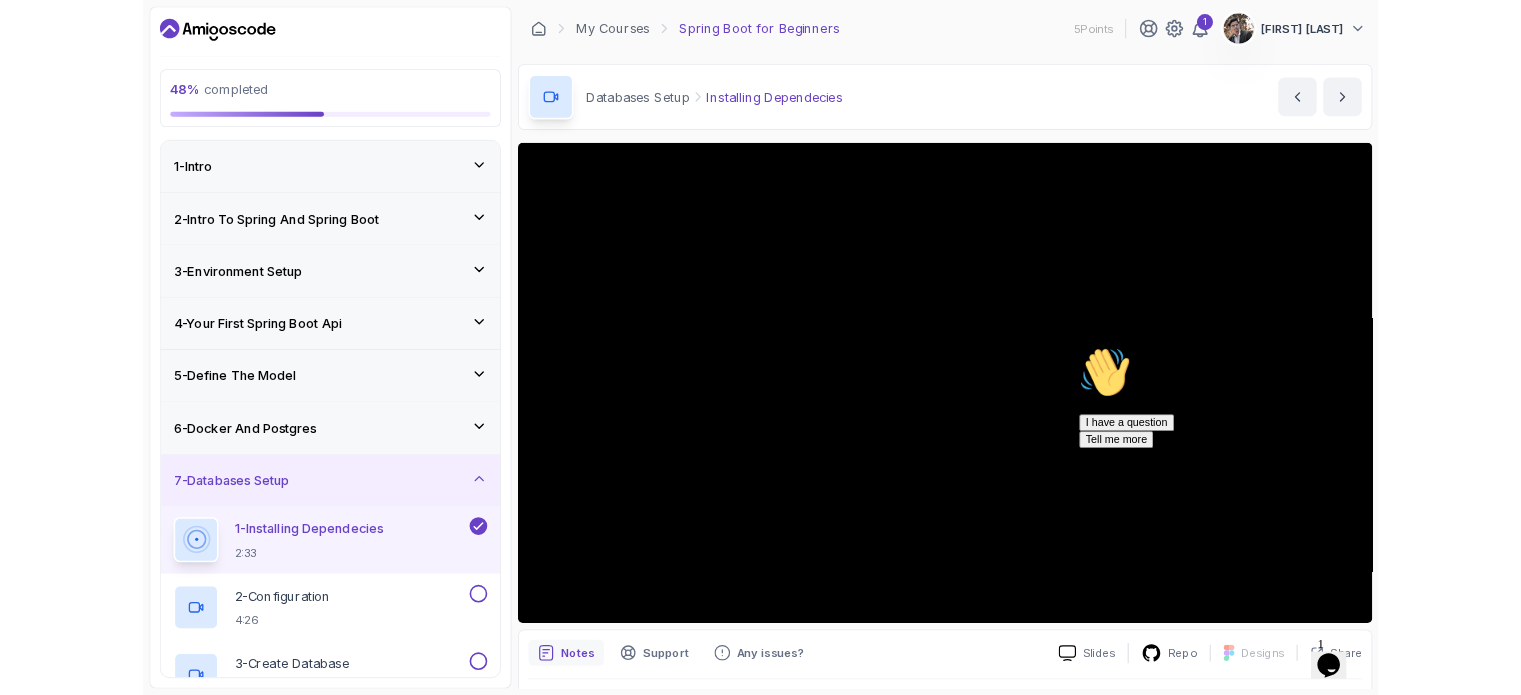 scroll, scrollTop: 480, scrollLeft: 0, axis: vertical 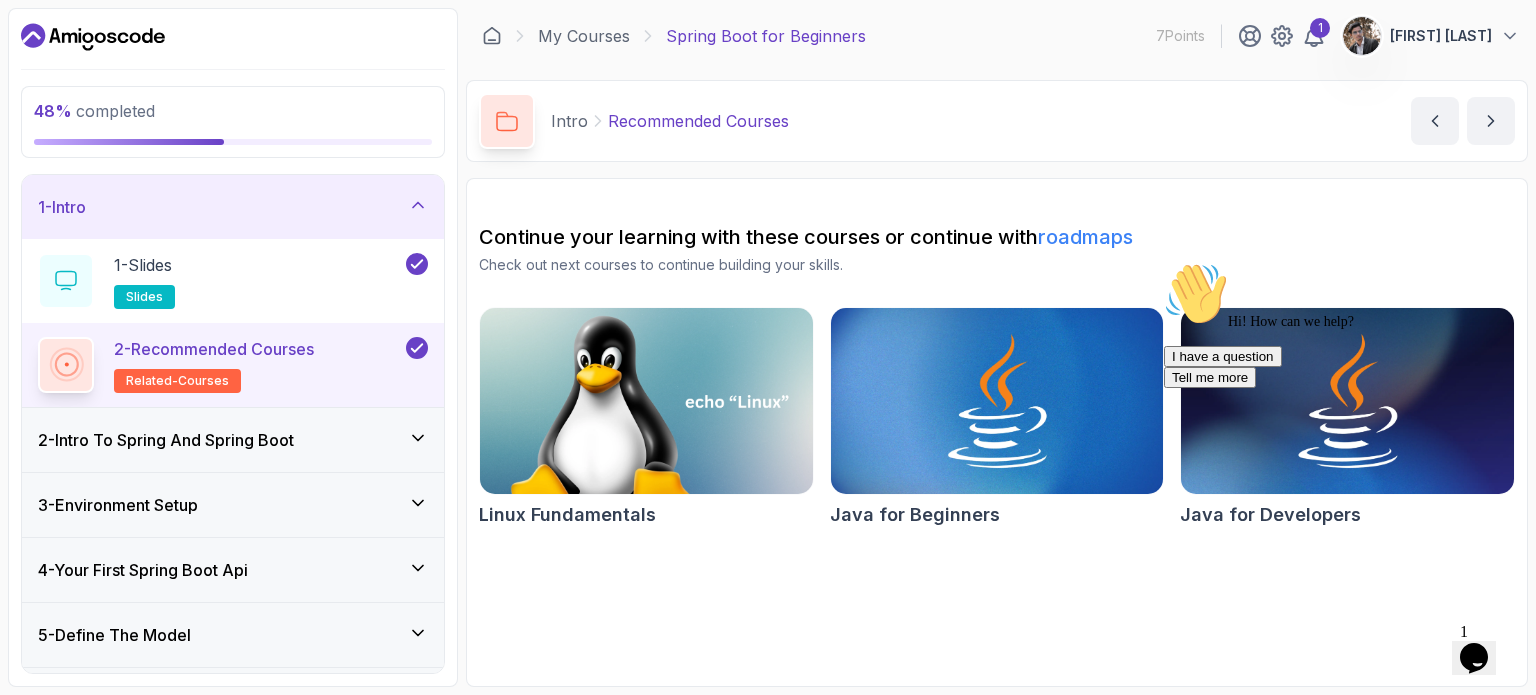 click on "48 % completed 1  -  Intro 1  -  Slides slides 2  -  Recommended Courses related-courses 2  -  Intro To Spring And Spring Boot 3  -  Environment Setup 4  -  Your First Spring Boot Api 5  -  Define The Model 6  -  Docker And Postgres 7  -  Databases Setup 8  -  Spring Data Jpa 9  -  Crud 10  -  Exercises 11  -  Artificial Intelligence 12  -  Outro" at bounding box center [233, 347] 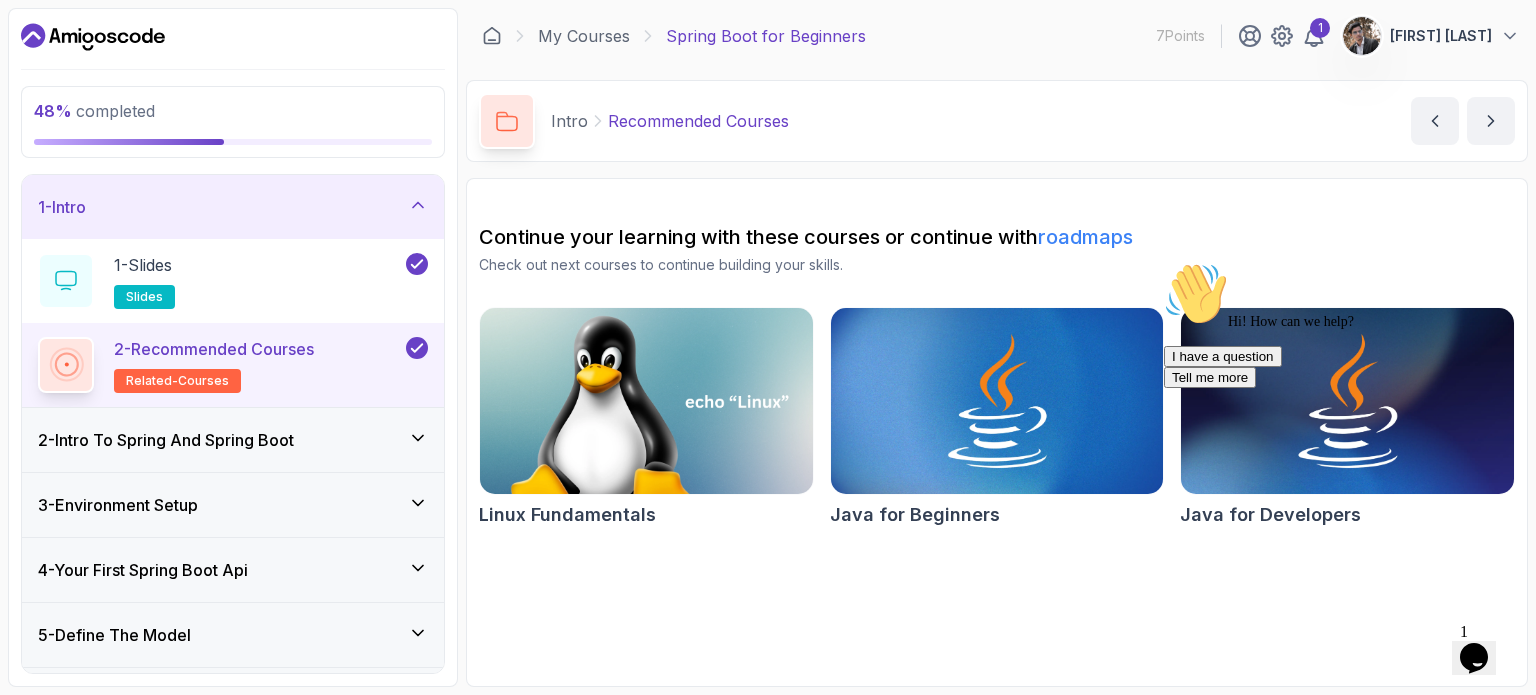 drag, startPoint x: 122, startPoint y: 670, endPoint x: 139, endPoint y: 546, distance: 125.1599 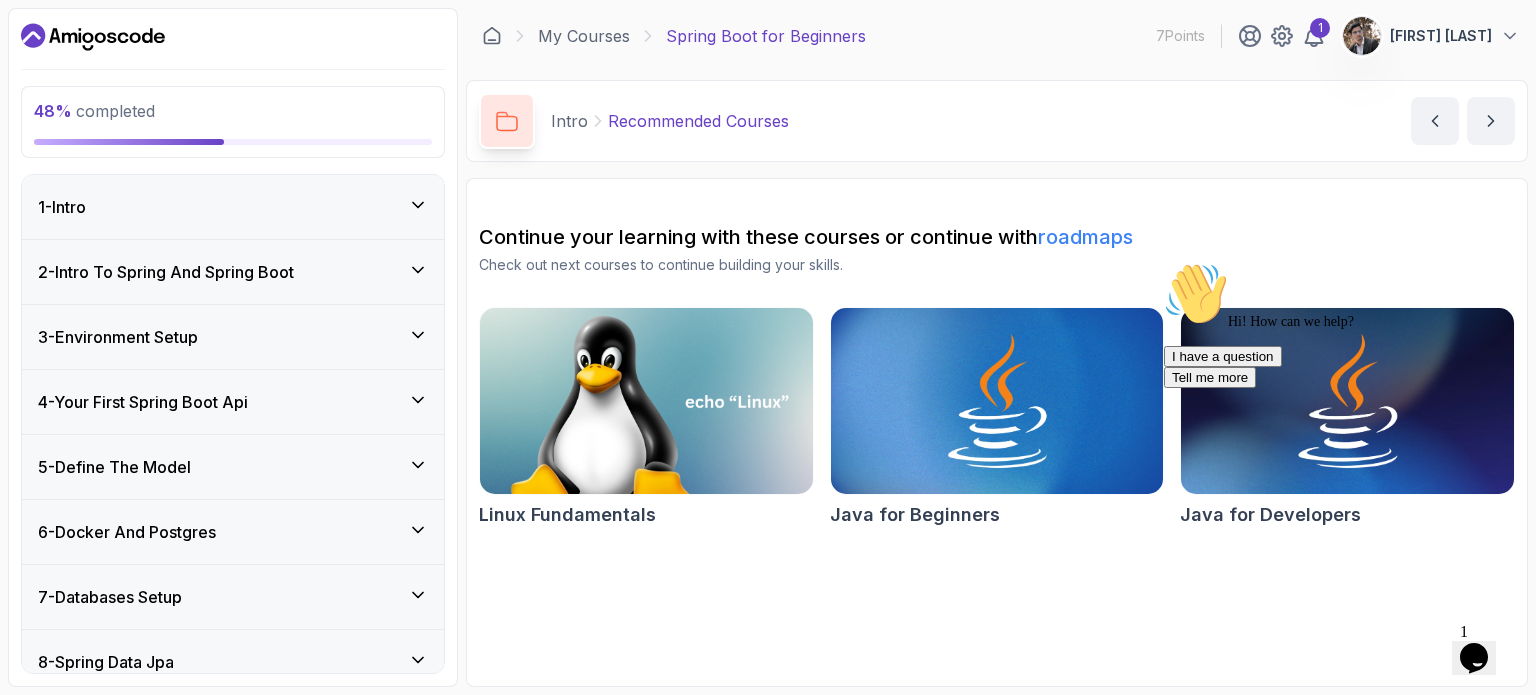 click on "8  -  Spring Data Jpa" at bounding box center (233, 662) 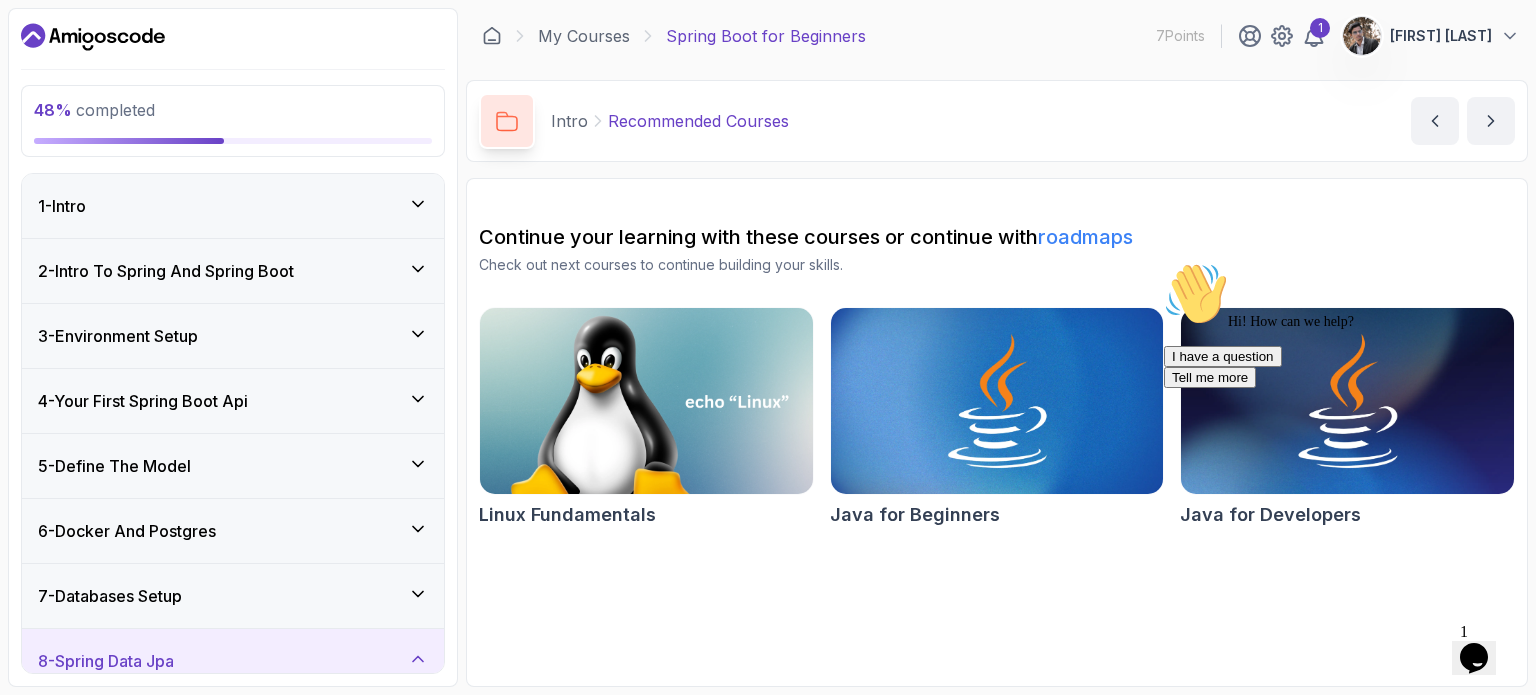 click on "7  -  Databases Setup" at bounding box center [233, 596] 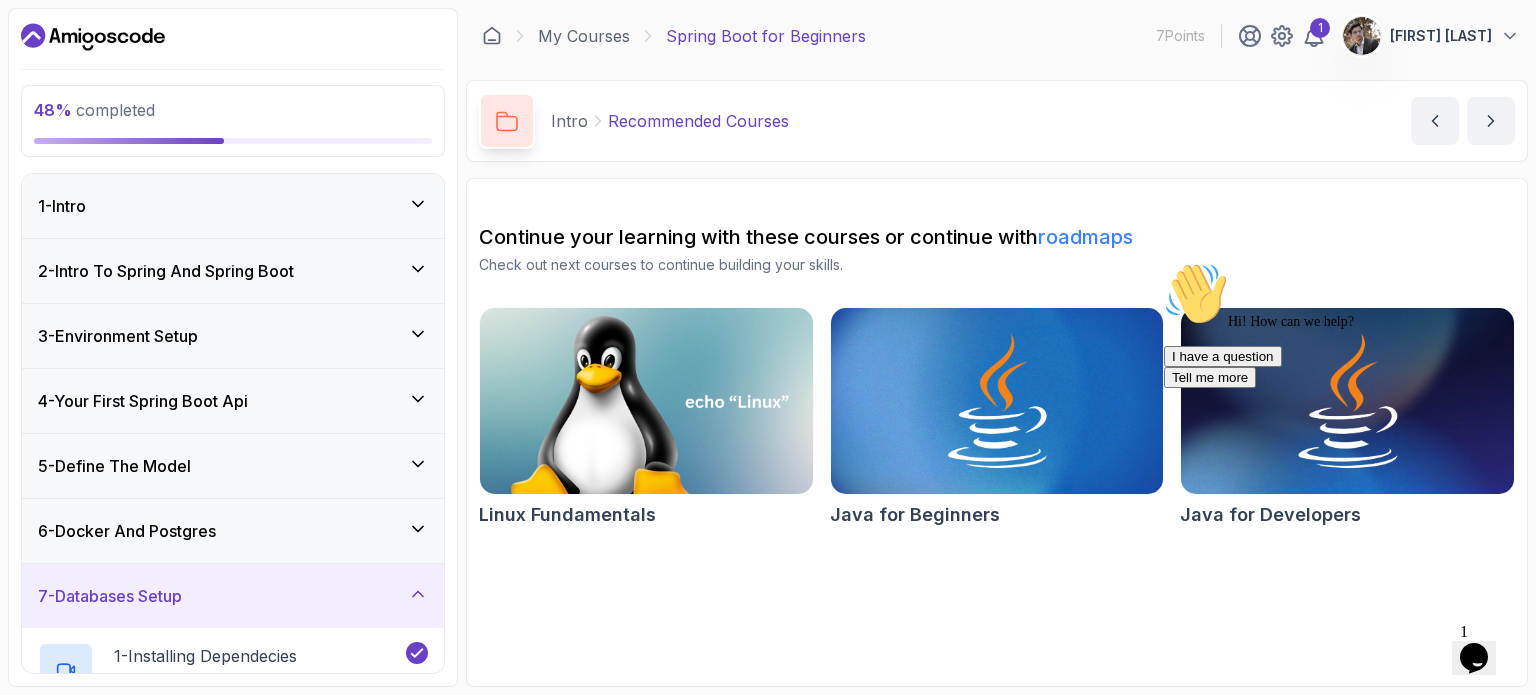 click on "48 % completed 1  -  Intro 2  -  Intro To Spring And Spring Boot 3  -  Environment Setup 4  -  Your First Spring Boot Api 5  -  Define The Model 6  -  Docker And Postgres 7  -  Databases Setup 1  -  Installing Dependecies 2:33 2  -  Configuration 4:26 3  -  Create Database 4:20 8  -  Spring Data Jpa 9  -  Crud 10  -  Exercises 11  -  Artificial Intelligence 12  -  Outro" at bounding box center (233, 347) 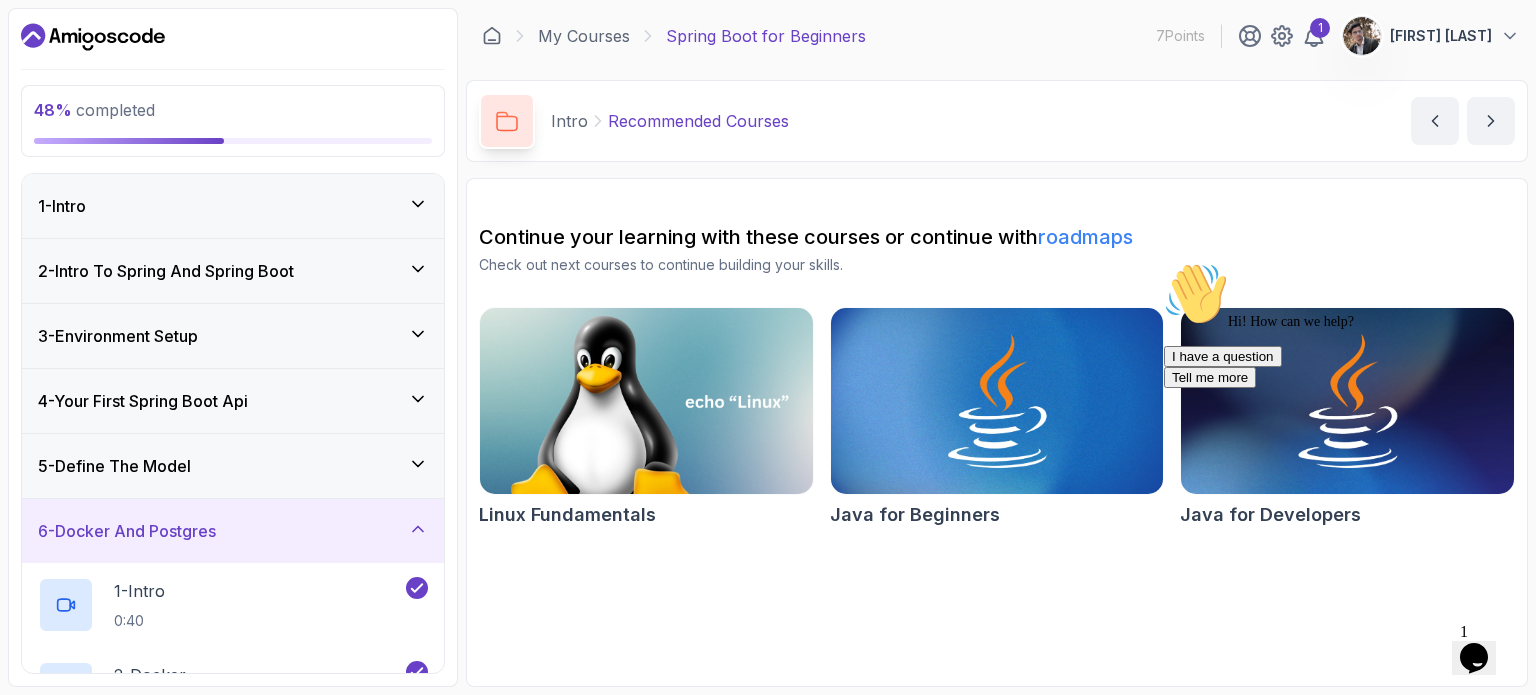 click on "6  -  Docker And Postgres" at bounding box center [233, 531] 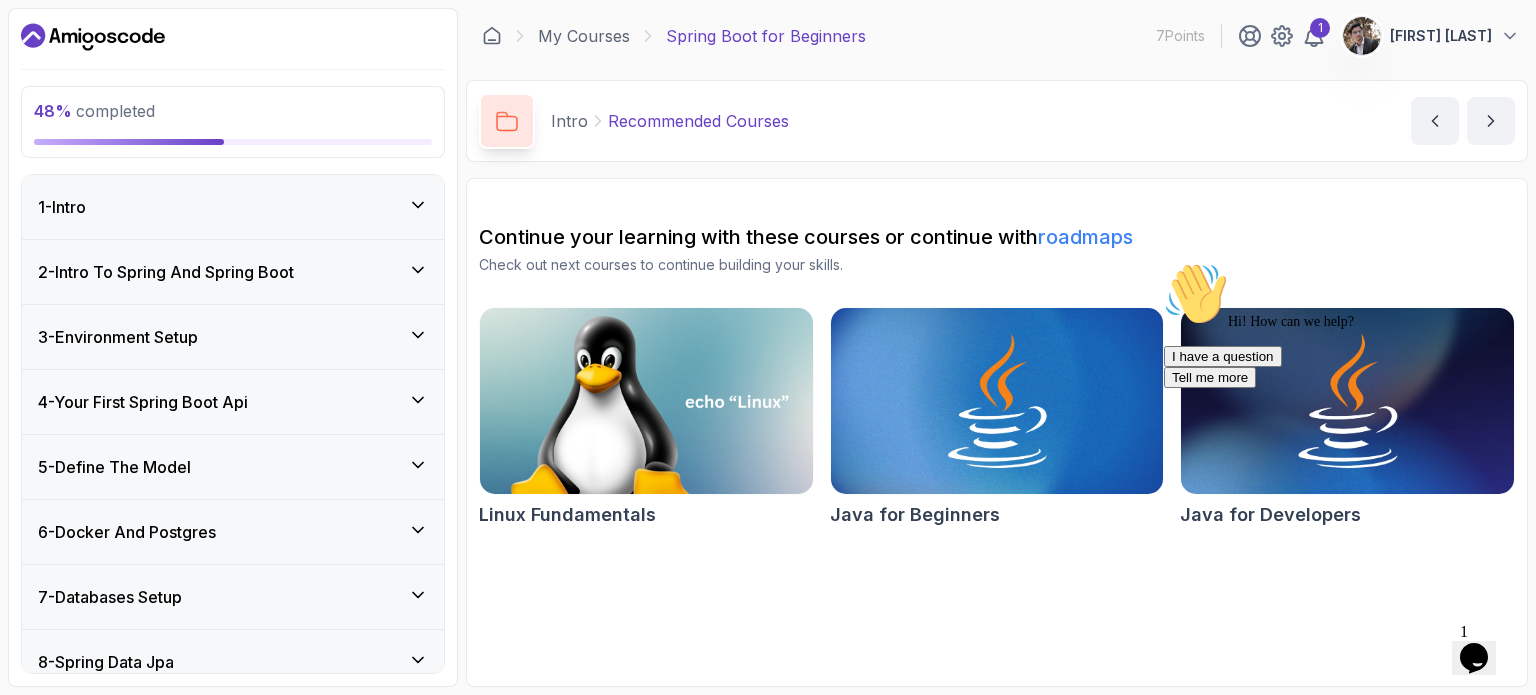 click on "7  -  Databases Setup" at bounding box center (233, 597) 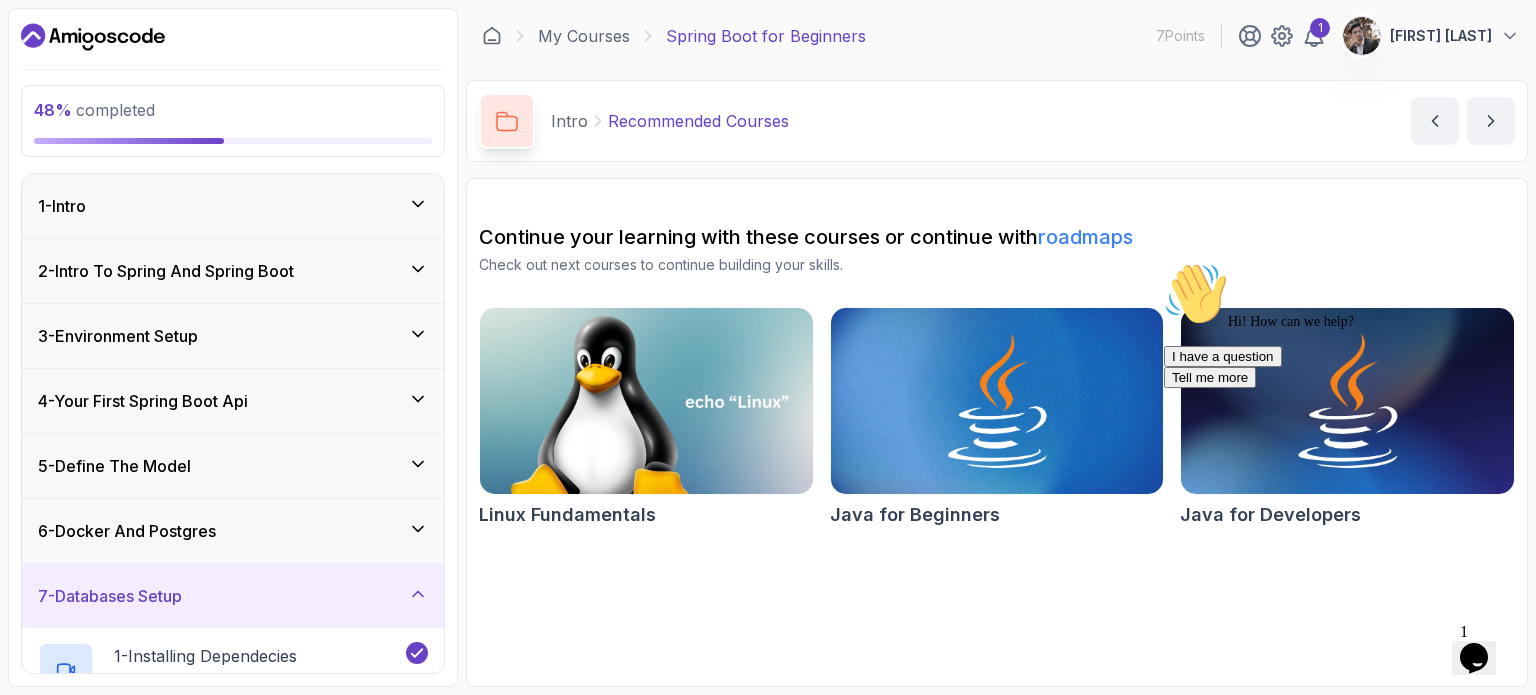 click on "48 % completed 1  -  Intro 2  -  Intro To Spring And Spring Boot 3  -  Environment Setup 4  -  Your First Spring Boot Api 5  -  Define The Model 6  -  Docker And Postgres 7  -  Databases Setup 1  -  Installing Dependecies 2:33 2  -  Configuration 4:26 3  -  Create Database 4:20 8  -  Spring Data Jpa 9  -  Crud 10  -  Exercises 11  -  Artificial Intelligence 12  -  Outro" at bounding box center (233, 347) 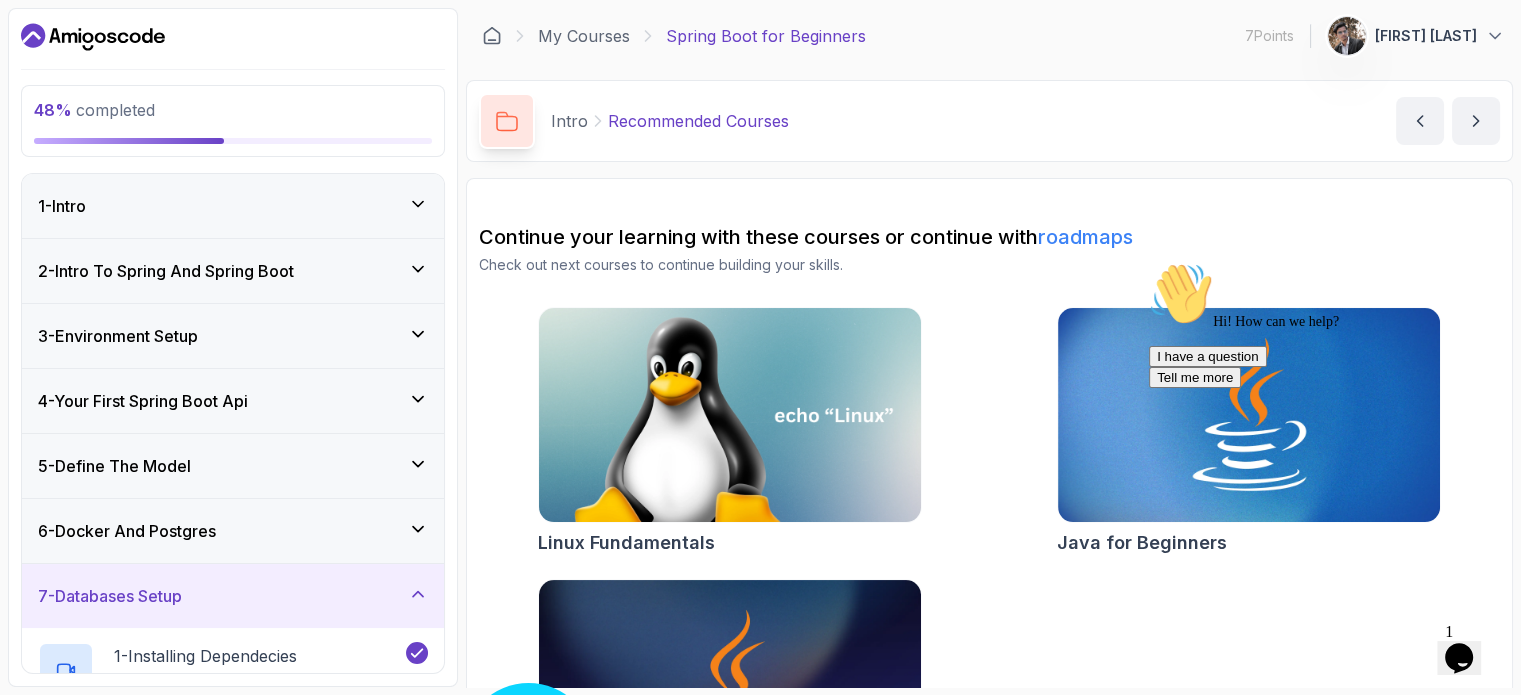 click on "48 % completed 1  -  Intro 2  -  Intro To Spring And Spring Boot 3  -  Environment Setup 4  -  Your First Spring Boot Api 5  -  Define The Model 6  -  Docker And Postgres 7  -  Databases Setup 1  -  Installing Dependecies 2:33 2  -  Configuration 4:26 3  -  Create Database 4:20 8  -  Spring Data Jpa 9  -  Crud 10  -  Exercises 11  -  Artificial Intelligence 12  -  Outro" at bounding box center [233, 347] 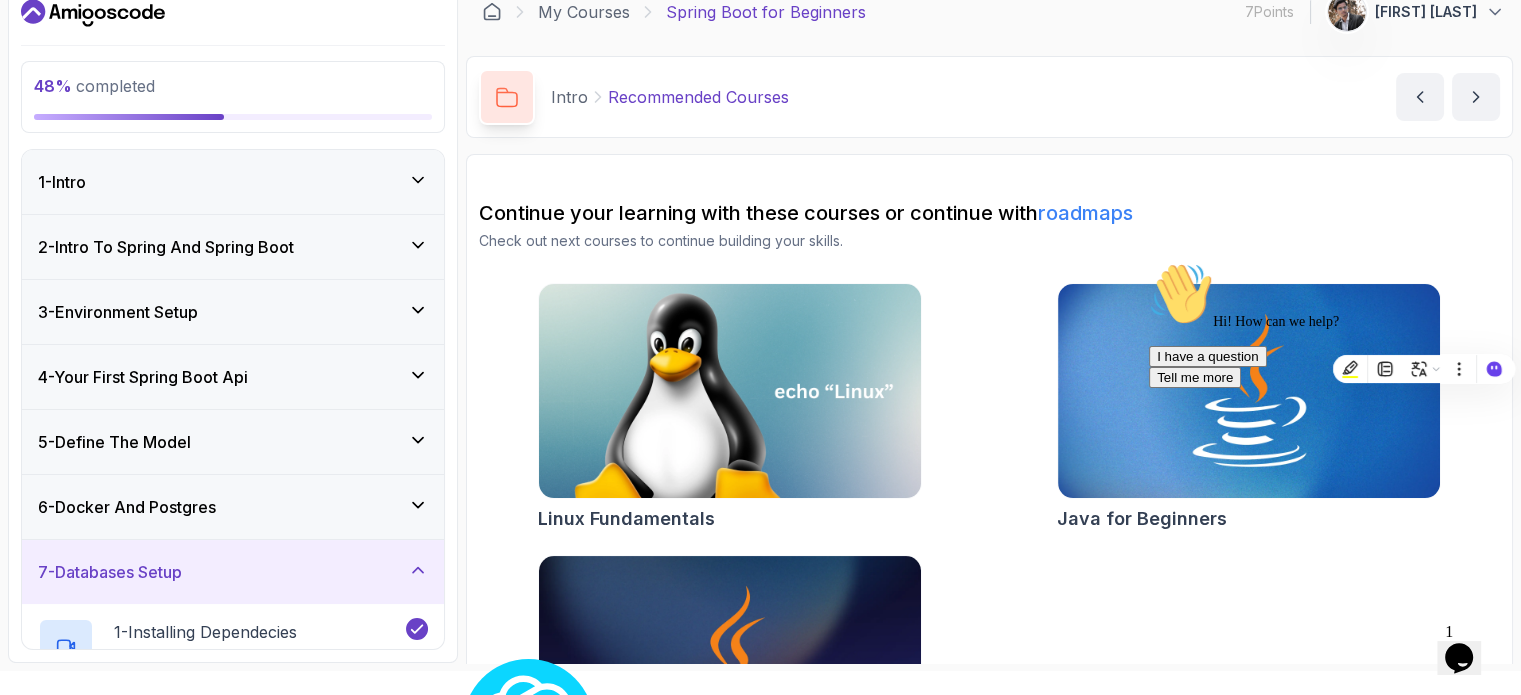 click 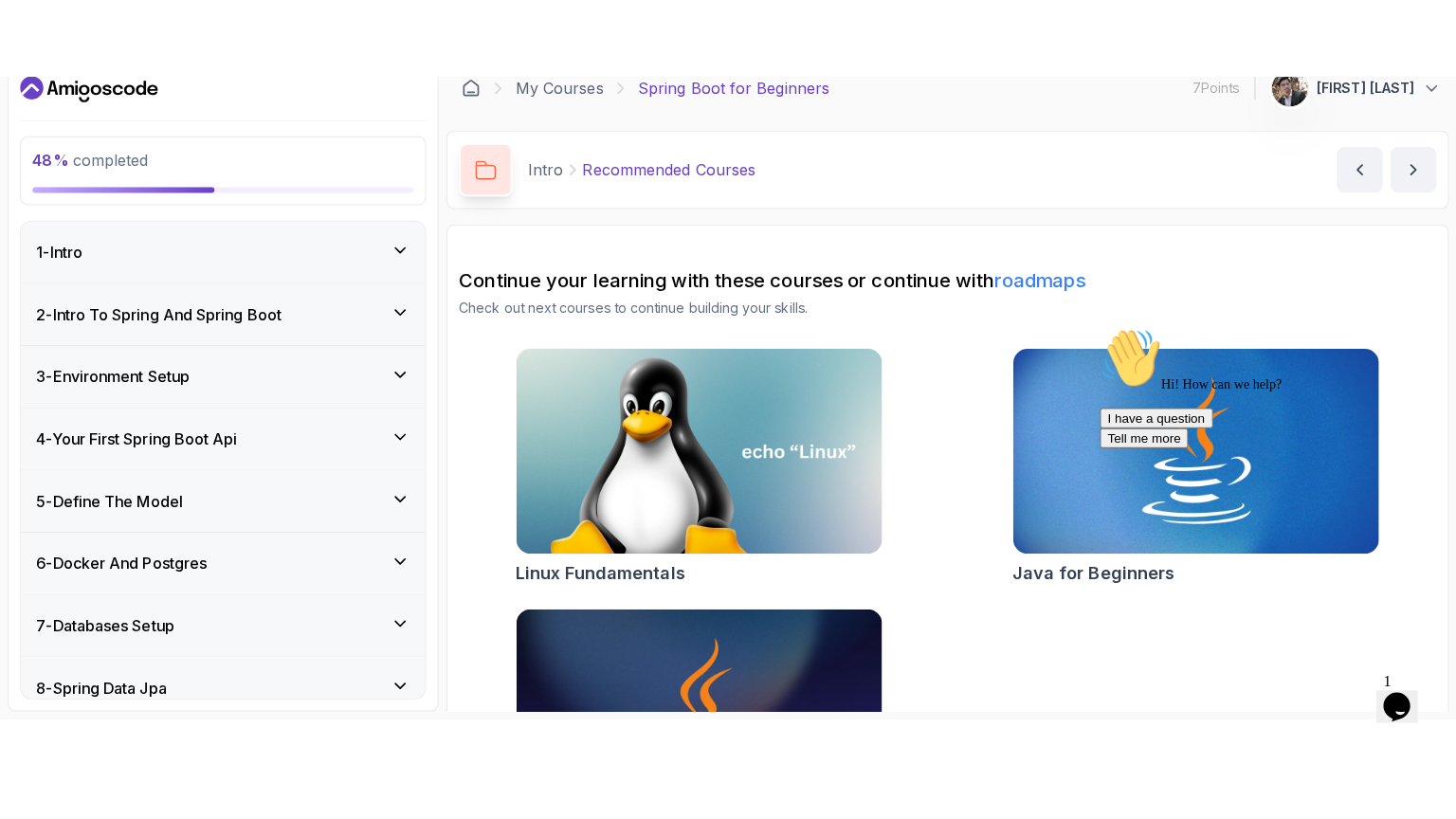 scroll, scrollTop: 0, scrollLeft: 0, axis: both 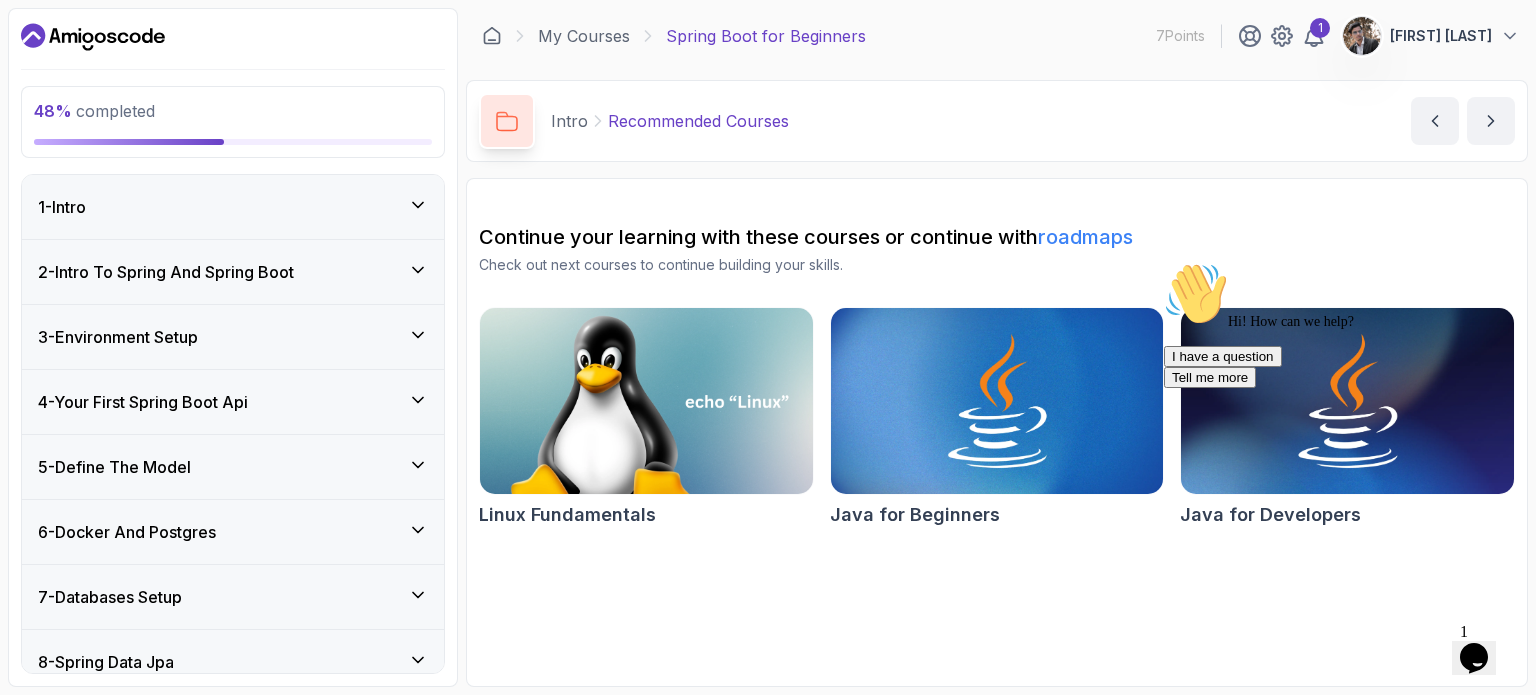 click on "7  -  Databases Setup" at bounding box center [233, 597] 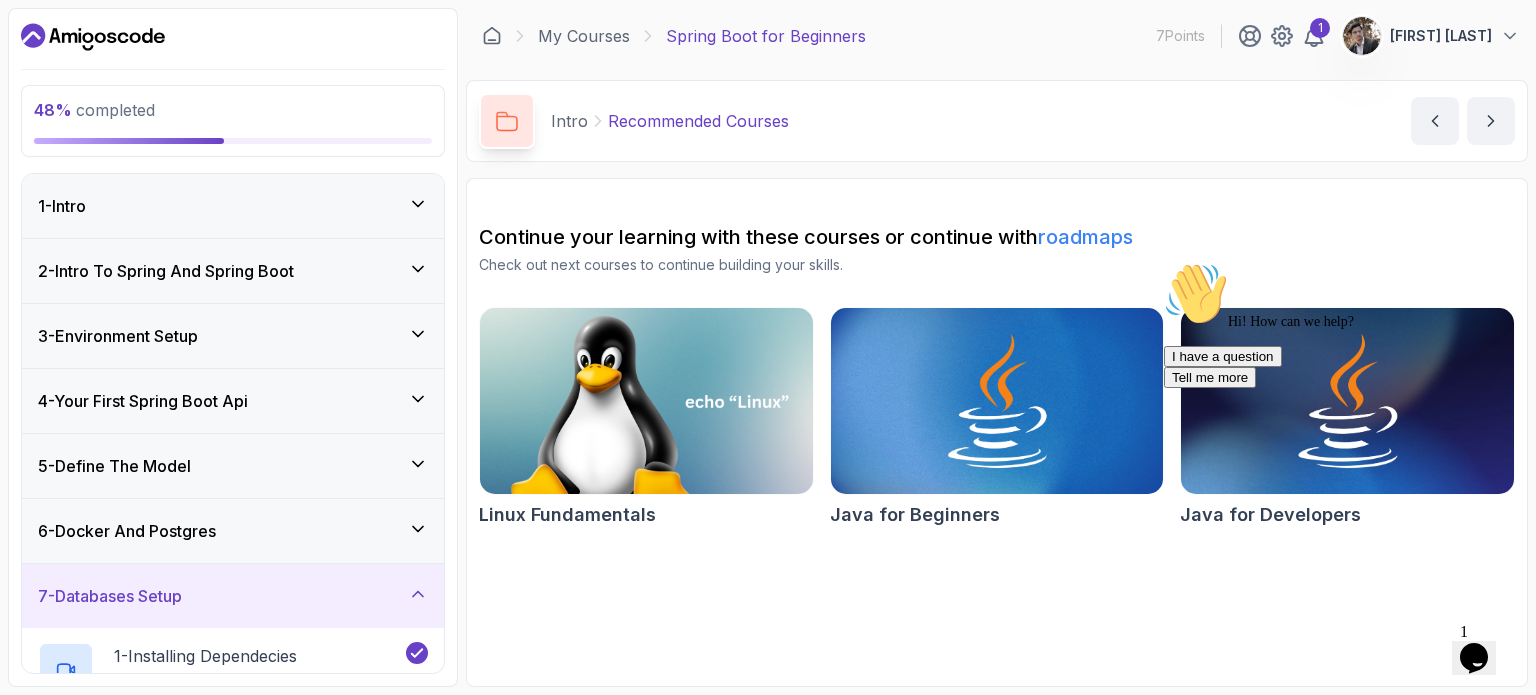 click on "48 % completed 1  -  Intro 2  -  Intro To Spring And Spring Boot 3  -  Environment Setup 4  -  Your First Spring Boot Api 5  -  Define The Model 6  -  Docker And Postgres 7  -  Databases Setup 1  -  Installing Dependecies 2:33 2  -  Configuration 4:26 3  -  Create Database 4:20 8  -  Spring Data Jpa 9  -  Crud 10  -  Exercises 11  -  Artificial Intelligence 12  -  Outro My Courses Spring Boot for Beginners 7  Points 1 gyan prakash 1 - Intro  48 % completed Intro Recommended Courses Recommended Courses by  nelson Continue your learning with these courses or continue with  roadmaps Check out next courses to continue building your skills. Linux Fundamentals Java for Beginners Java for Developers" at bounding box center (768, 347) 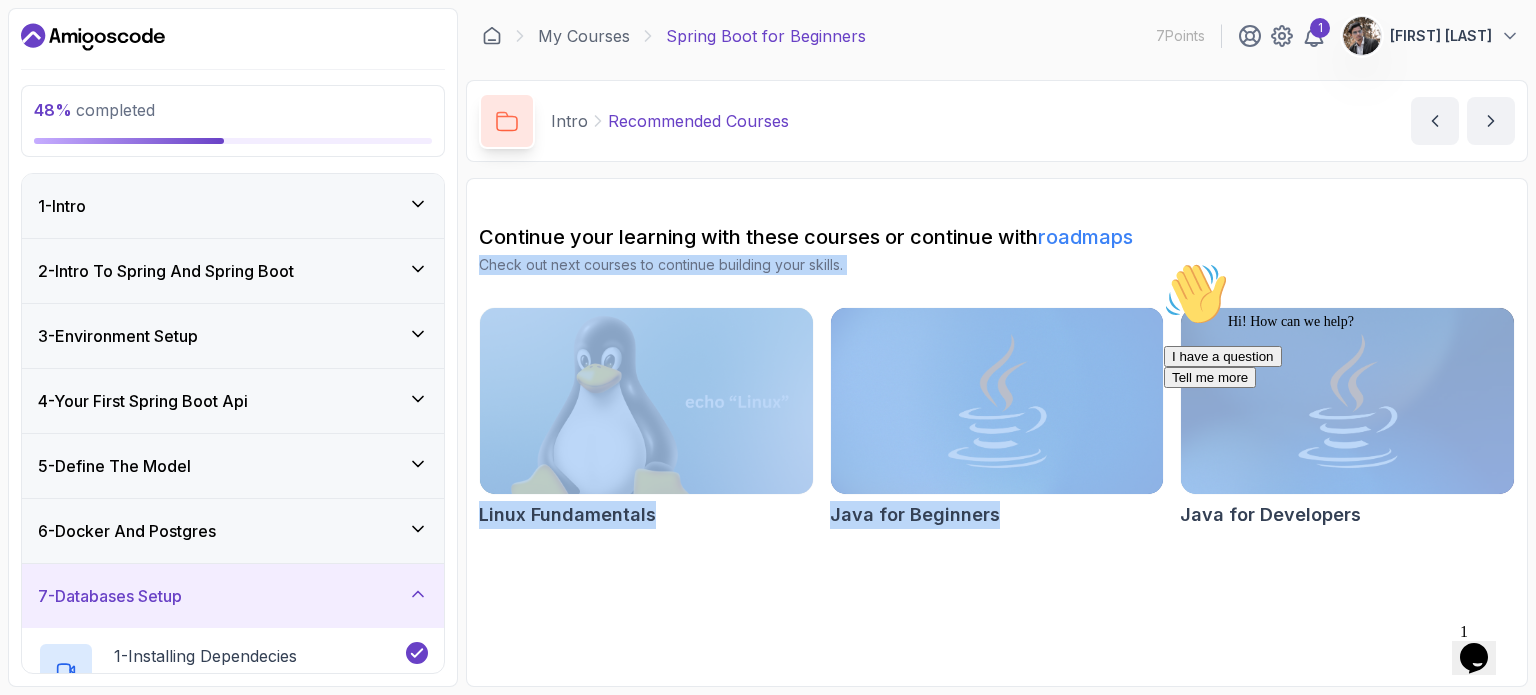 drag, startPoint x: 1529, startPoint y: 227, endPoint x: 1535, endPoint y: 309, distance: 82.219215 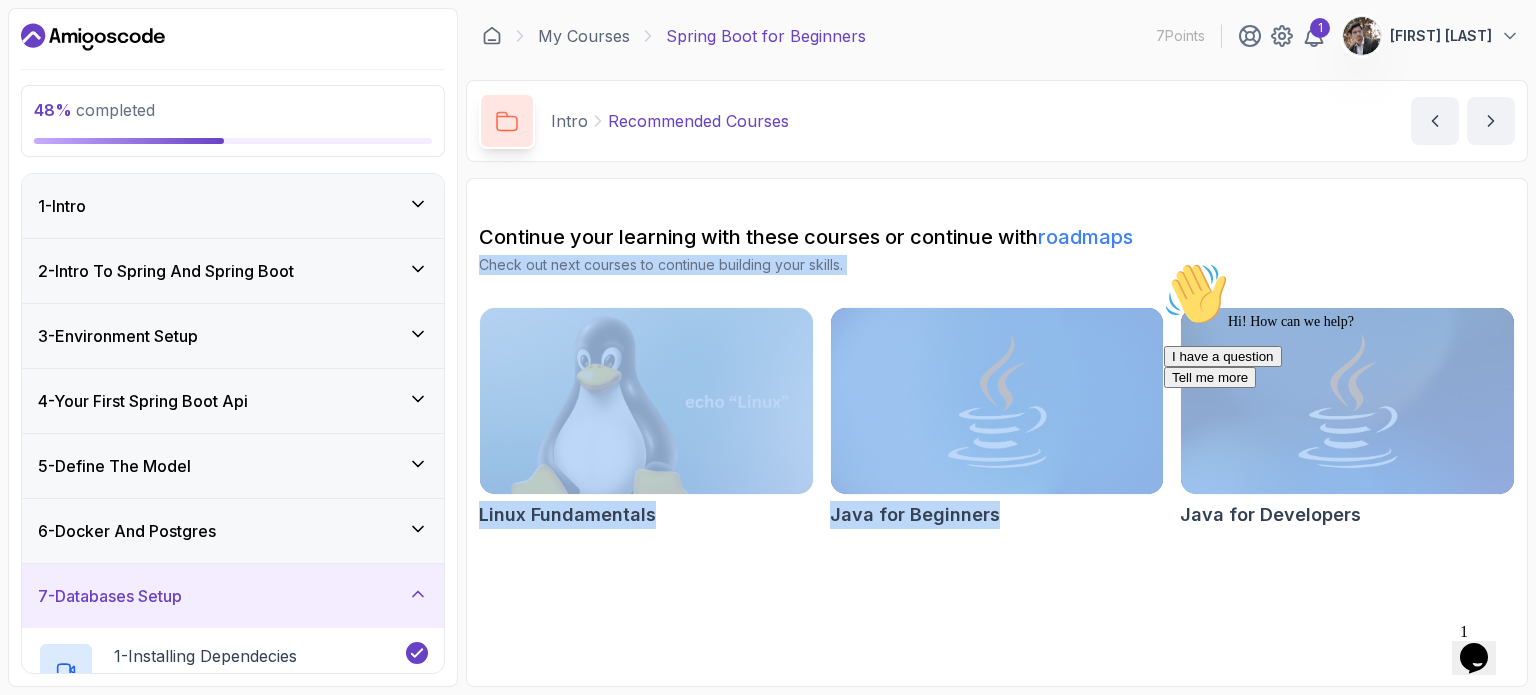 click on "Continue your learning with these courses or continue with  roadmaps" at bounding box center [997, 237] 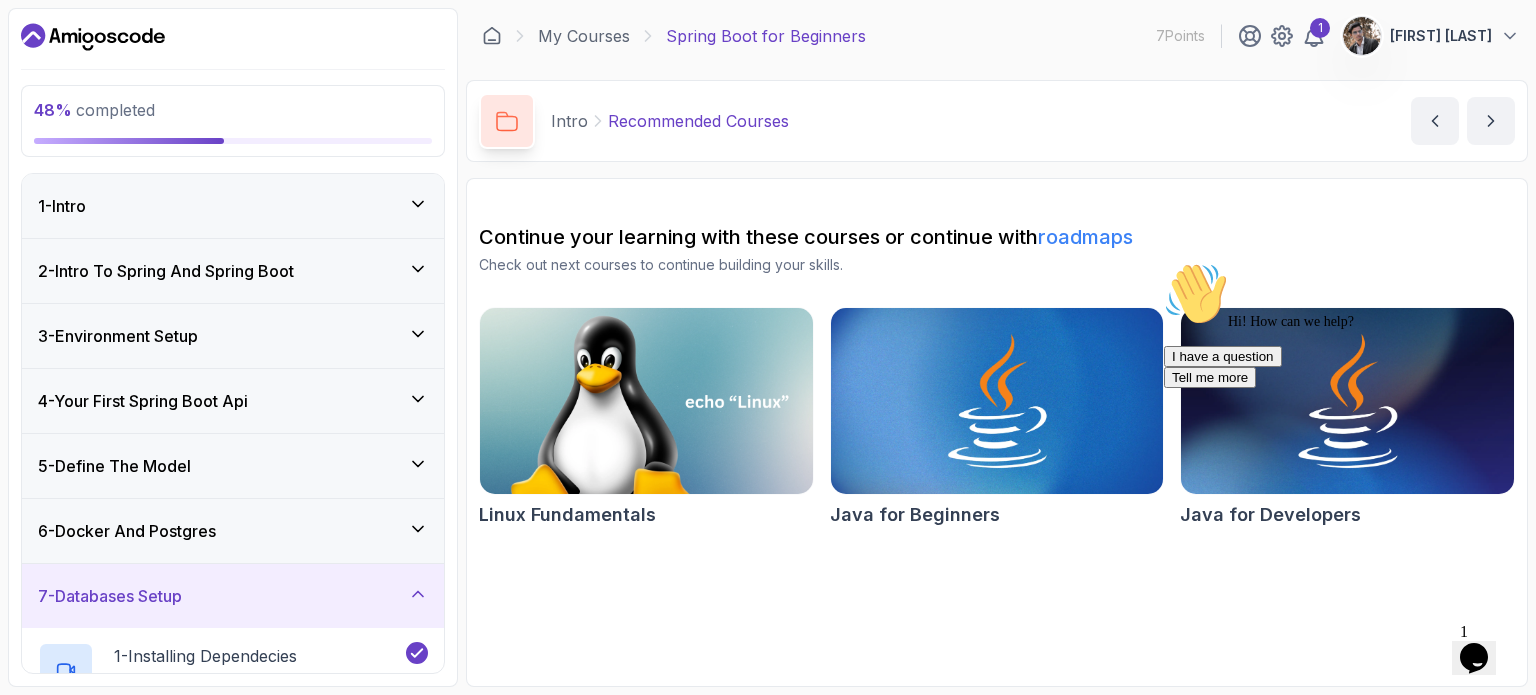 click on "7  -  Databases Setup" at bounding box center (233, 596) 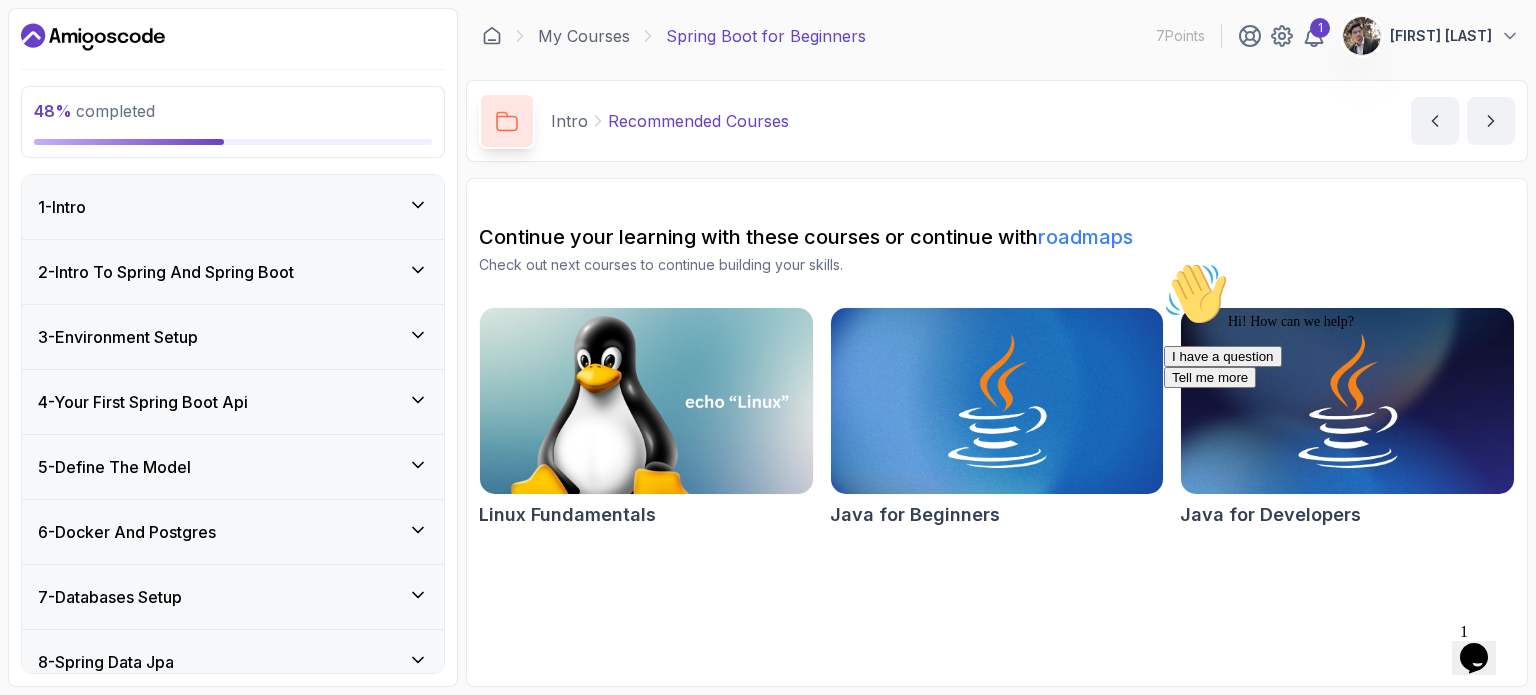 click on "8  -  Spring Data Jpa" at bounding box center (233, 662) 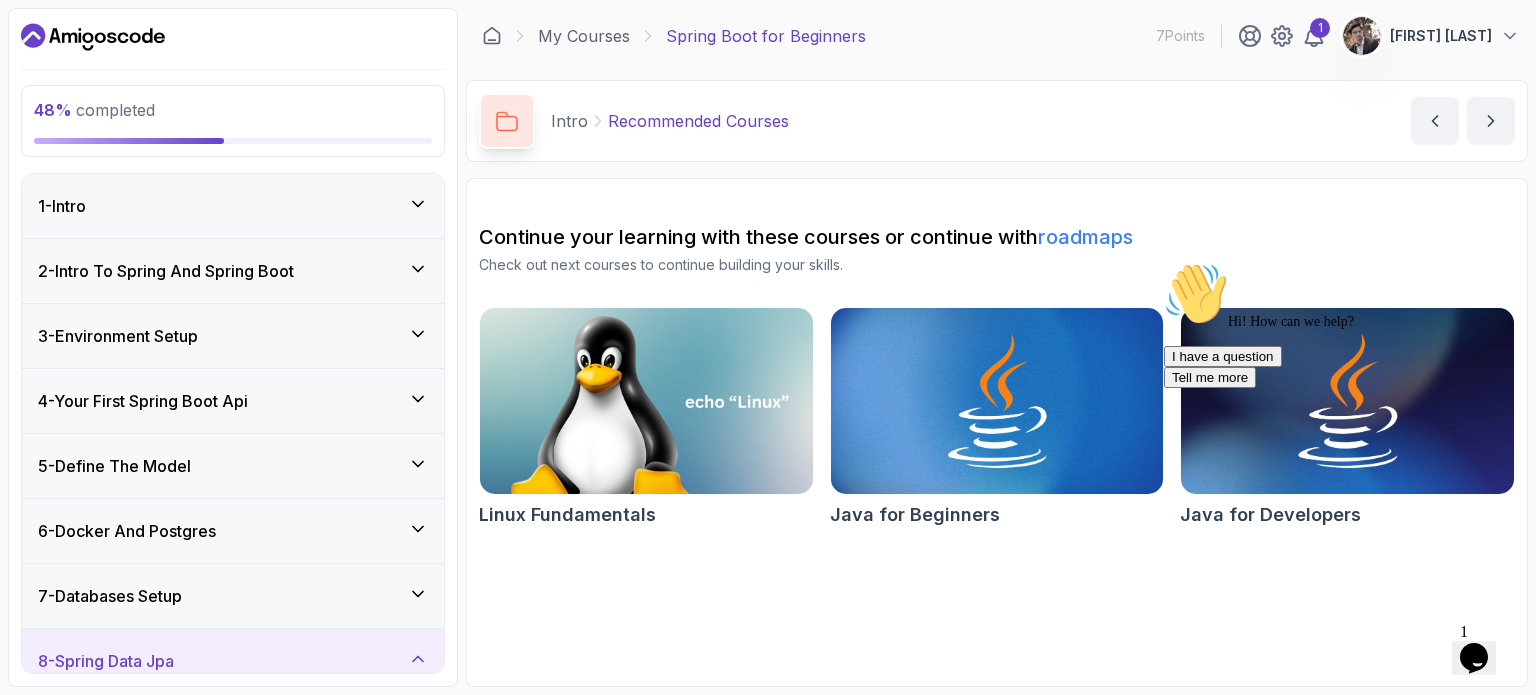 click 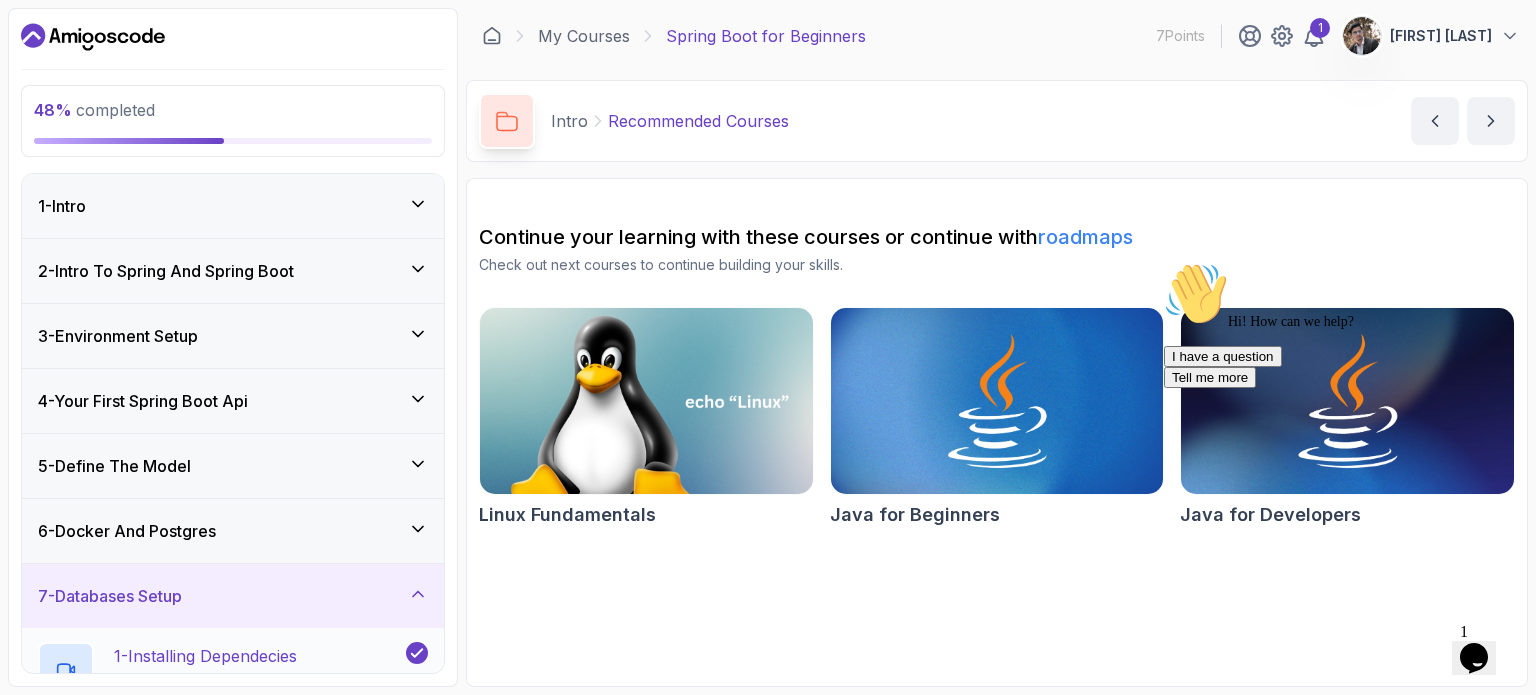 click on "1  -  Installing Dependecies 2:33" at bounding box center [220, 670] 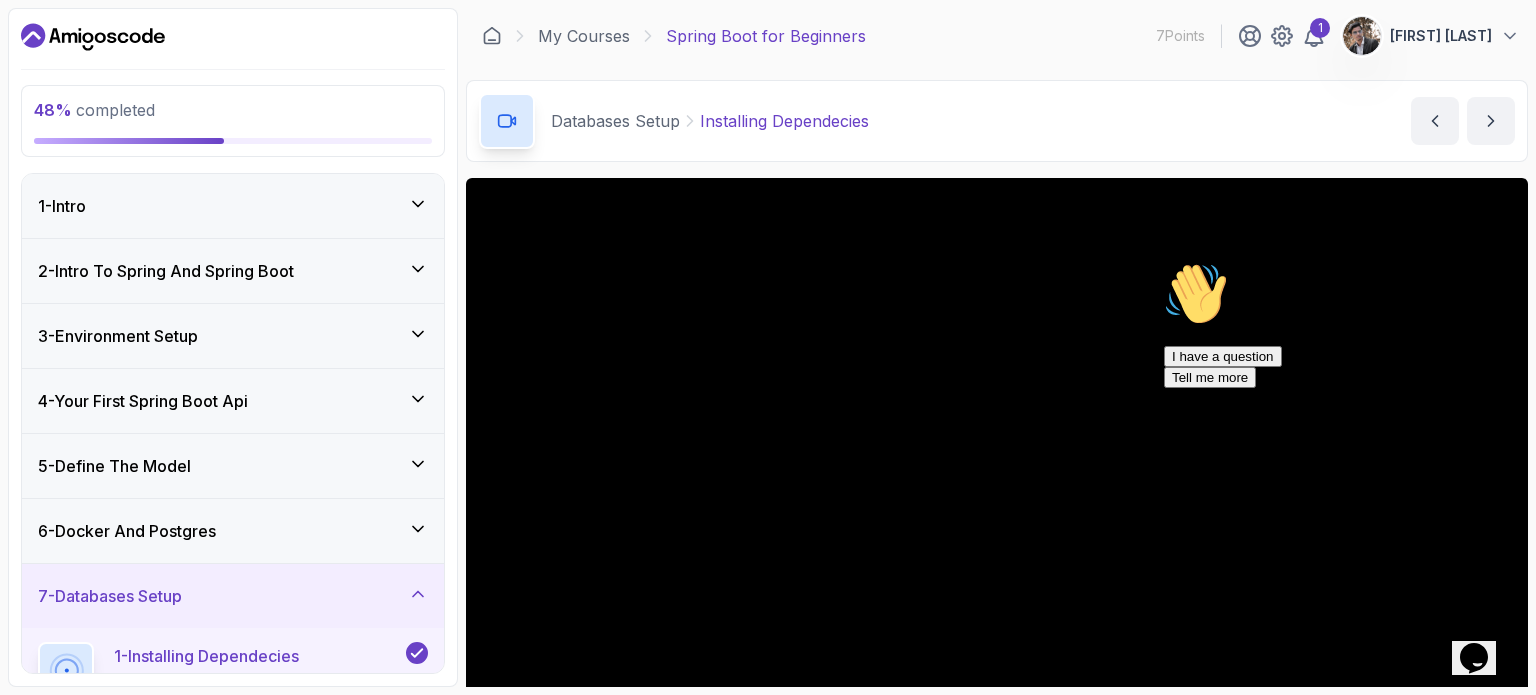 type 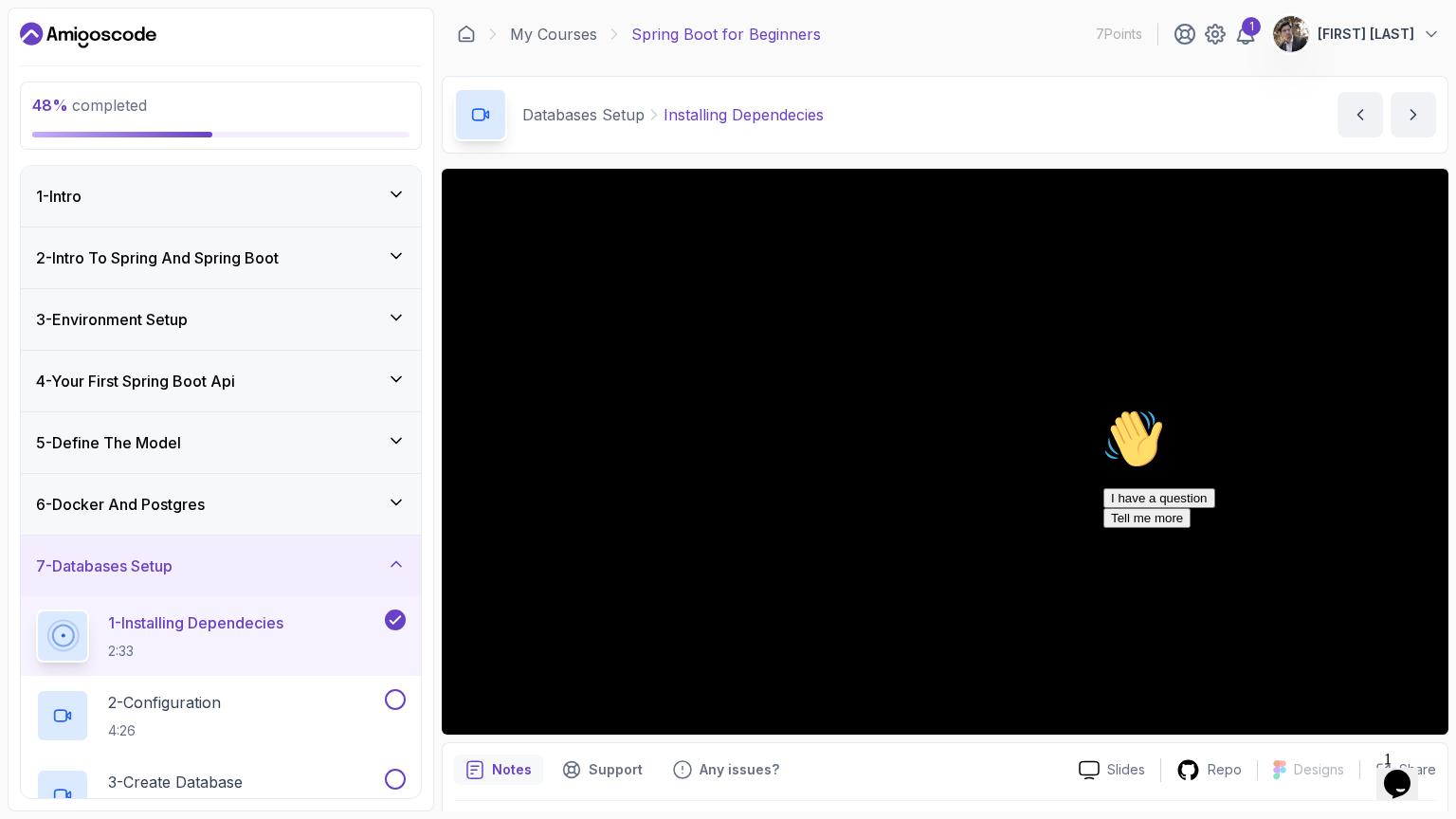 scroll, scrollTop: 455, scrollLeft: 0, axis: vertical 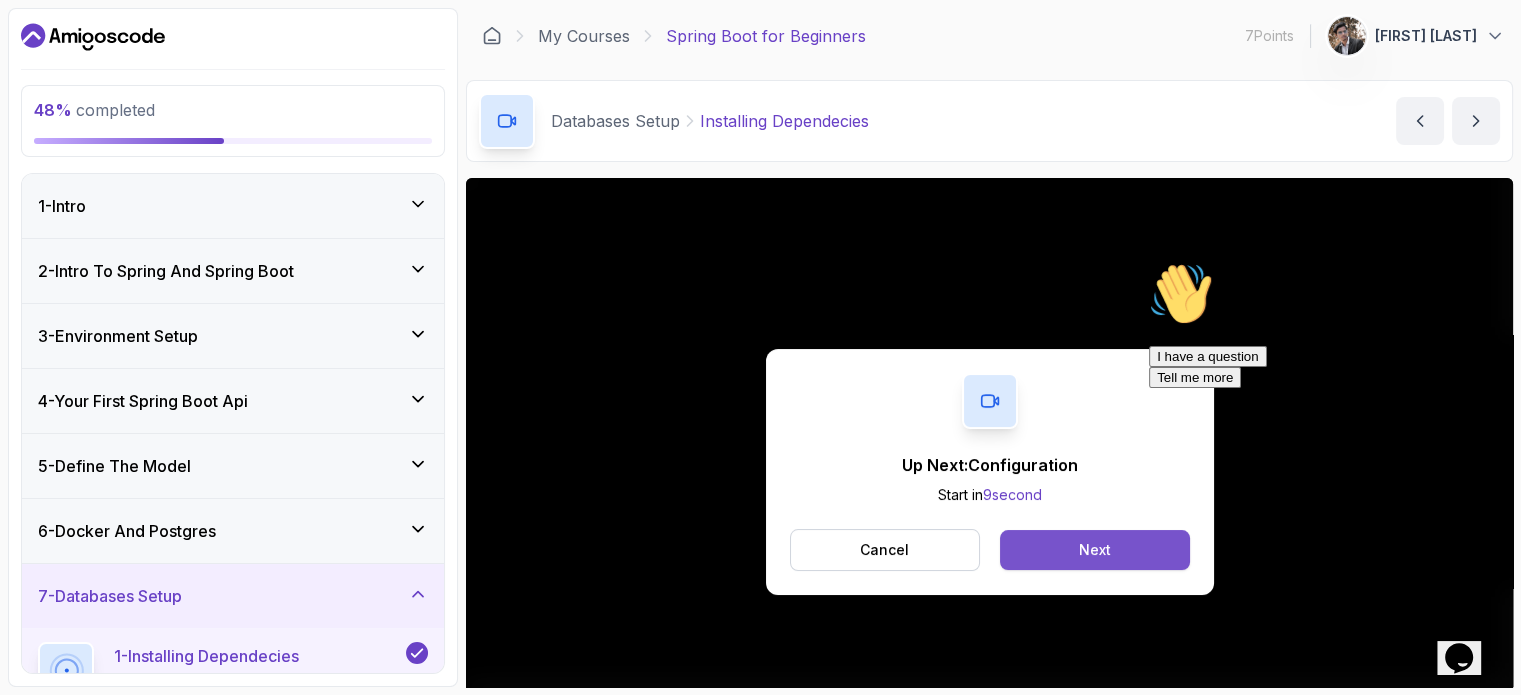 click on "Next" at bounding box center [1094, 550] 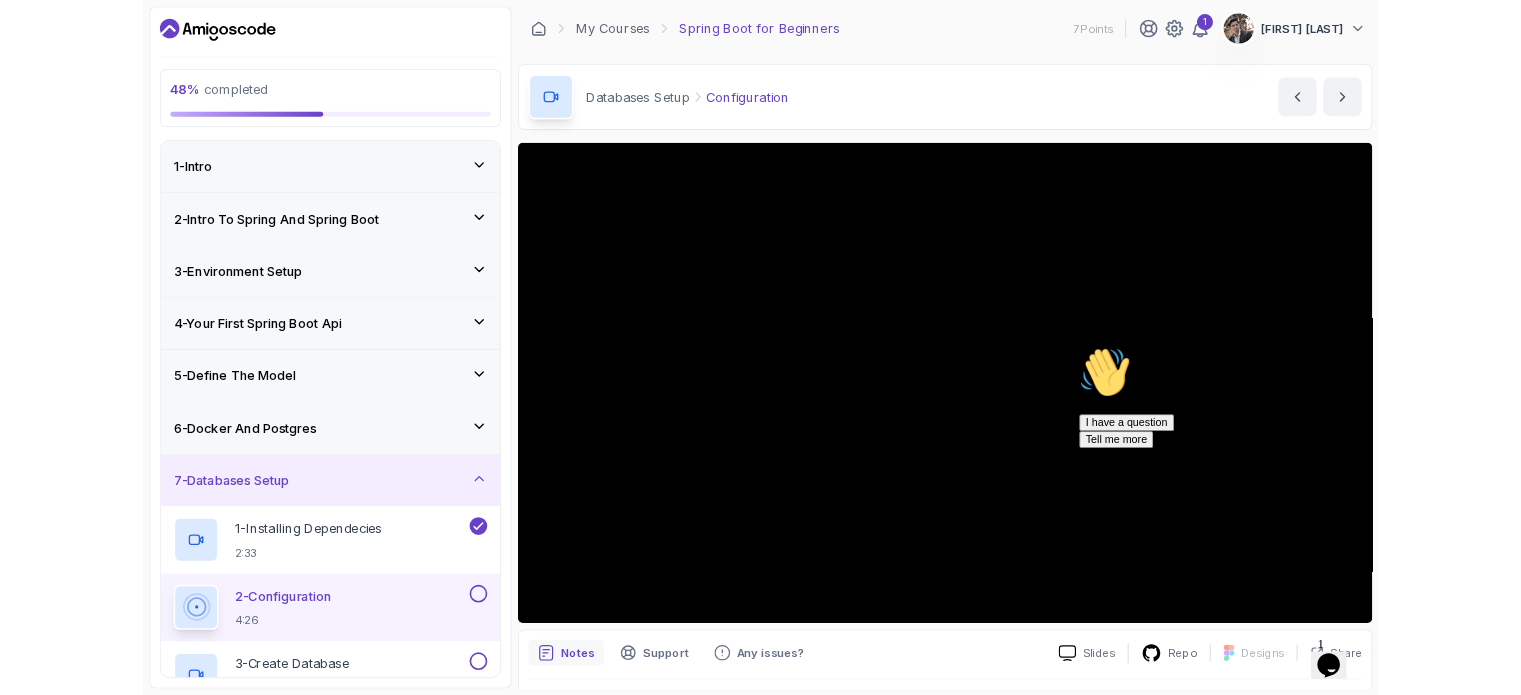 scroll, scrollTop: 480, scrollLeft: 0, axis: vertical 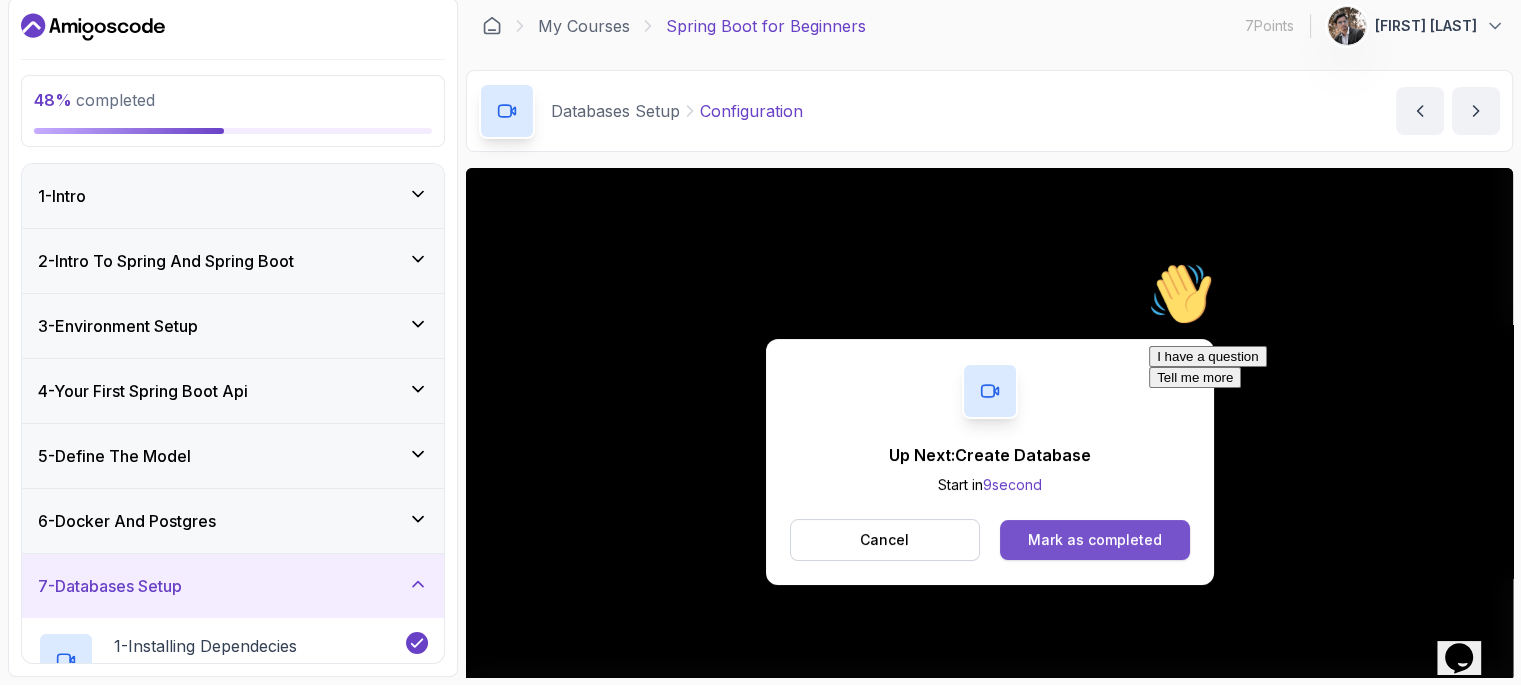 click on "Mark as completed" at bounding box center [1095, 540] 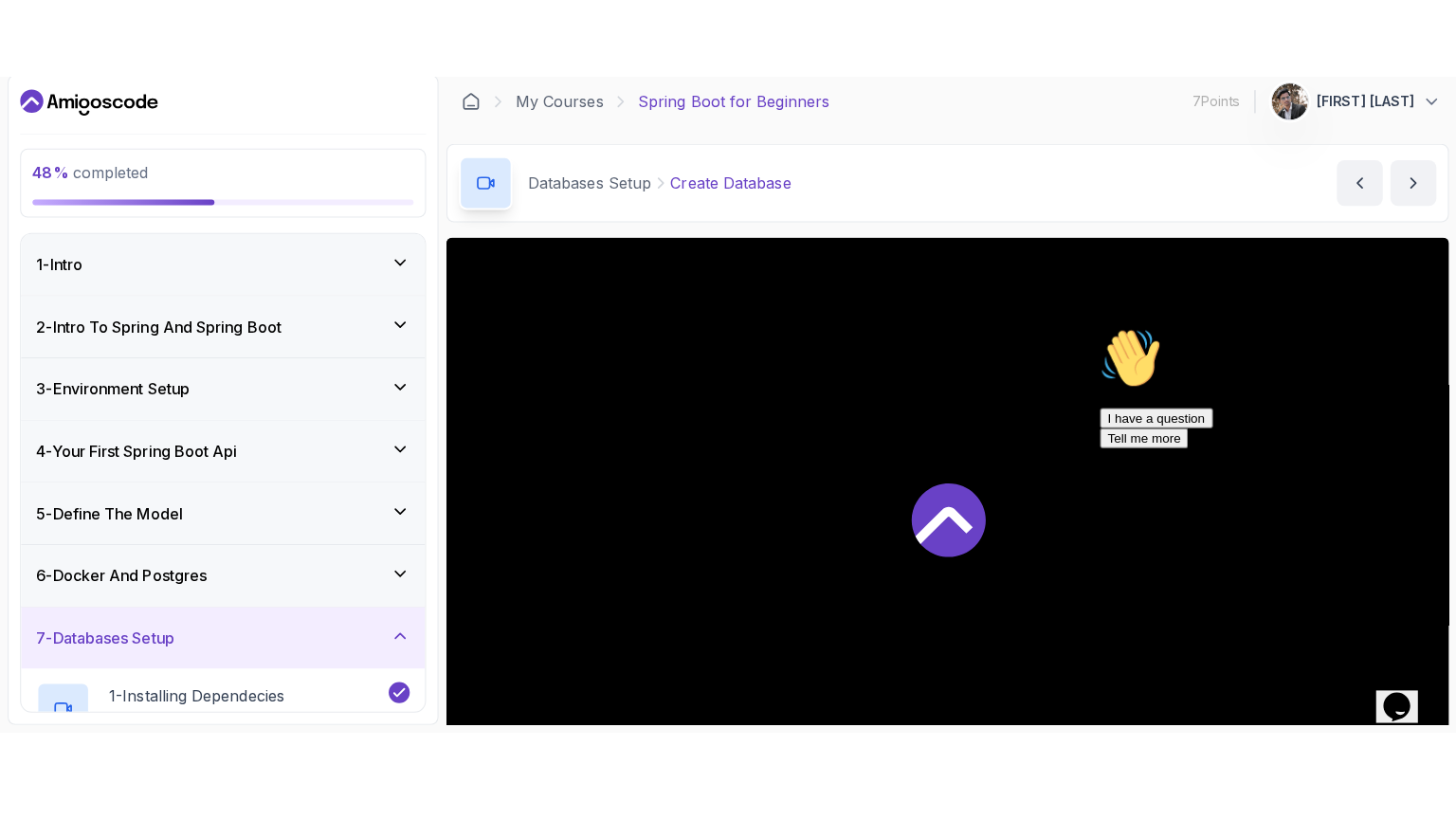 scroll, scrollTop: 0, scrollLeft: 0, axis: both 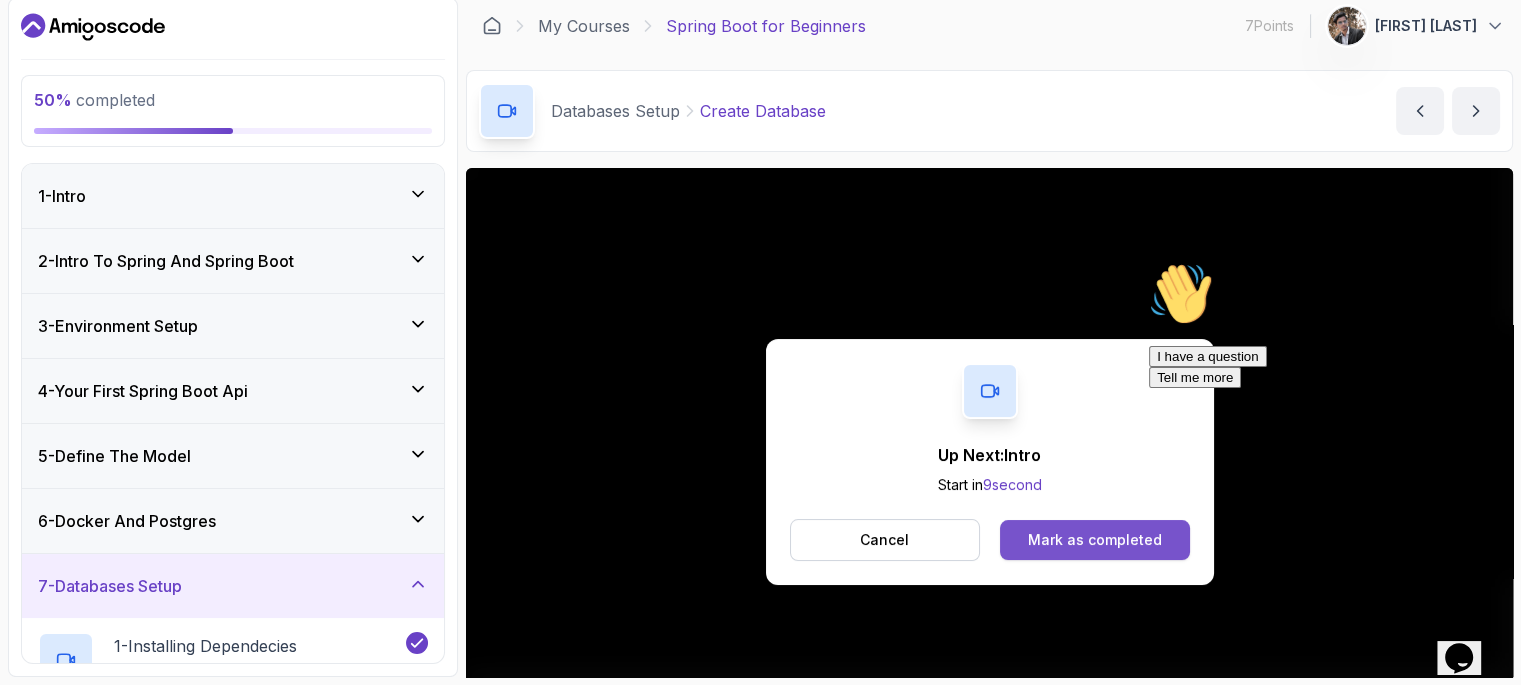 click on "Mark as completed" at bounding box center [1095, 540] 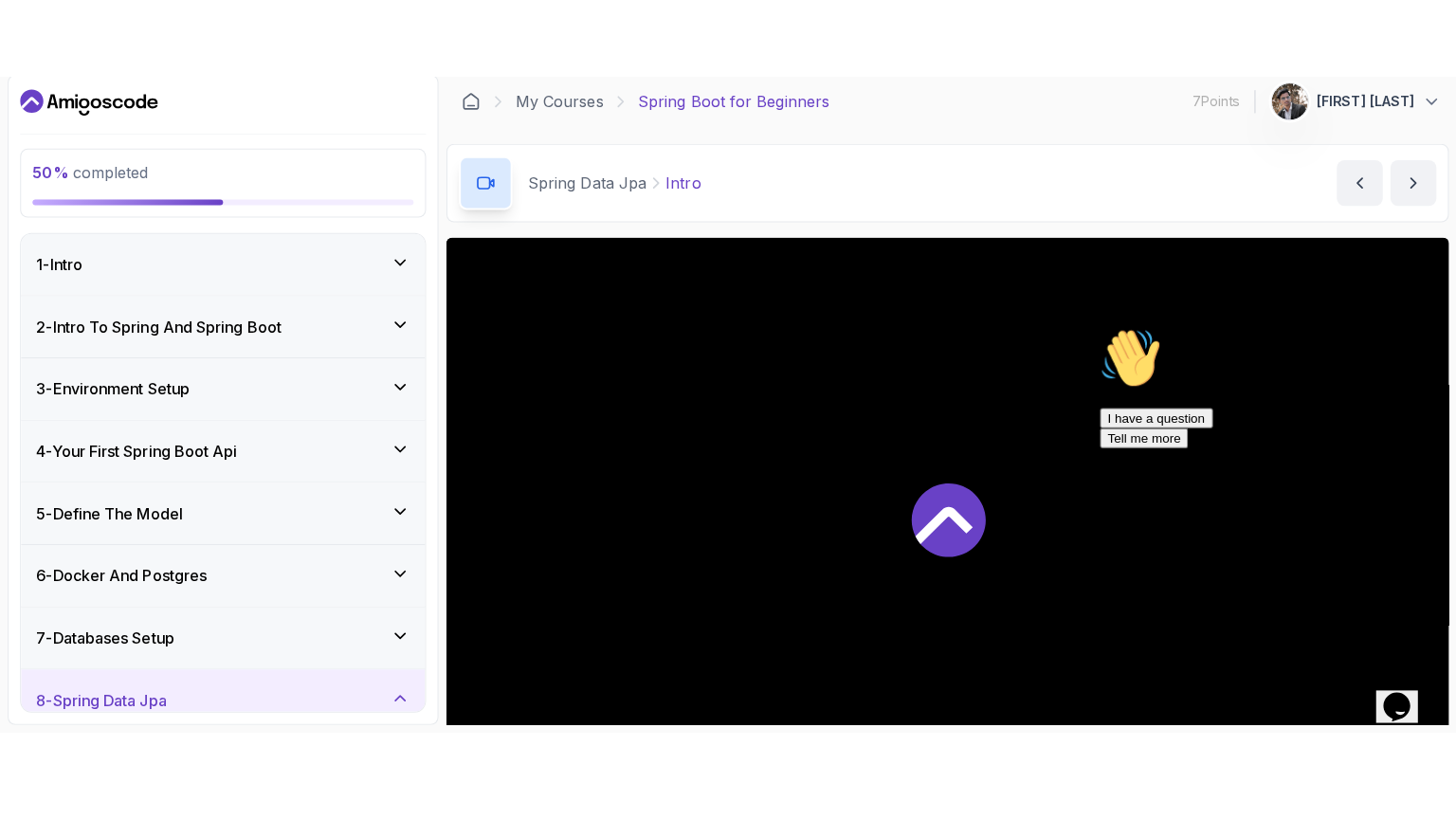 scroll, scrollTop: 0, scrollLeft: 0, axis: both 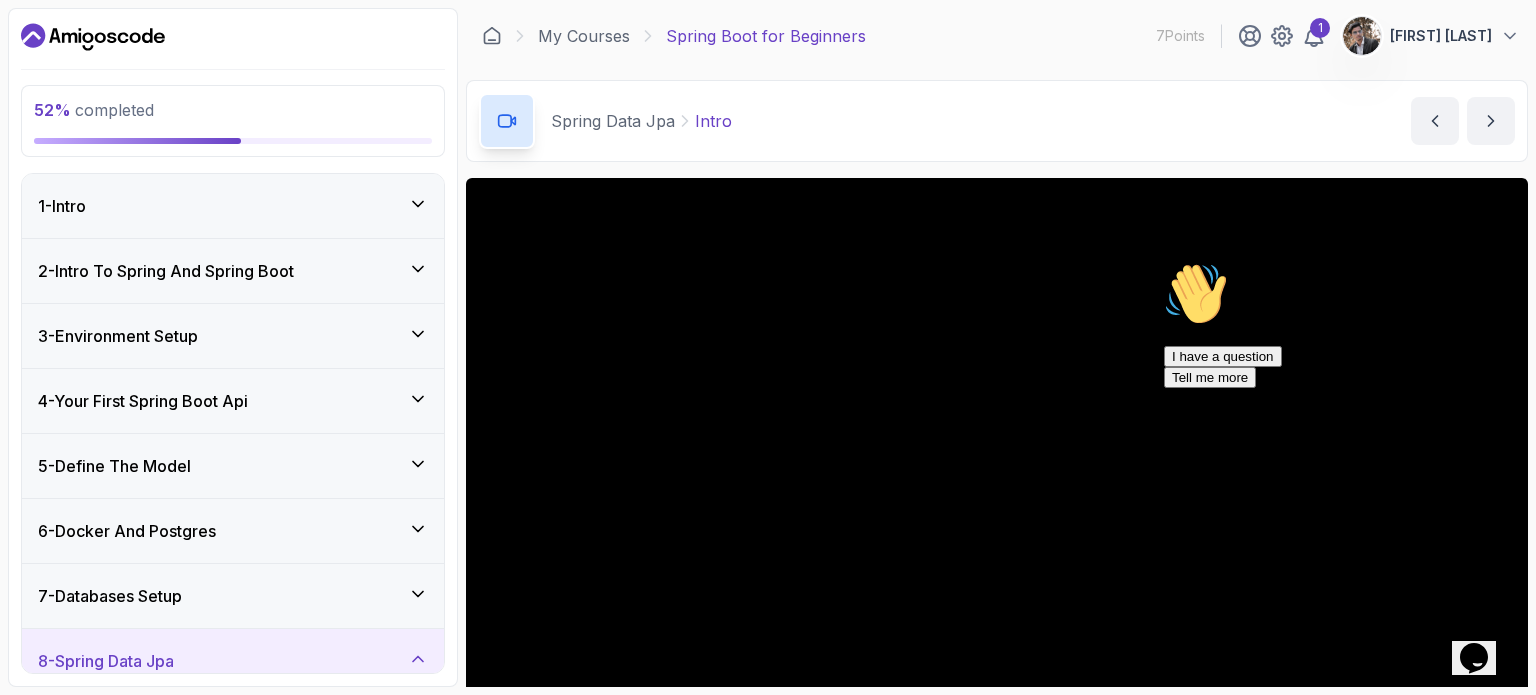 drag, startPoint x: 1535, startPoint y: 225, endPoint x: 1535, endPoint y: 246, distance: 21 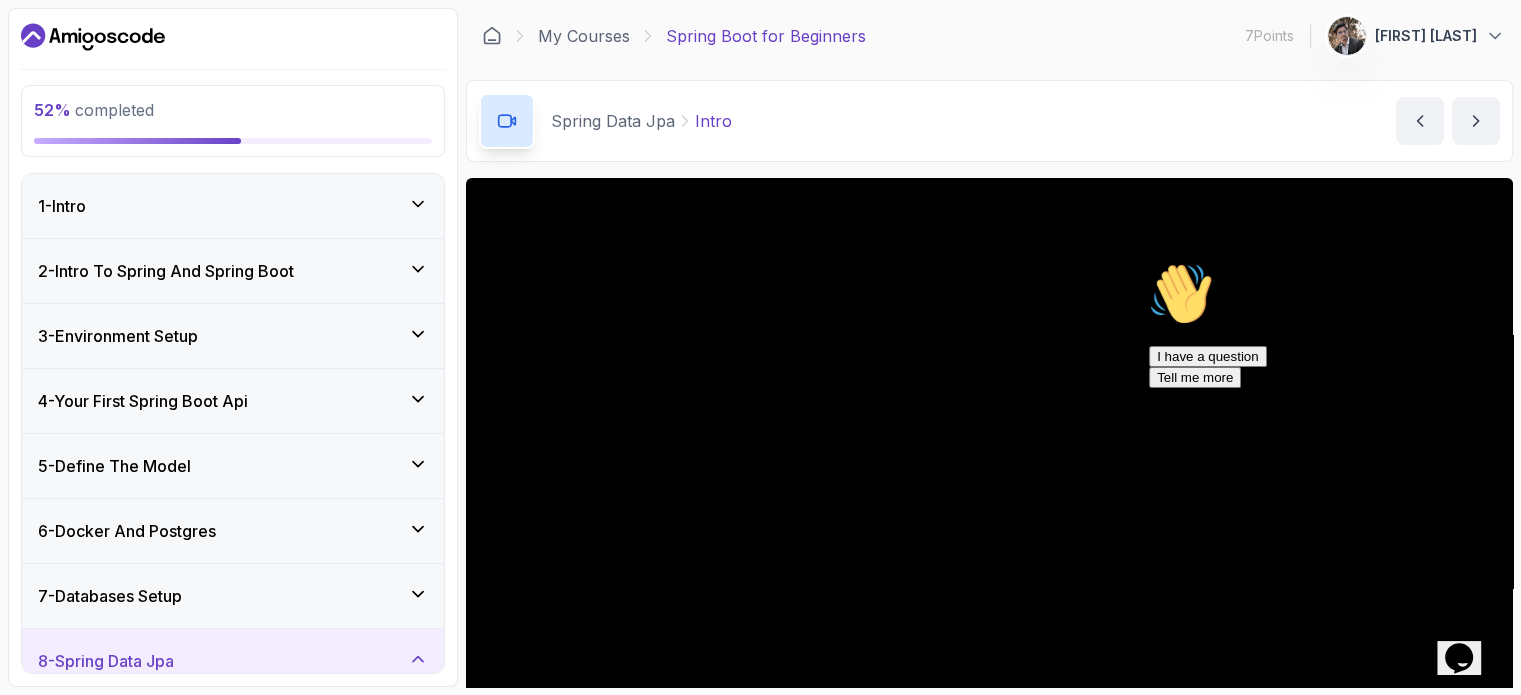 scroll, scrollTop: 480, scrollLeft: 0, axis: vertical 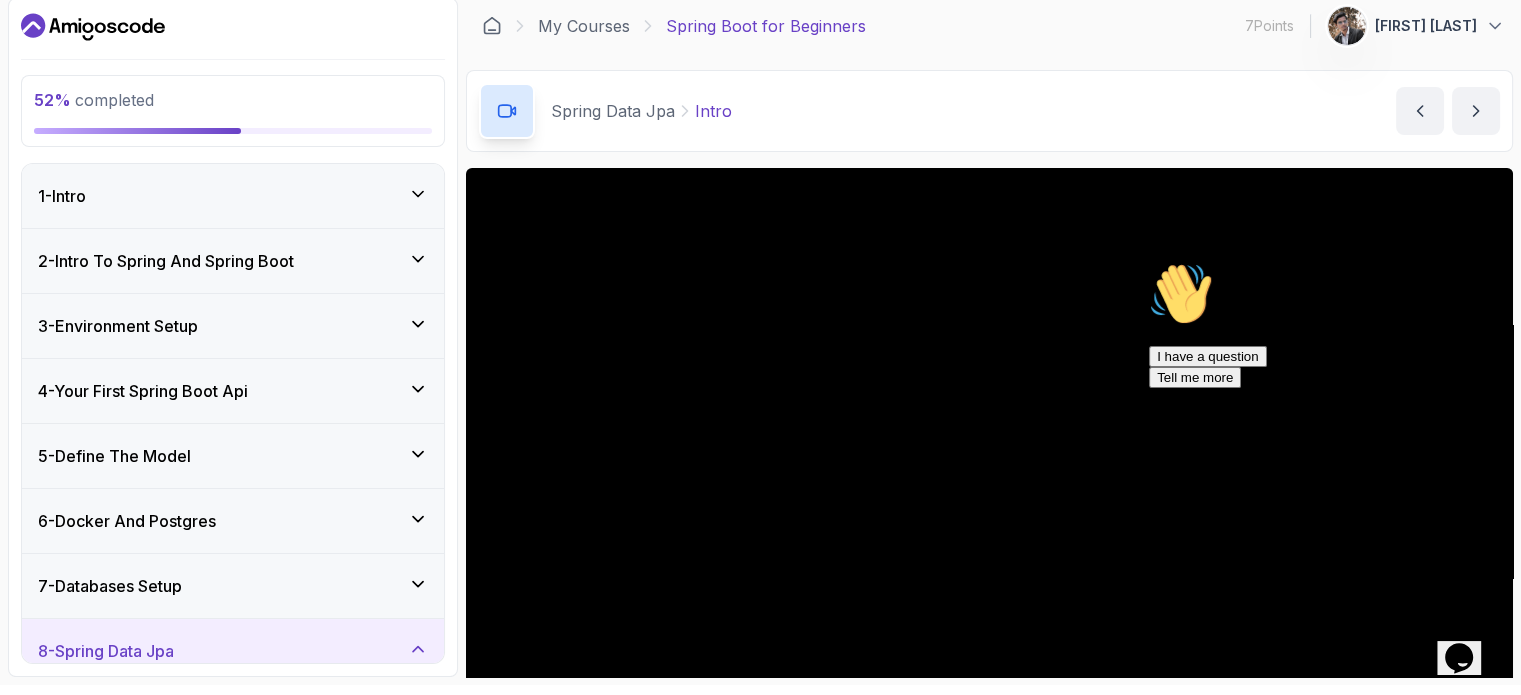 click at bounding box center [1149, 262] 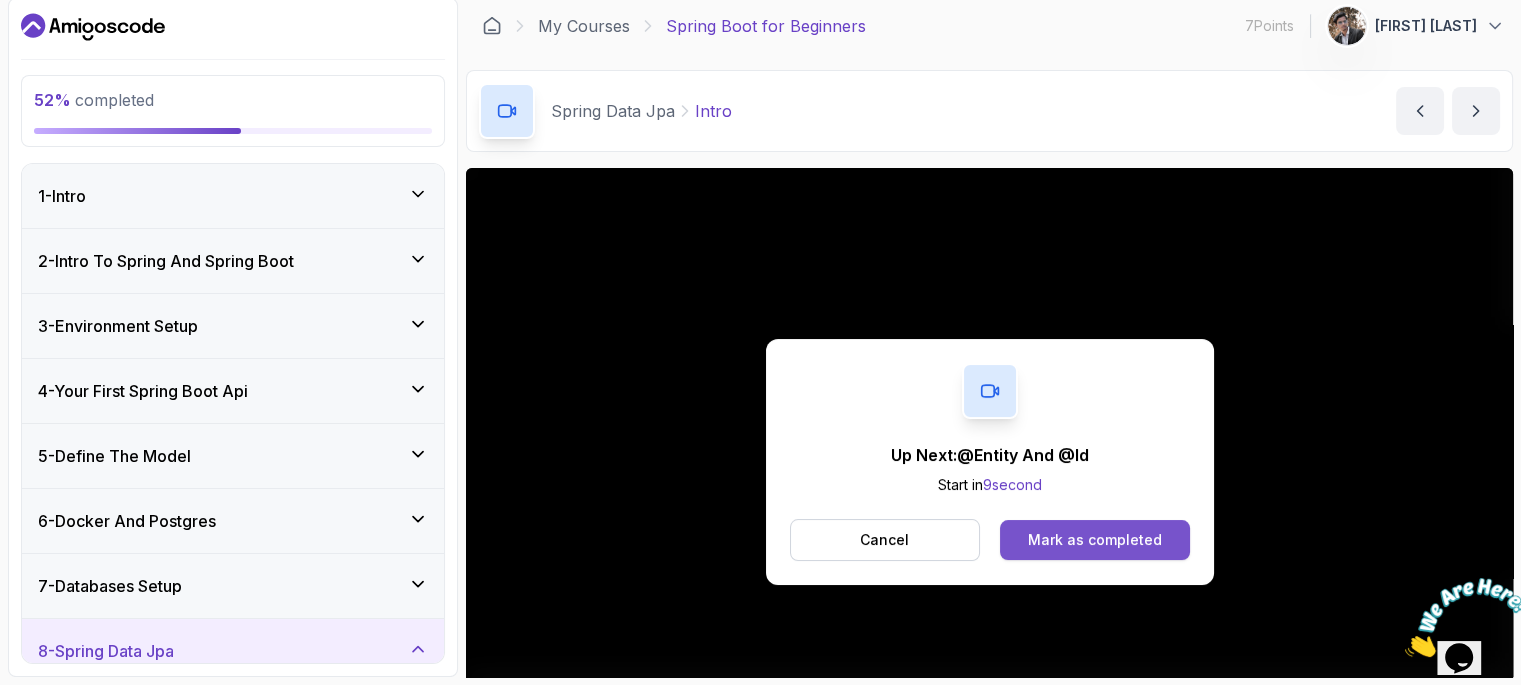 click on "Mark as completed" at bounding box center [1095, 540] 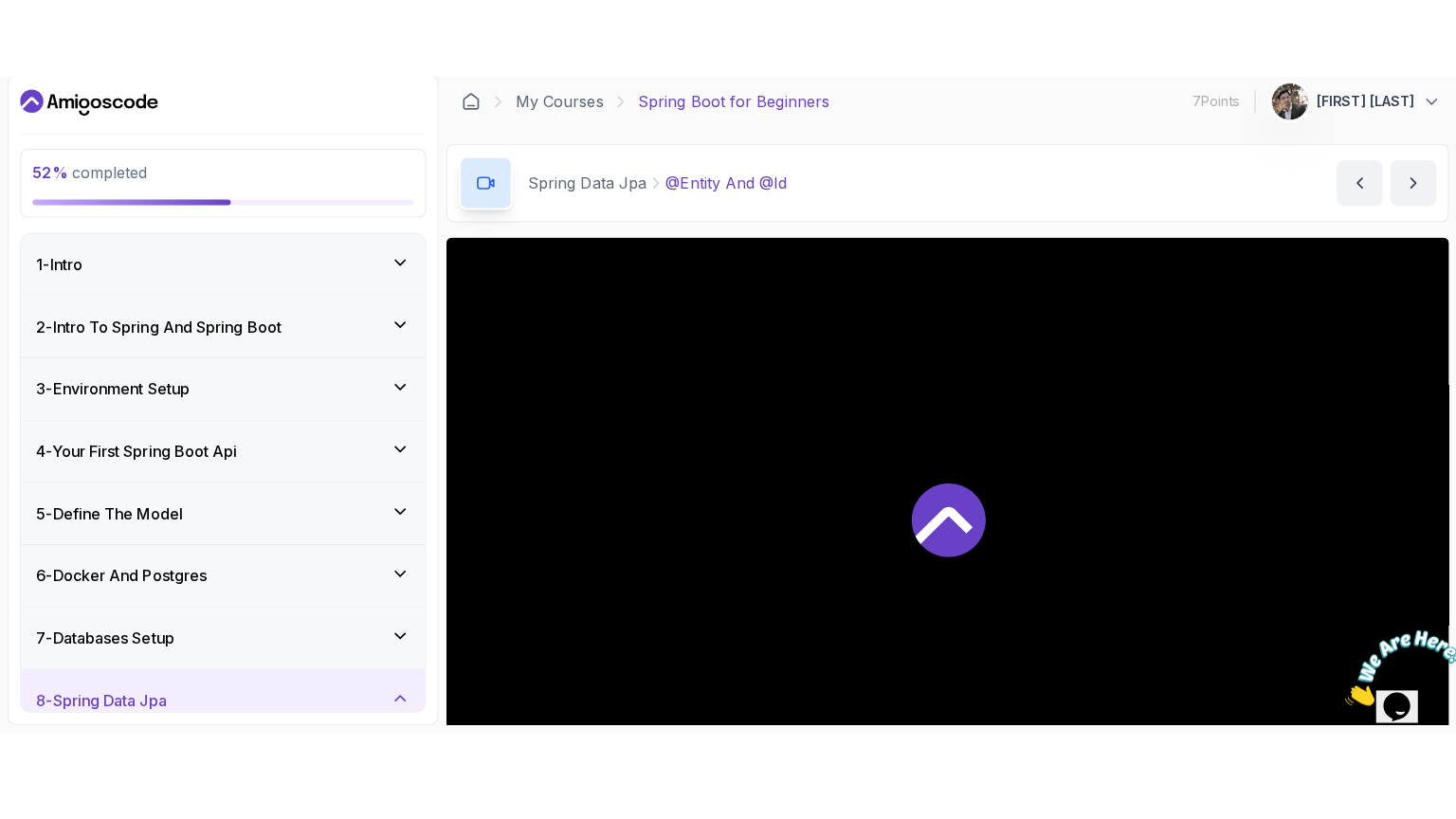 scroll, scrollTop: 0, scrollLeft: 0, axis: both 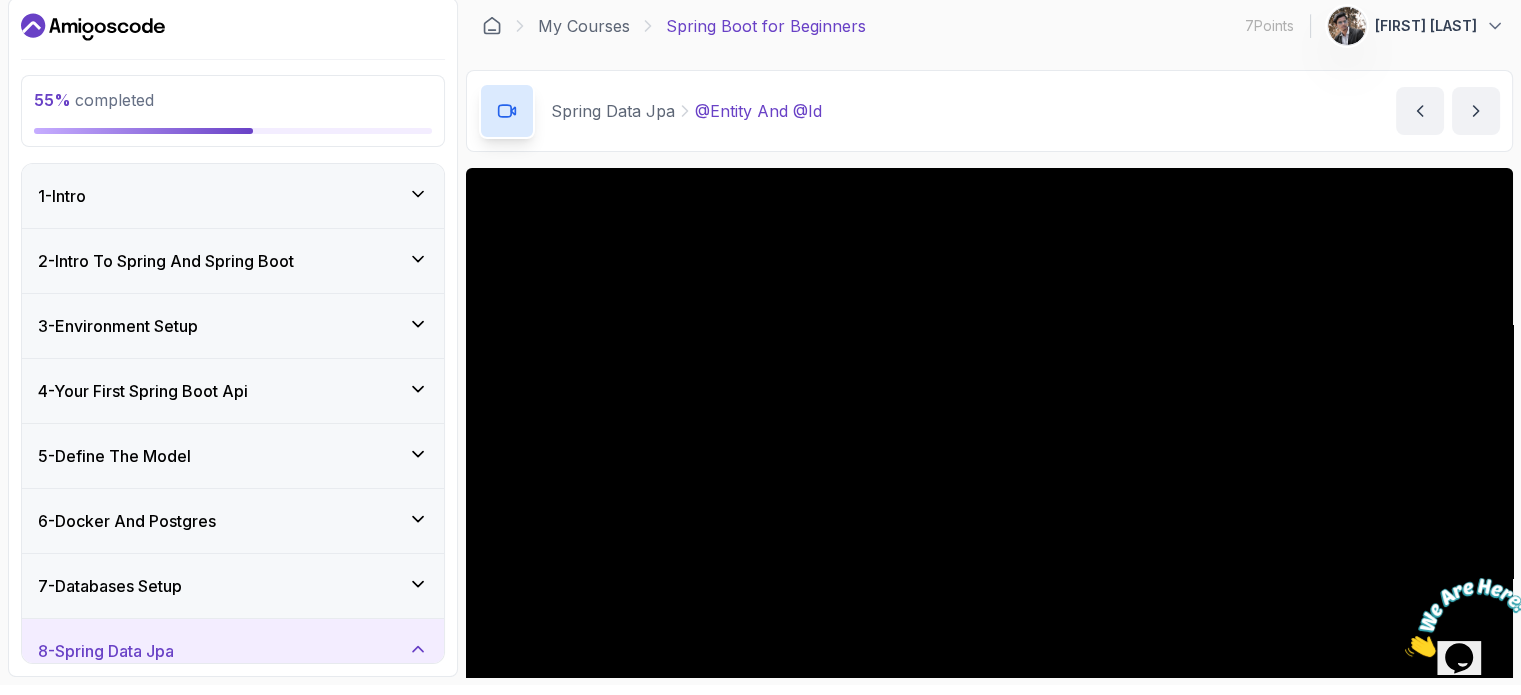 click on "8  -  Spring Data Jpa" at bounding box center (233, 651) 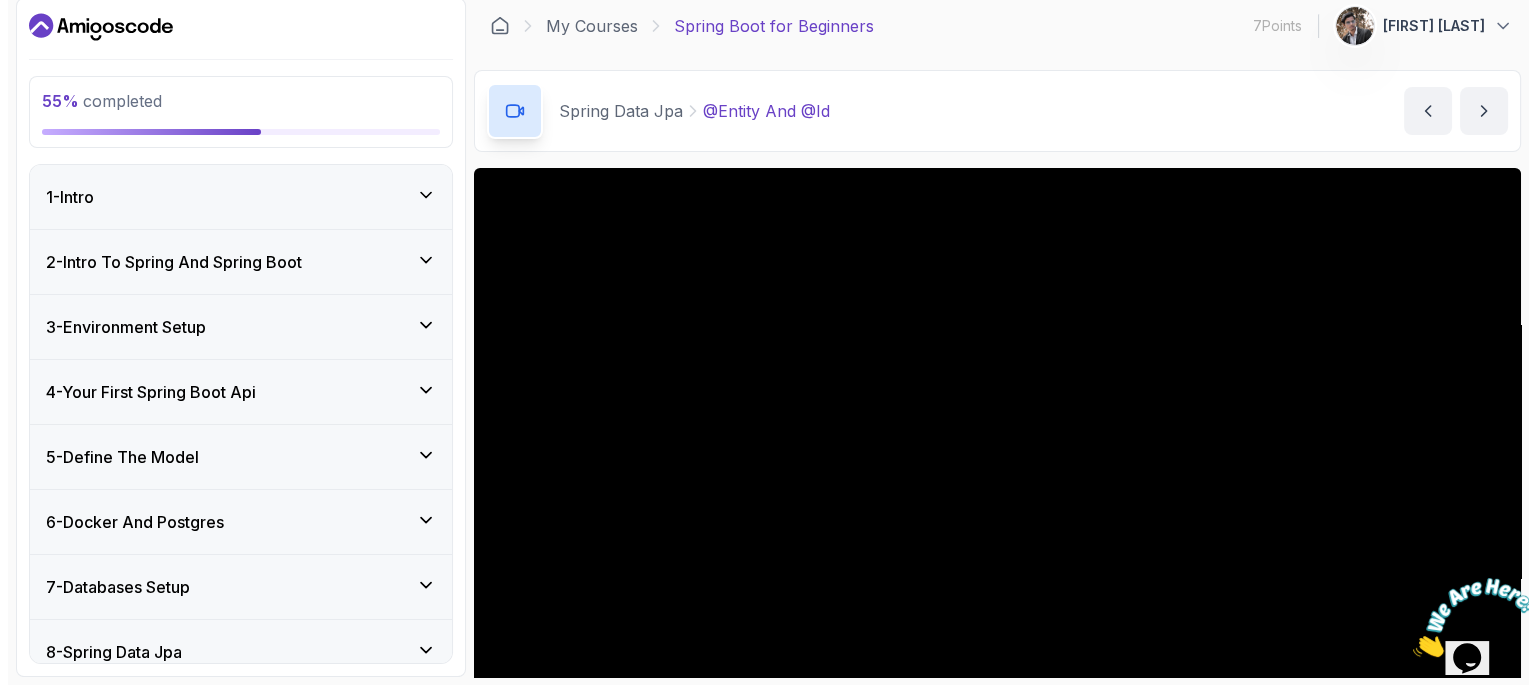 scroll, scrollTop: 0, scrollLeft: 0, axis: both 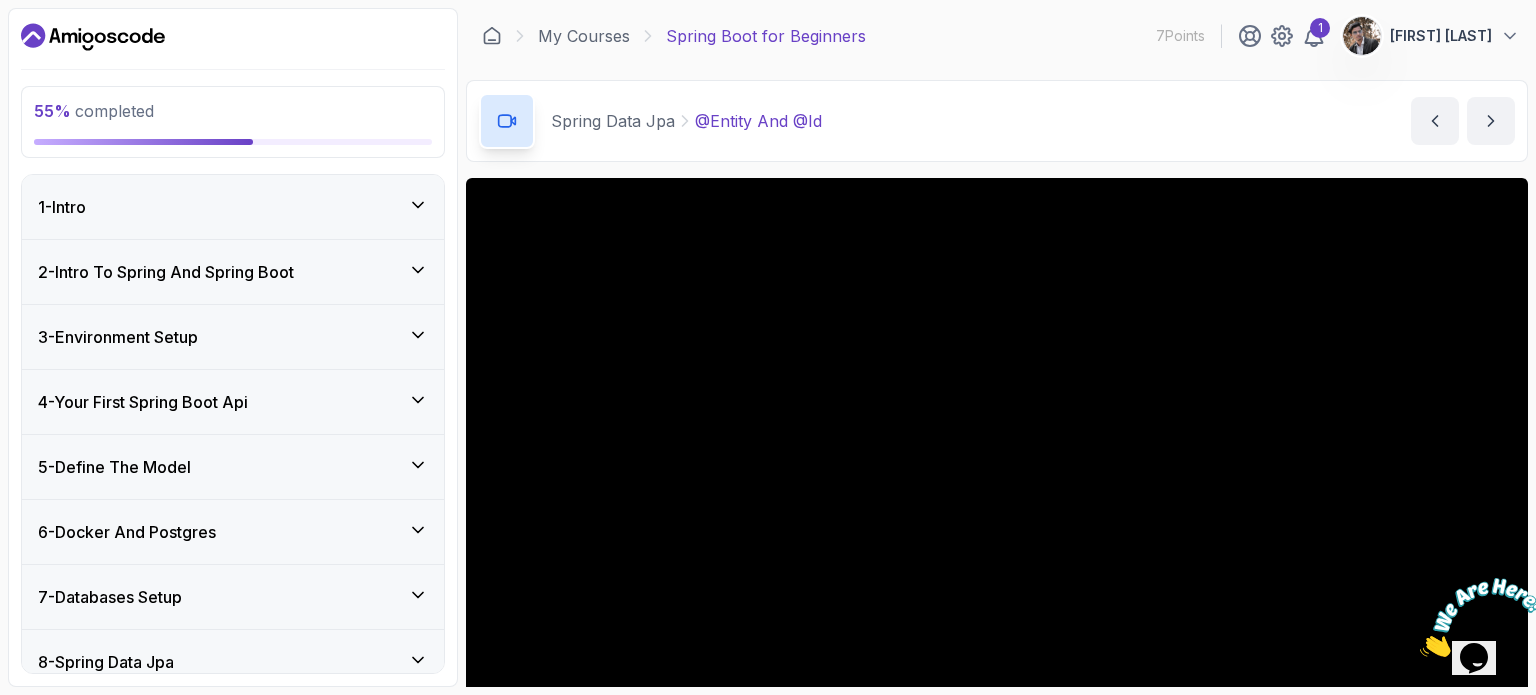 click on "8  -  Spring Data Jpa" at bounding box center (233, 662) 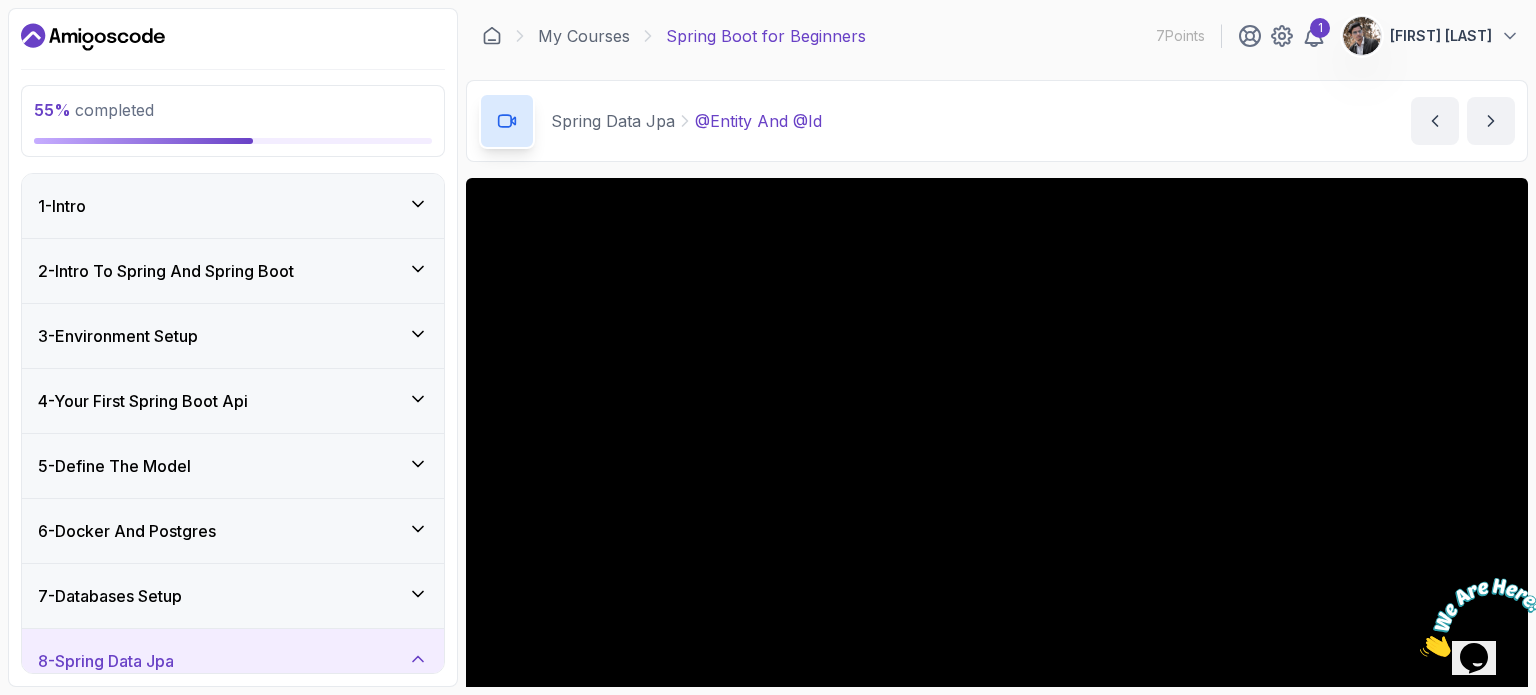 click on "8  -  Spring Data Jpa" at bounding box center (233, 661) 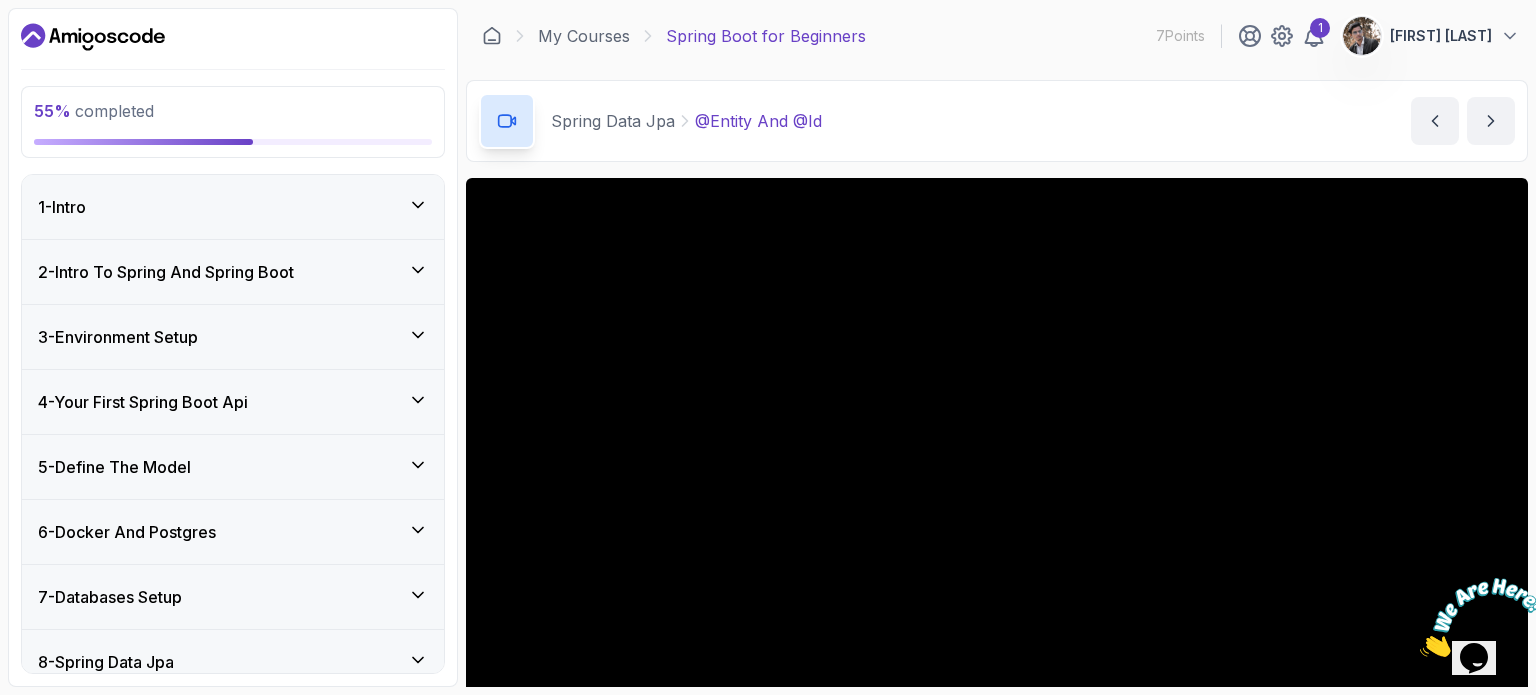 click on "7  -  Databases Setup" at bounding box center [233, 597] 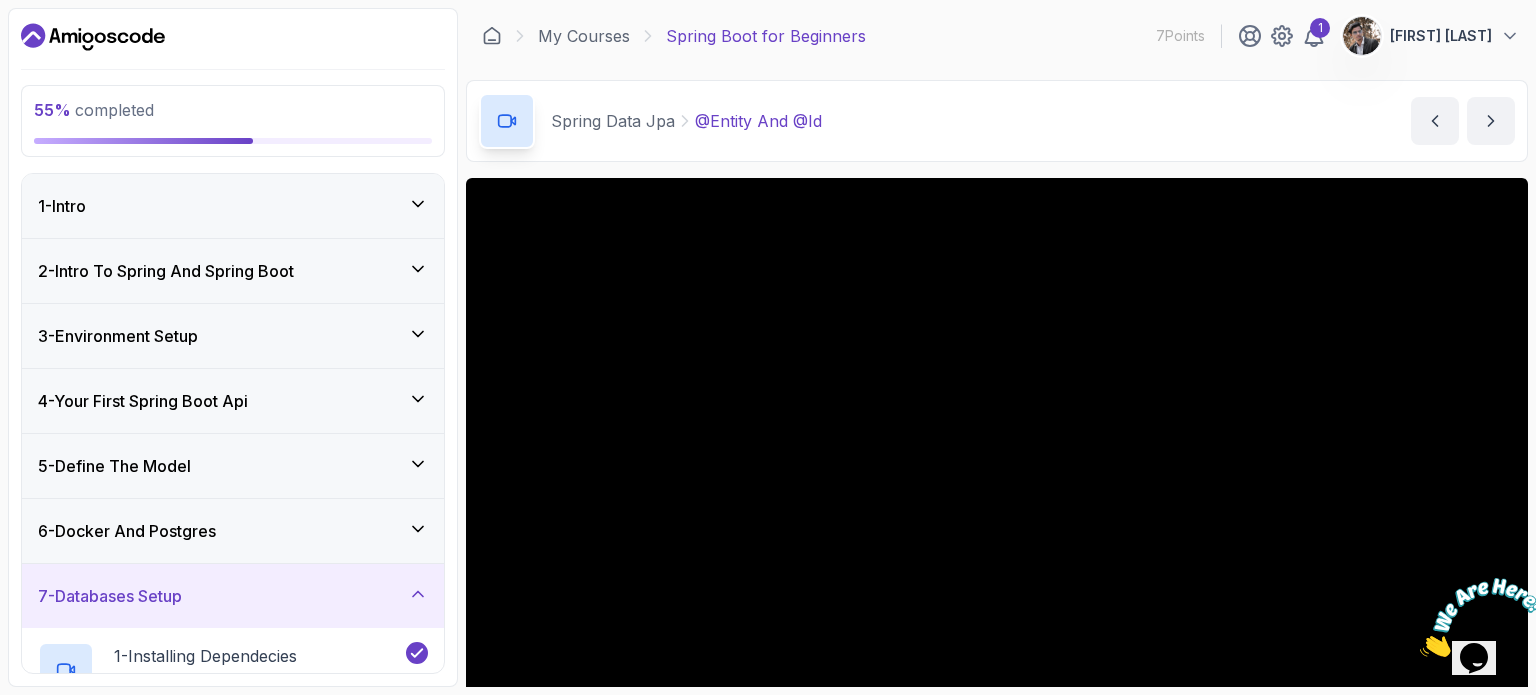click on "7  -  Databases Setup" at bounding box center [233, 596] 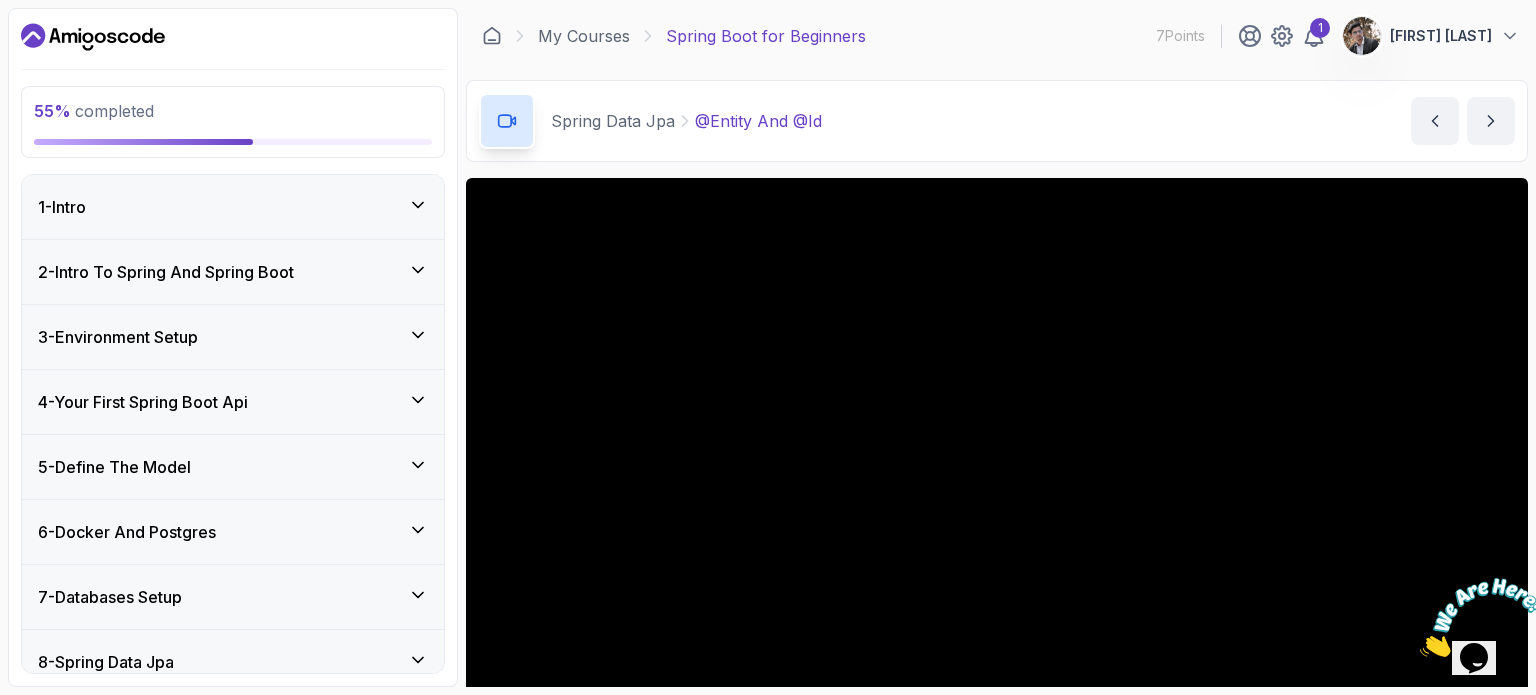 click on "8  -  Spring Data Jpa" at bounding box center (233, 662) 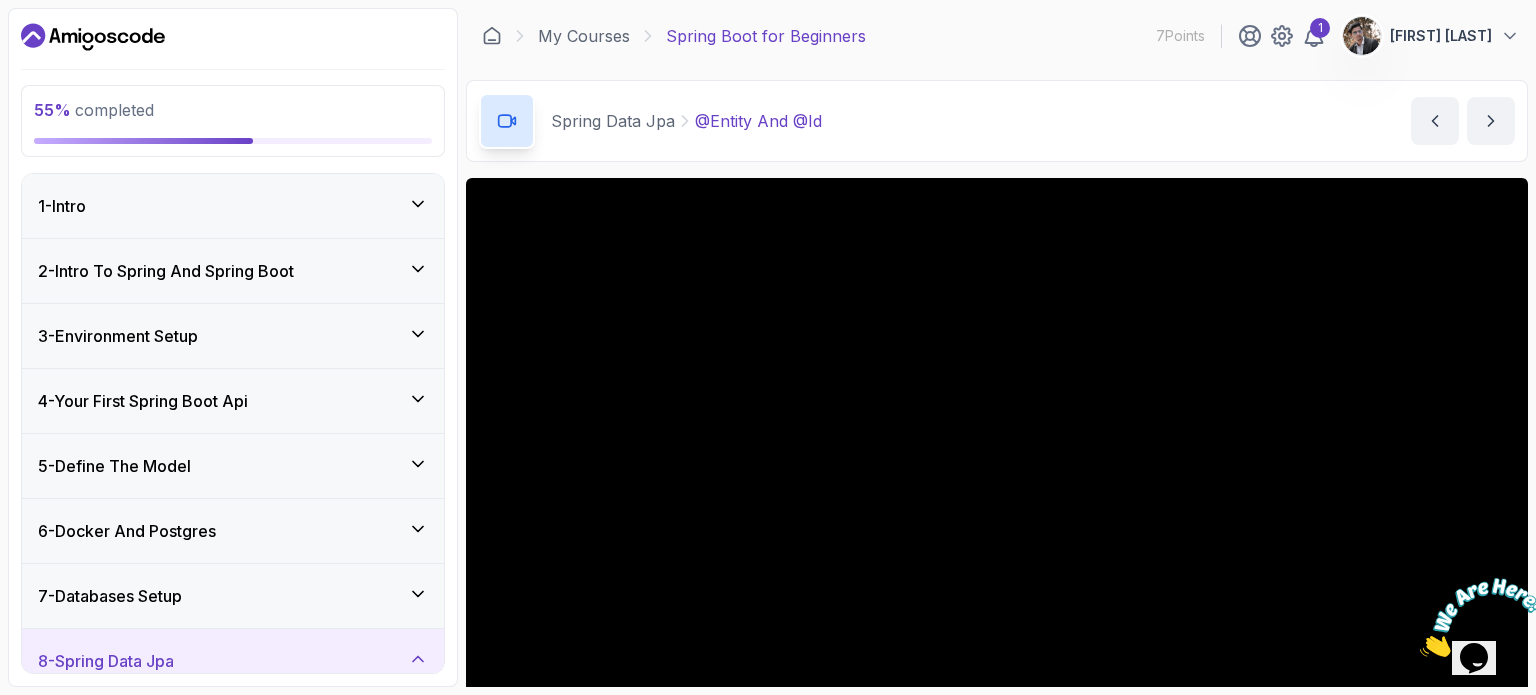 type 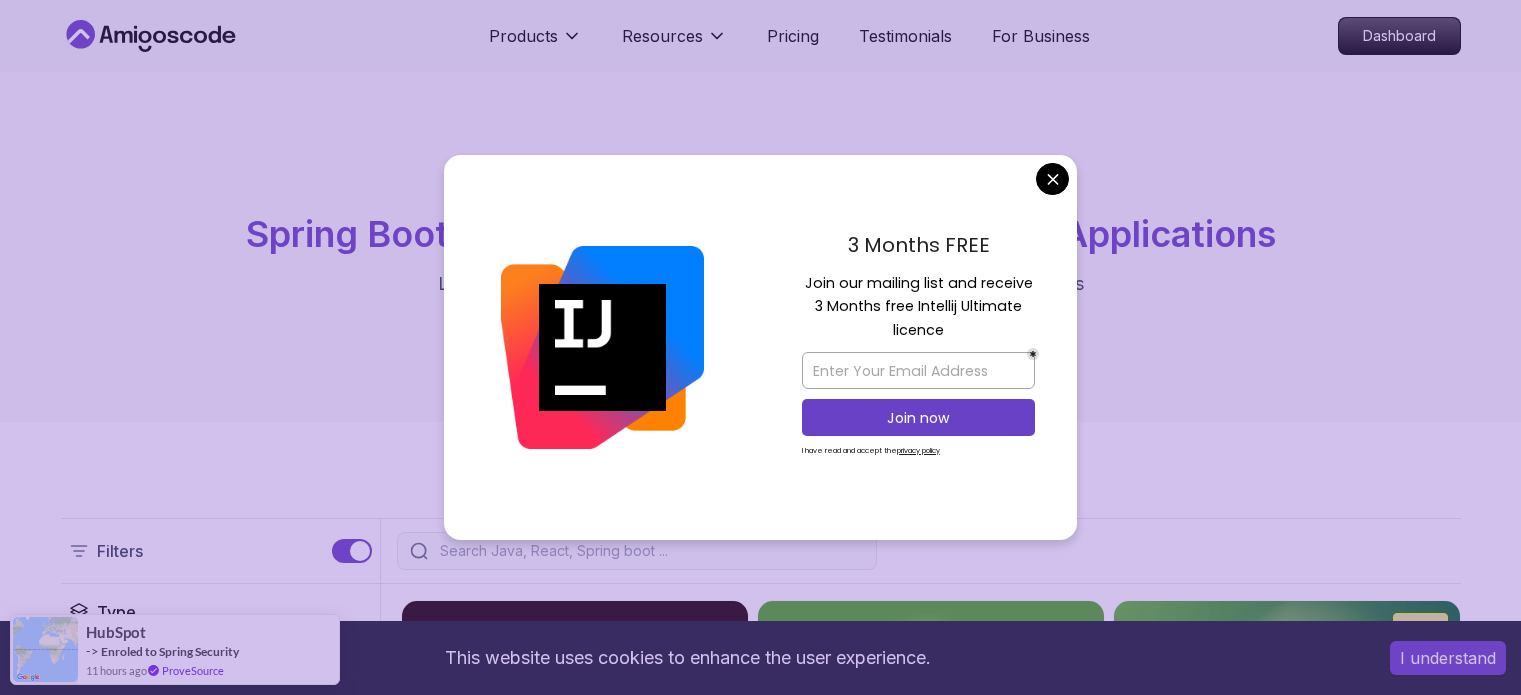 scroll, scrollTop: 0, scrollLeft: 0, axis: both 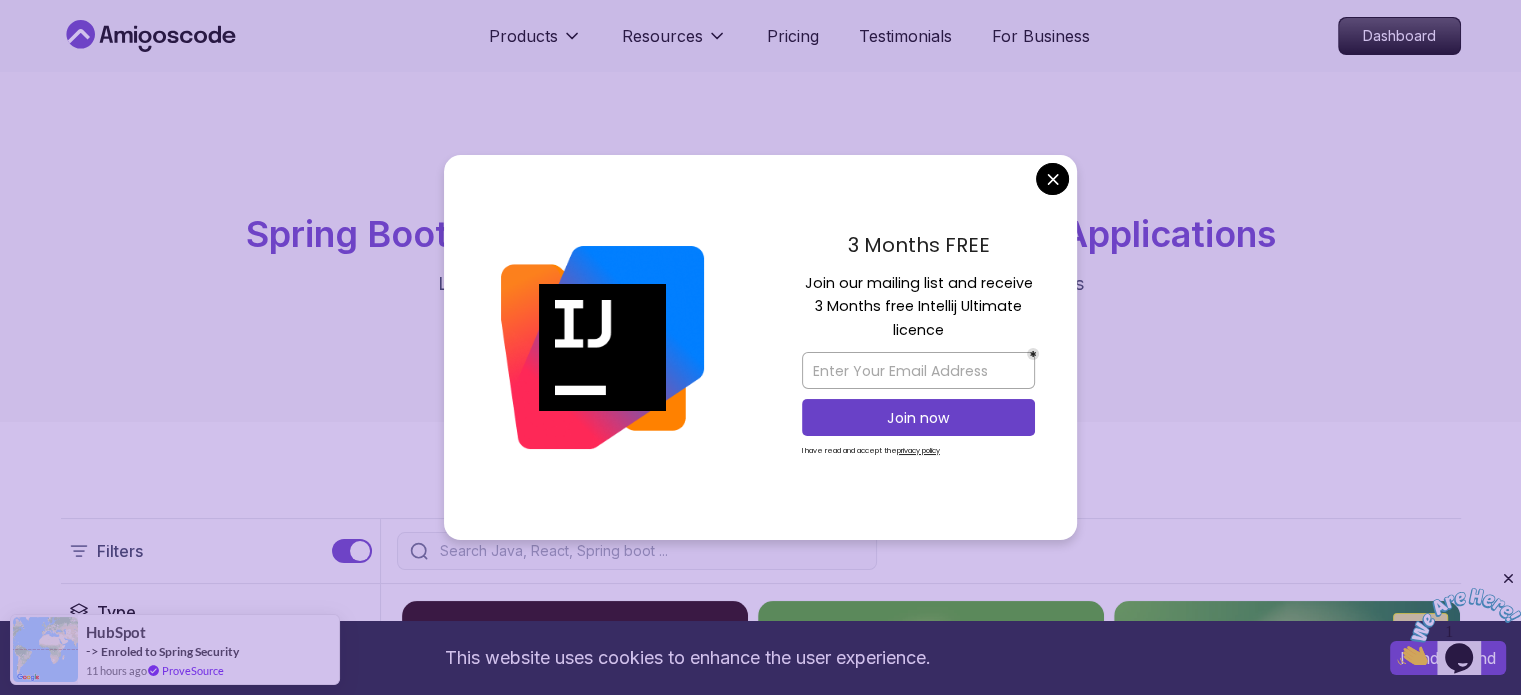 click on "This website uses cookies to enhance the user experience. I understand Products Resources Pricing Testimonials For Business Dashboard Products Resources Pricing Testimonials For Business Dashboard spring-boot Spring Boot Courses for Building Scalable Java Applications Learn to build production-grade Java applications using Spring Boot. Includes REST APIs, database integration, testing, and deployment. Filters Filters Type Course Build Price Pro Free Instructors Nelson Djalo Richard Abz Duration 0-1 Hour 1-3 Hours +3 Hours Track Front End Back End Dev Ops Full Stack Level Junior Mid-level Senior 5.18h Advanced Spring Boot Pro Dive deep into Spring Boot with our advanced course, designed to take your skills from intermediate to expert level. 3.30h Building APIs with Spring Boot Pro Learn to build robust, scalable APIs with Spring Boot, mastering REST principles, JSON handling, and embedded server configuration. 1.67h NEW Spring Boot for Beginners 6.65h NEW Spring Data JPA Pro 2.73h JUST RELEASED Pro 1.45h Pro" at bounding box center (760, 1633) 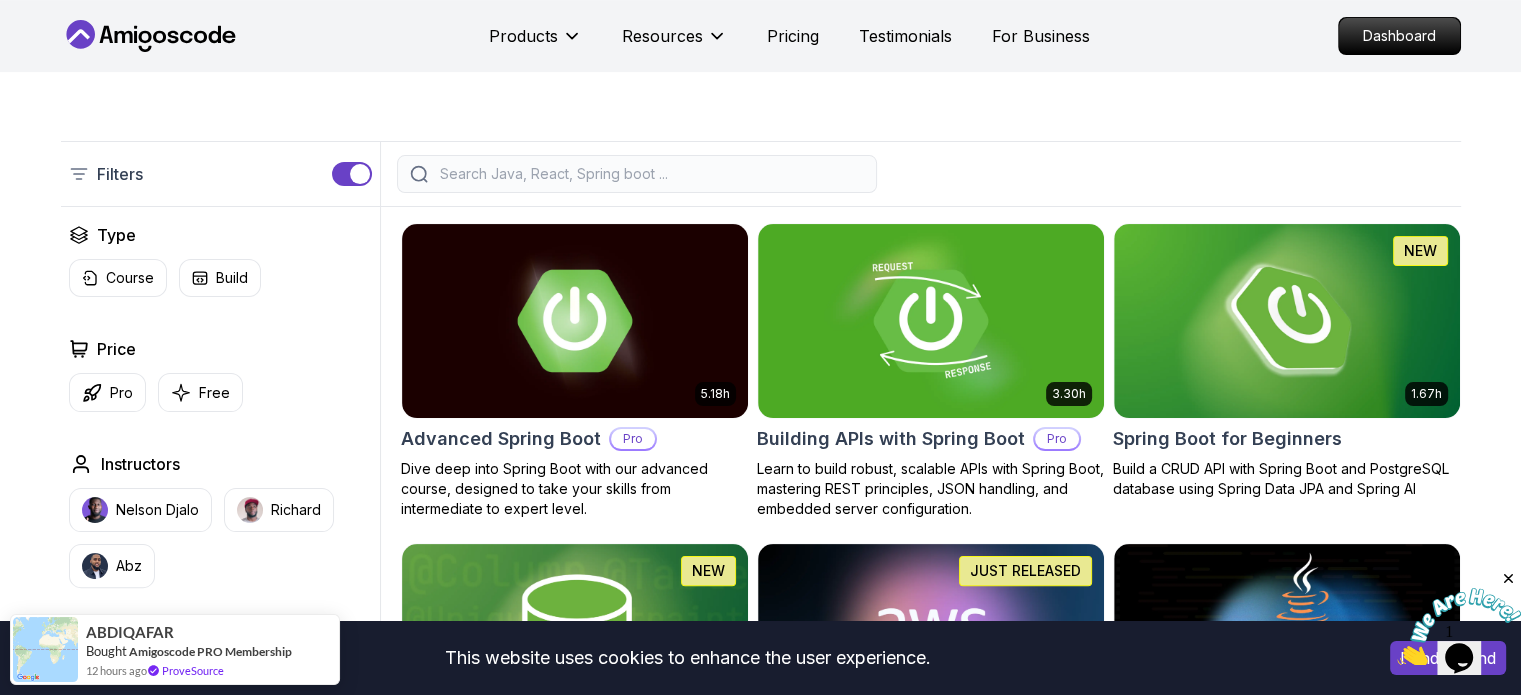 scroll, scrollTop: 381, scrollLeft: 0, axis: vertical 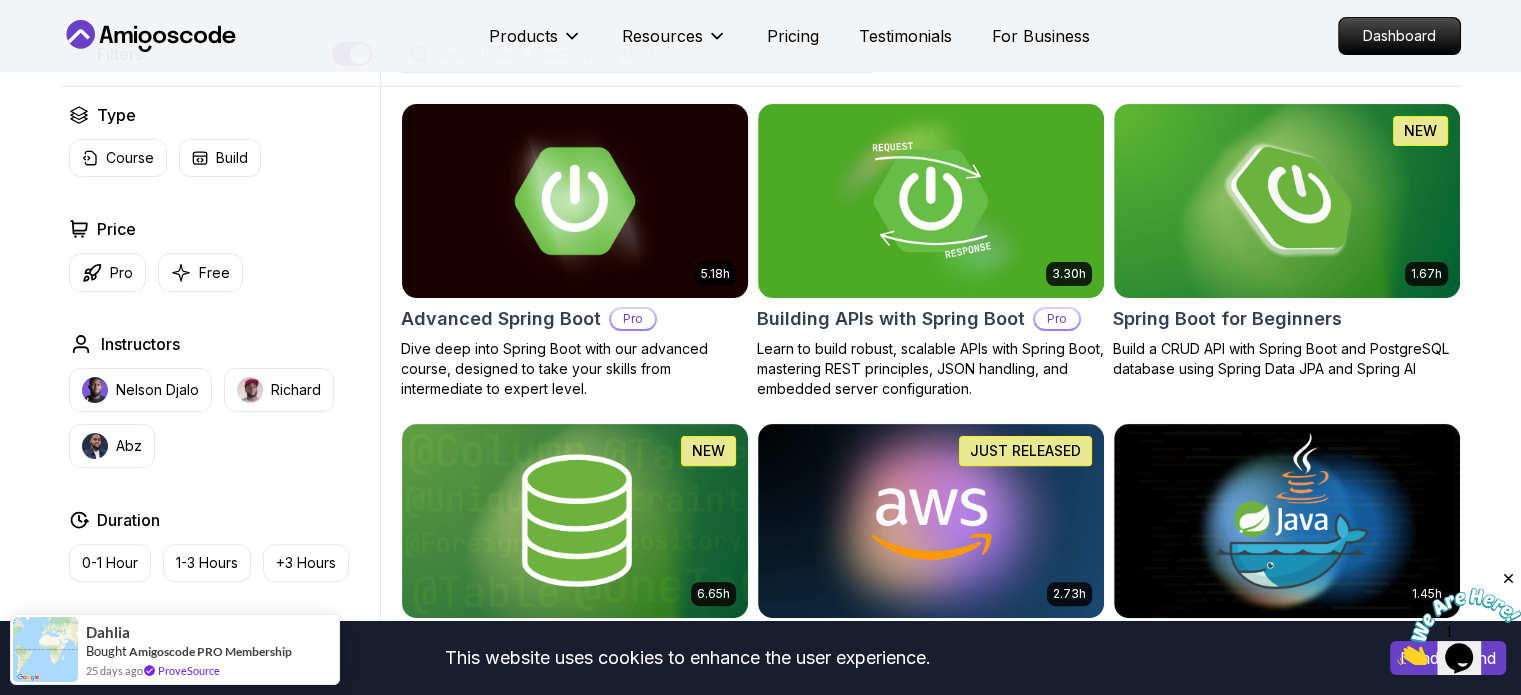 click on "Advanced Spring Boot" at bounding box center (501, 319) 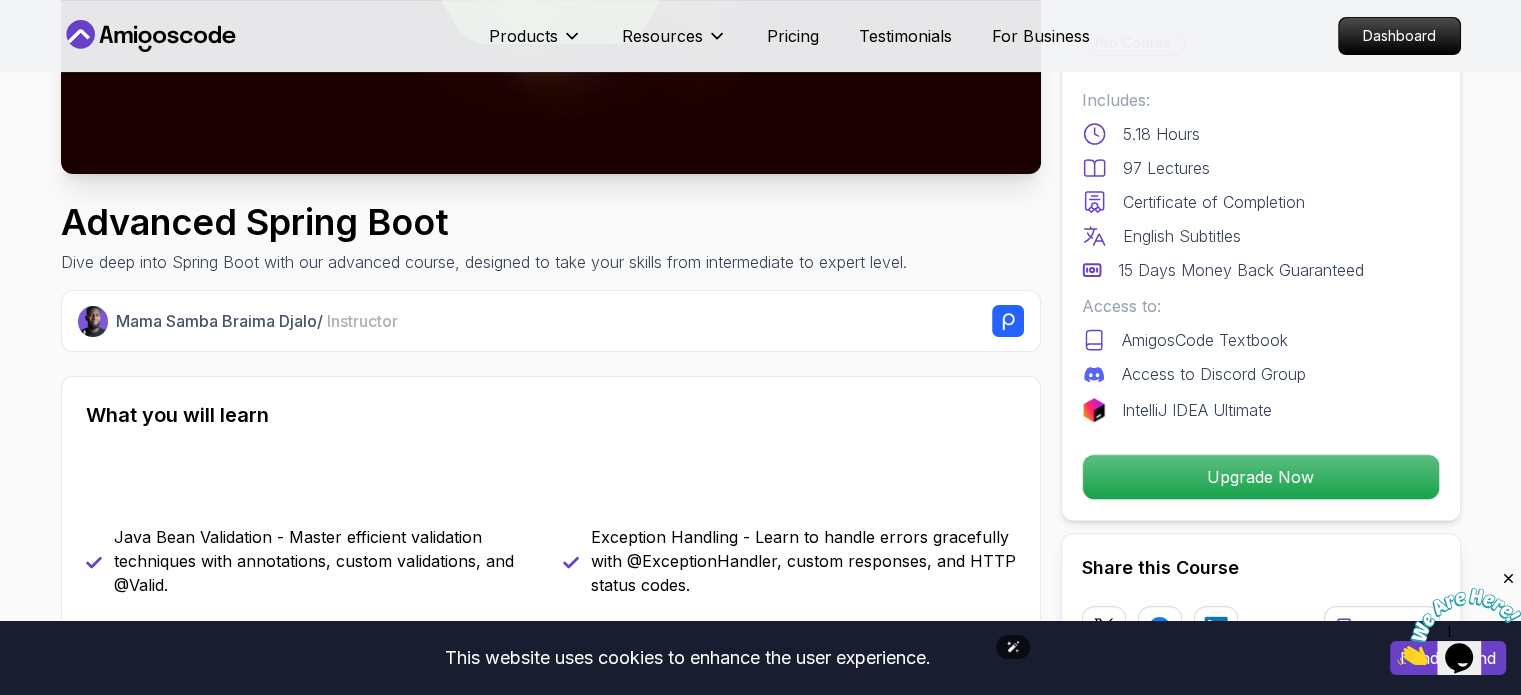 scroll, scrollTop: 0, scrollLeft: 0, axis: both 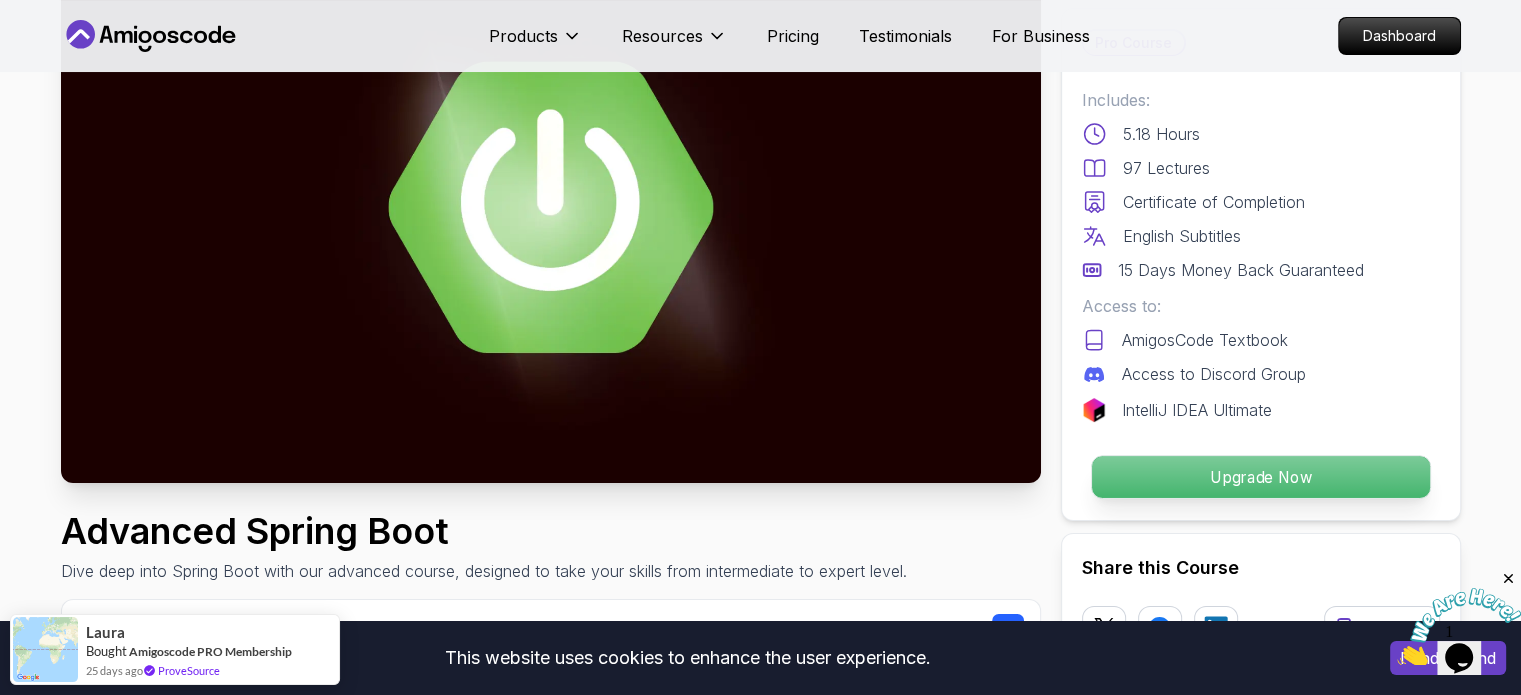 click on "Upgrade Now" at bounding box center (1260, 477) 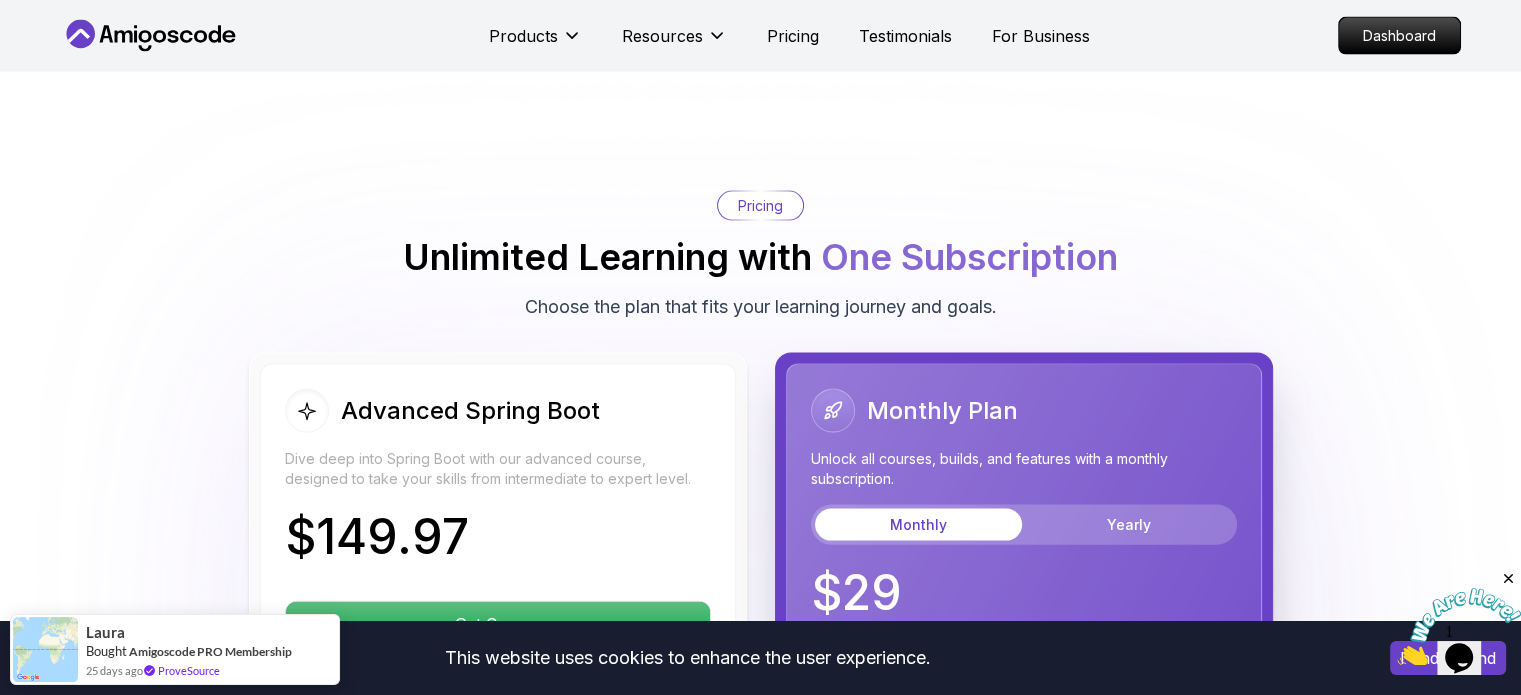 scroll, scrollTop: 4214, scrollLeft: 0, axis: vertical 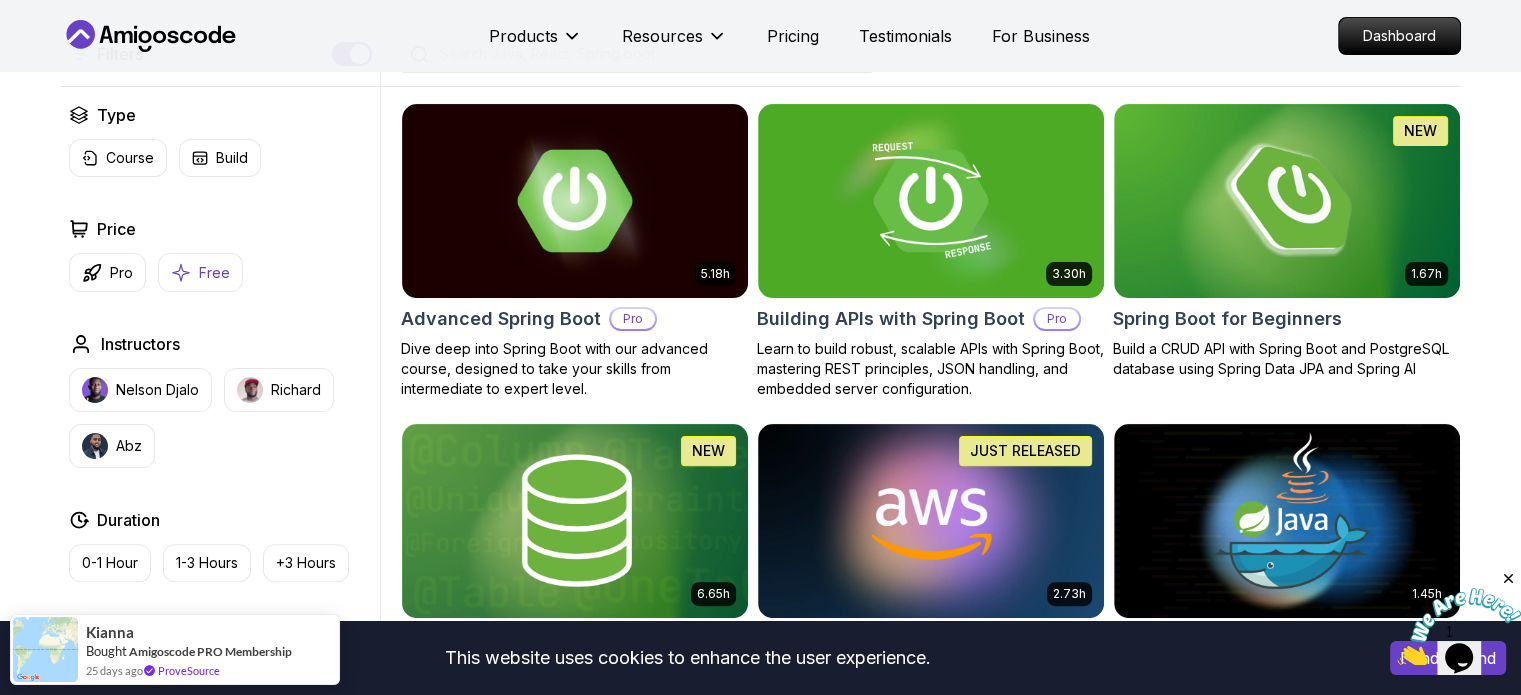 click 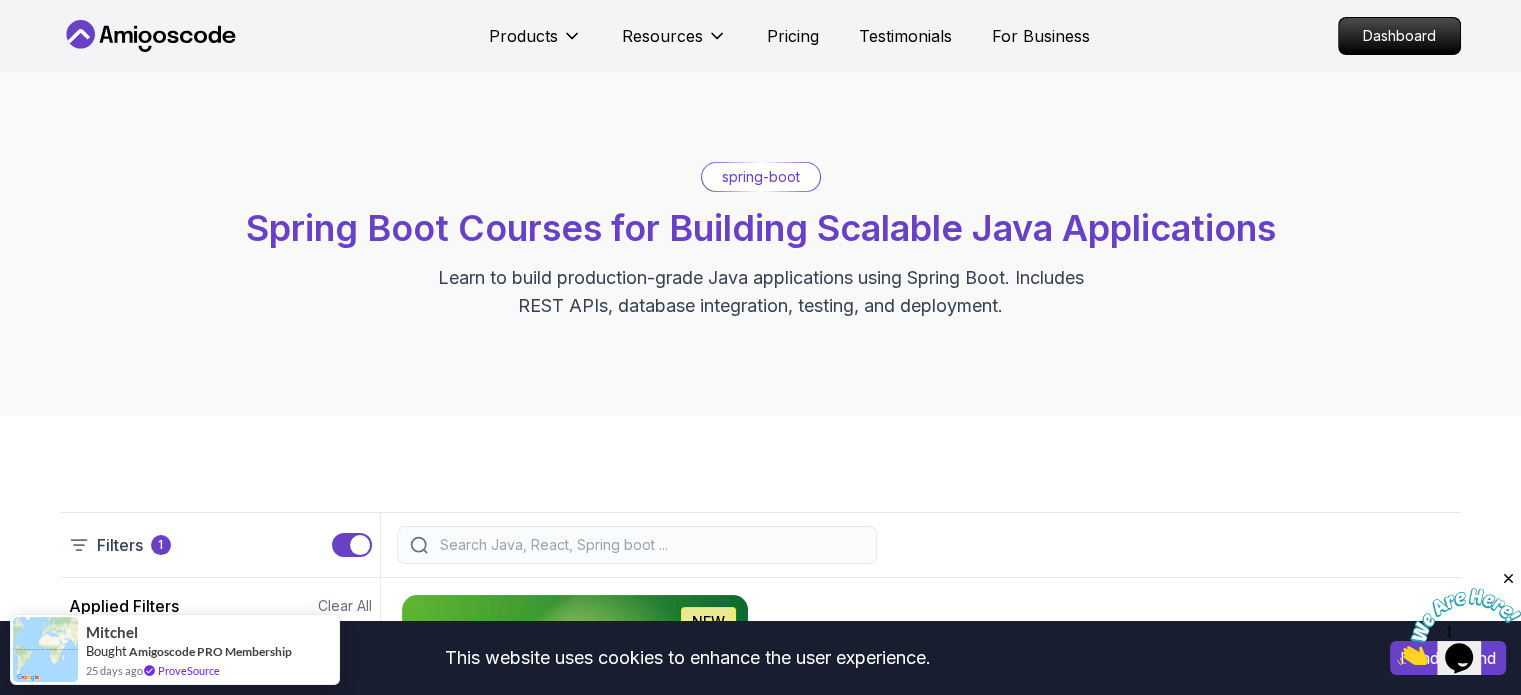 scroll, scrollTop: 0, scrollLeft: 0, axis: both 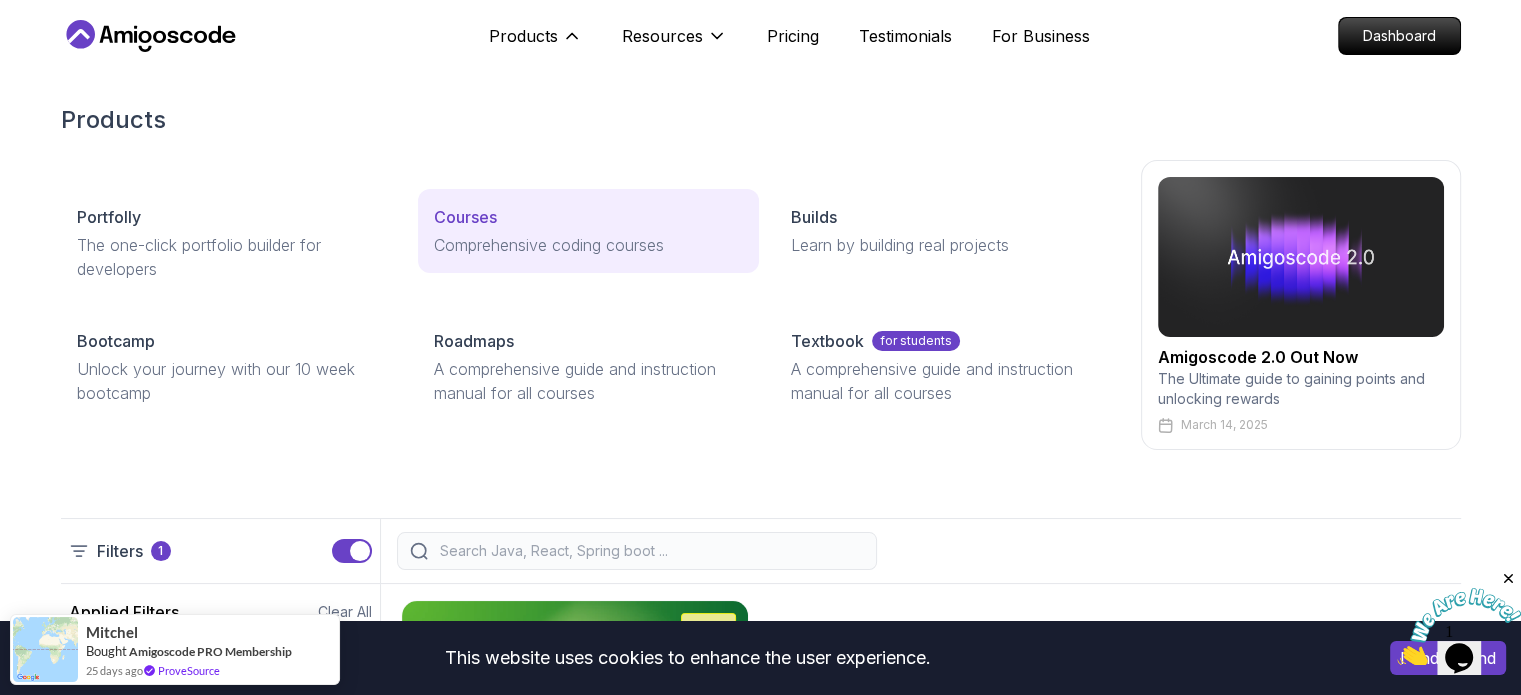 click on "Courses" at bounding box center (465, 217) 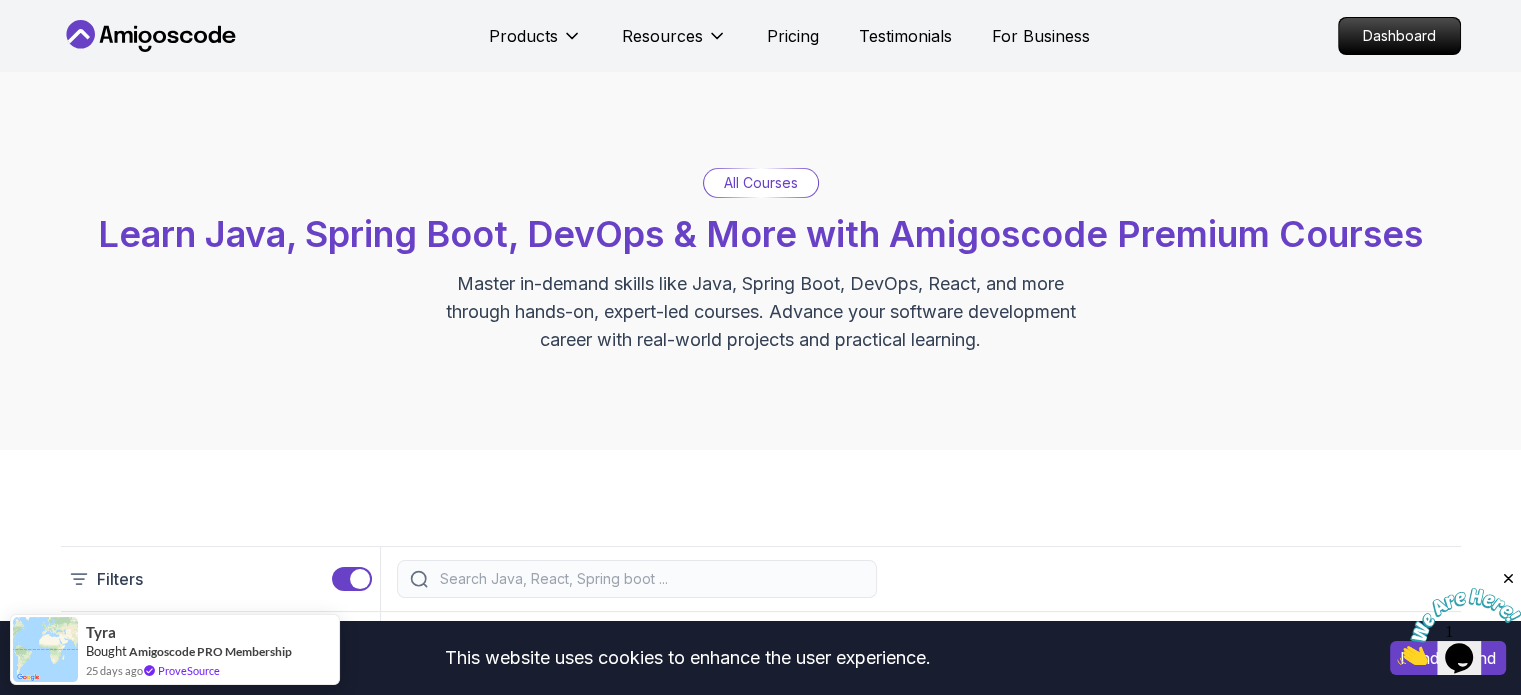 click on "All Courses" at bounding box center (761, 183) 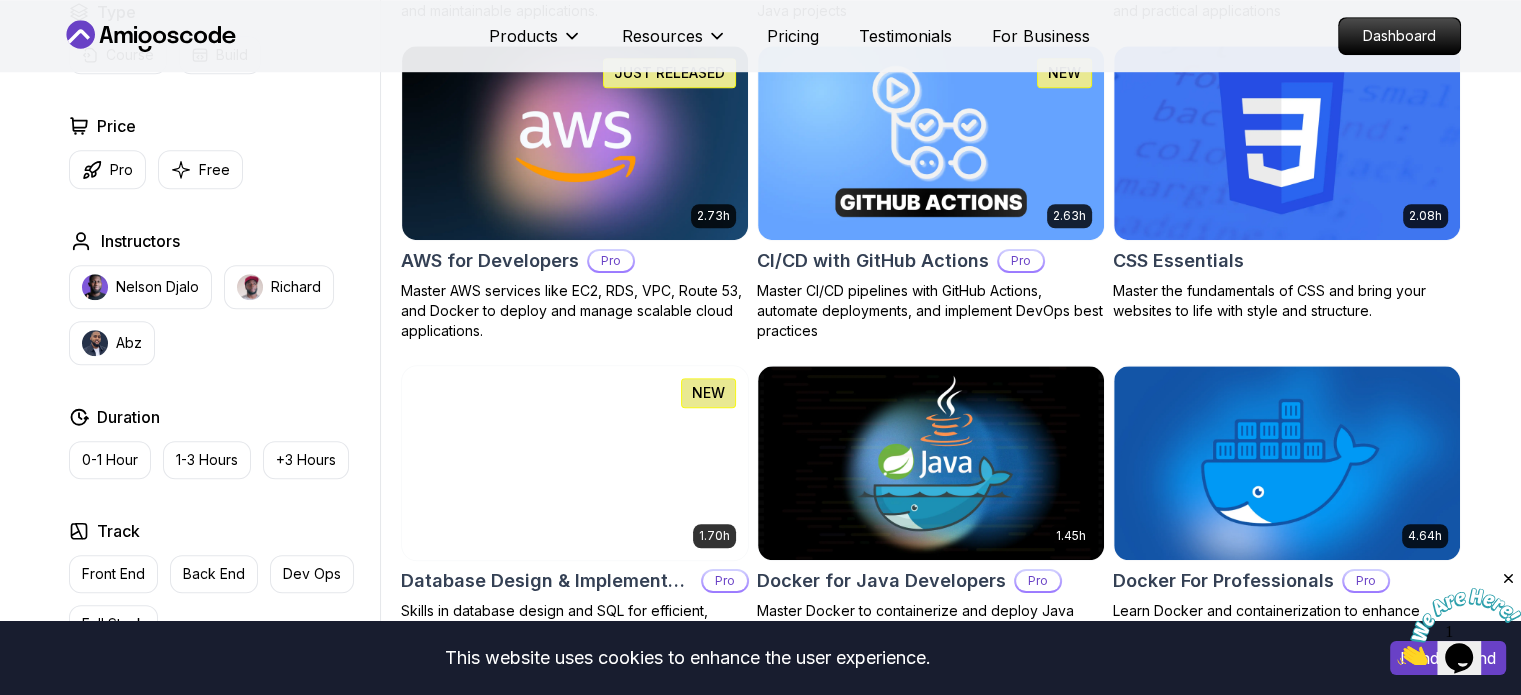 scroll, scrollTop: 1526, scrollLeft: 0, axis: vertical 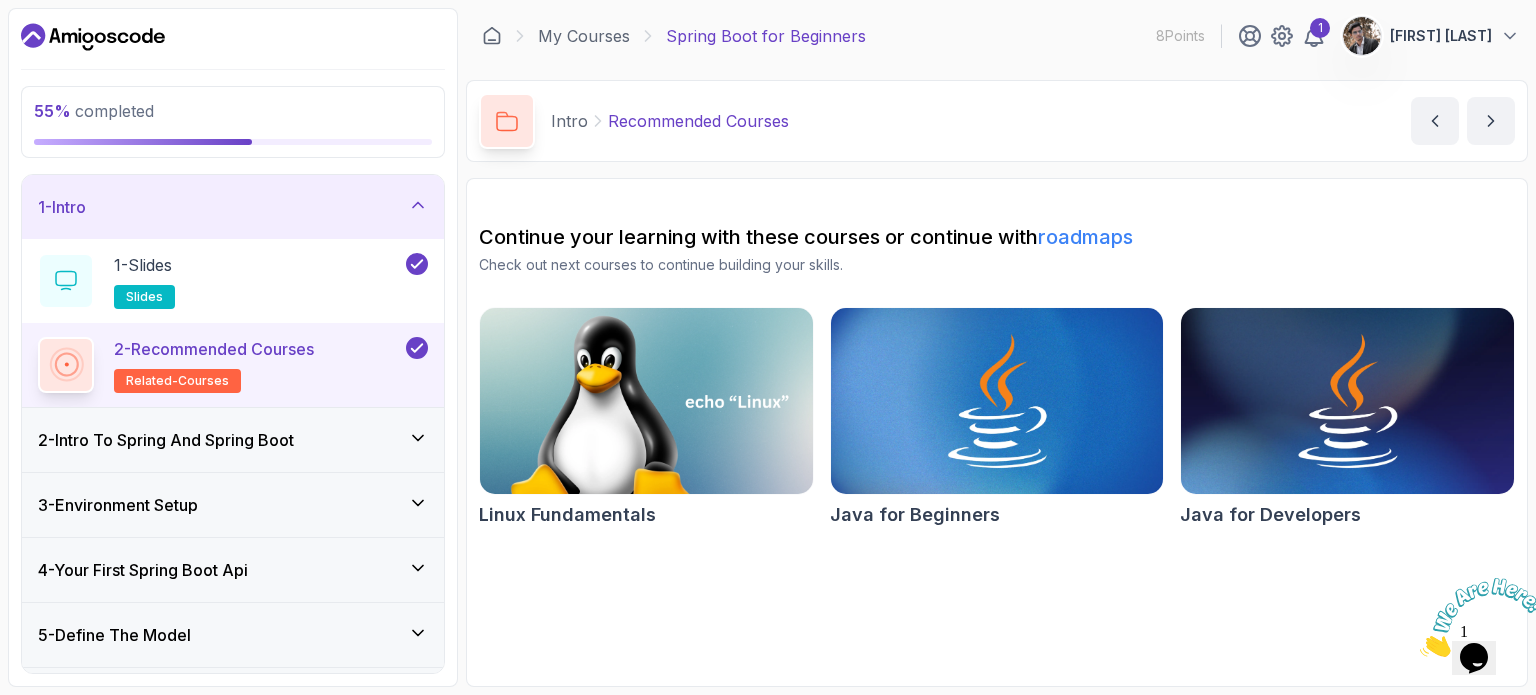 click on "55 % completed 1  -  Intro 1  -  Slides slides 2  -  Recommended Courses related-courses 2  -  Intro To Spring And Spring Boot 3  -  Environment Setup 4  -  Your First Spring Boot Api 5  -  Define The Model 6  -  Docker And Postgres 7  -  Databases Setup 8  -  Spring Data Jpa 9  -  Crud 10  -  Exercises 11  -  Artificial Intelligence 12  -  Outro My Courses Spring Boot for Beginners 8  Points 1 [FIRST] [LAST] 1 - Intro  55 % completed Intro Recommended Courses Recommended Courses by  [NAME] Continue your learning with these courses or continue with  roadmaps Check out next courses to continue building your skills. Linux Fundamentals Java for Beginners Java for Developers" at bounding box center (768, 347) 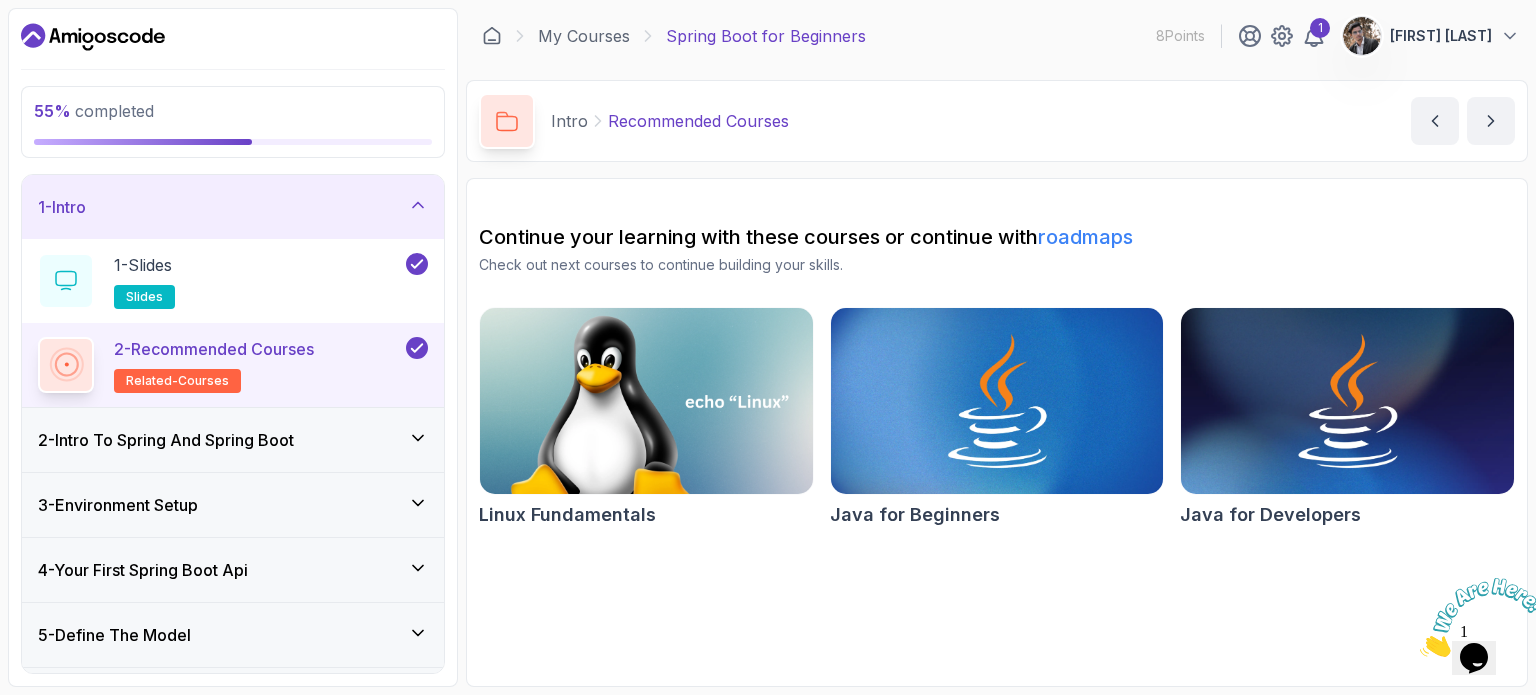 click on "Continue your learning with these courses or continue with  roadmaps Check out next courses to continue building your skills. Linux Fundamentals Java for Beginners Java for Developers" at bounding box center [997, 432] 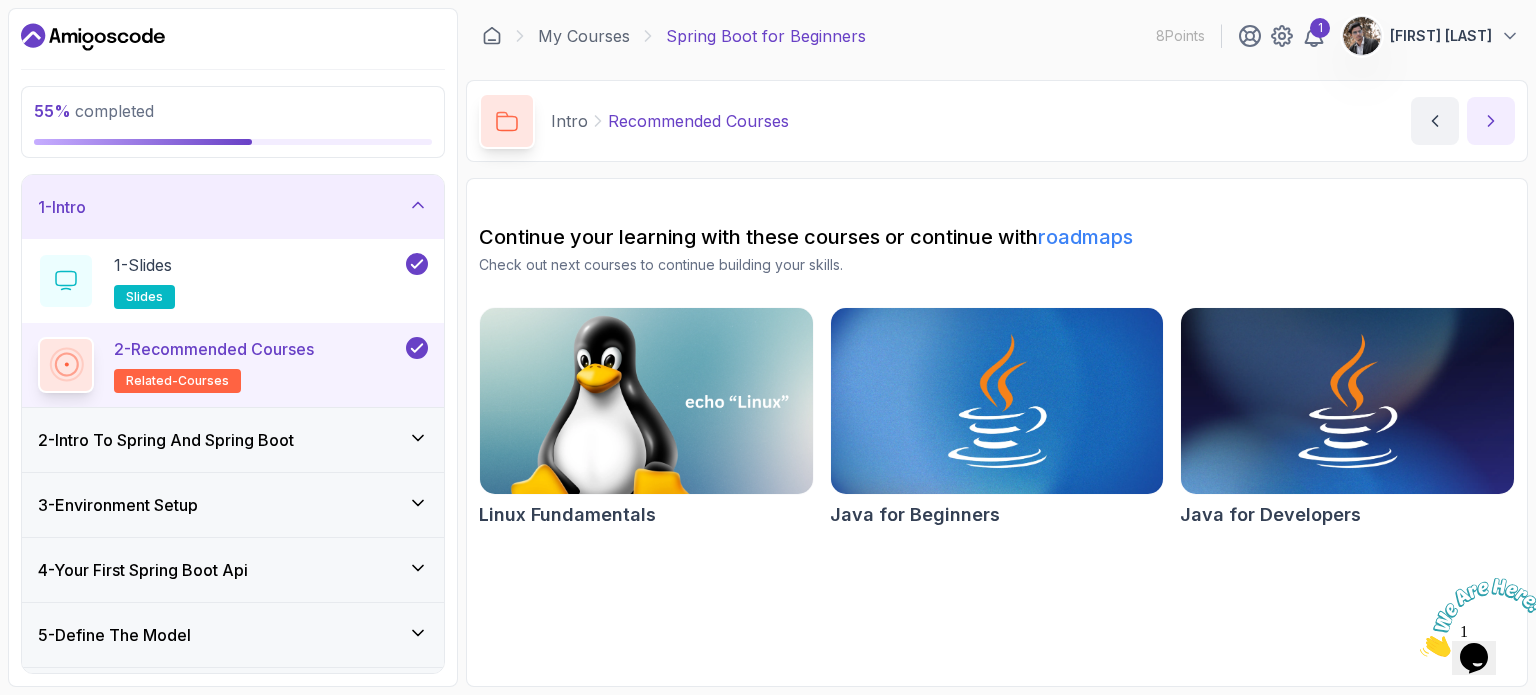 click 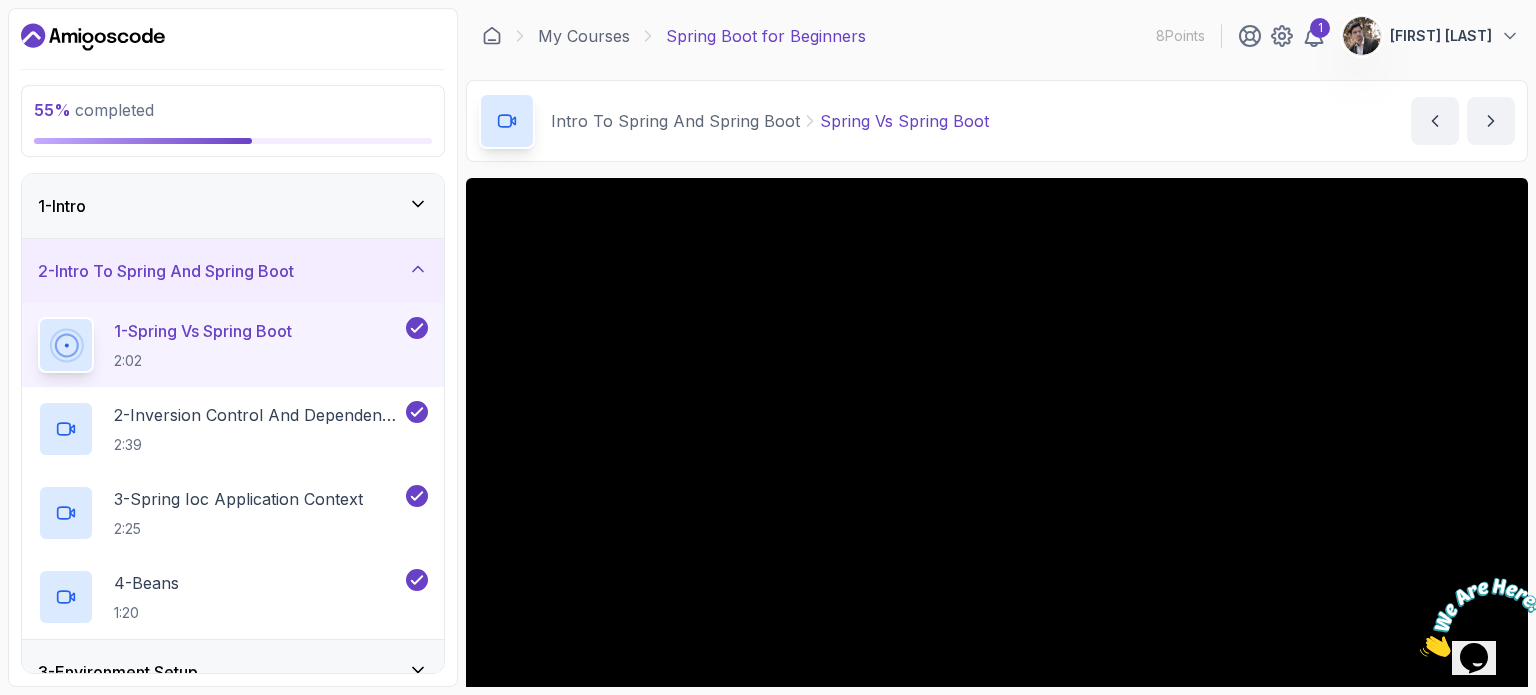 click on "1  -  Intro" at bounding box center [233, 206] 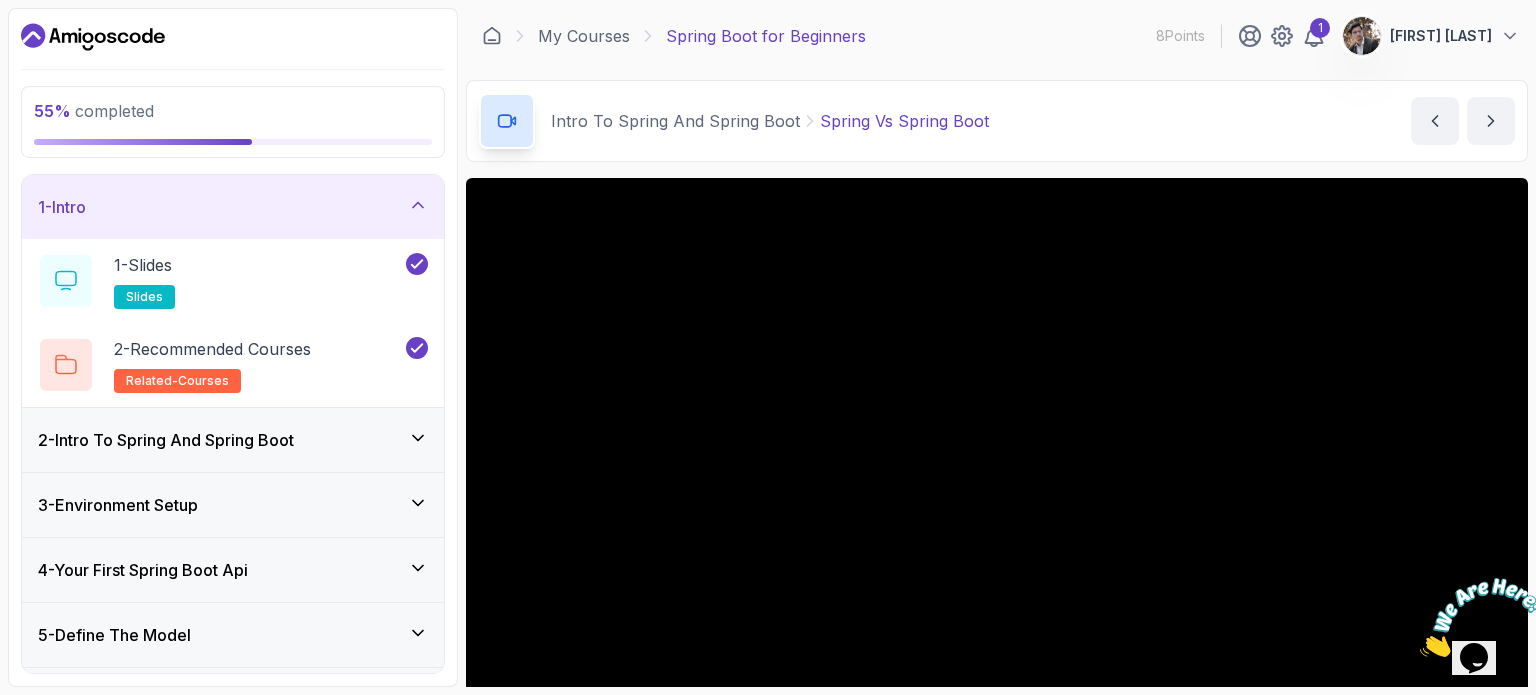 click on "1  -  Intro" at bounding box center [233, 207] 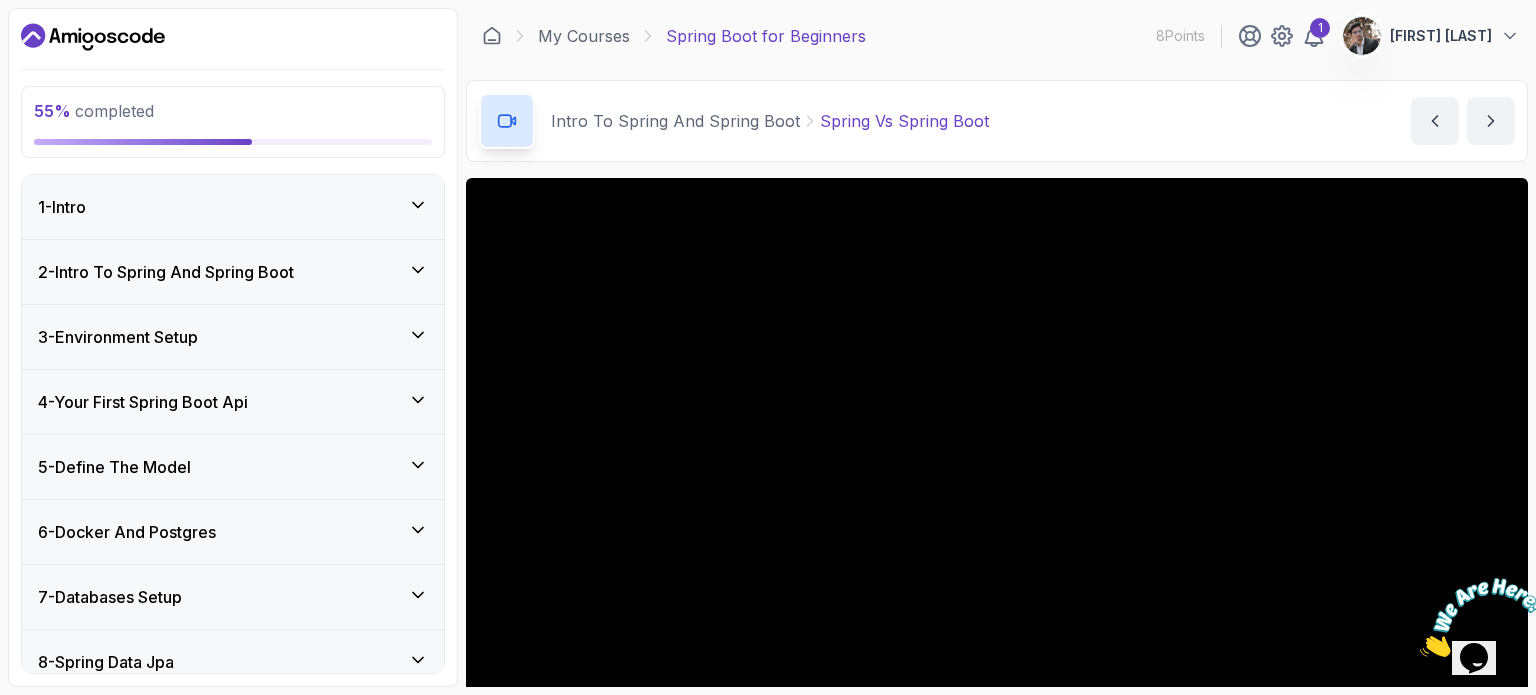 click on "8  -  Spring Data Jpa" at bounding box center [233, 662] 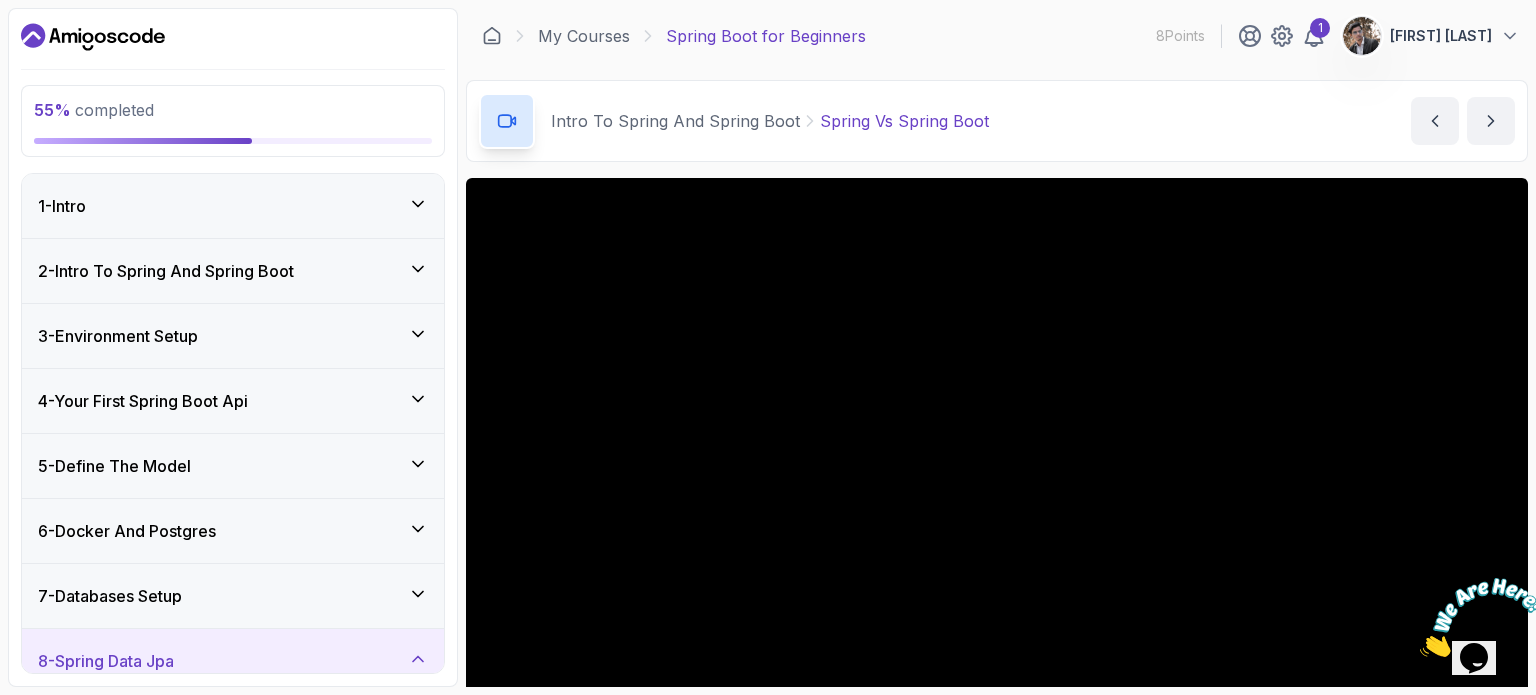 click on "8  -  Spring Data Jpa" at bounding box center [106, 661] 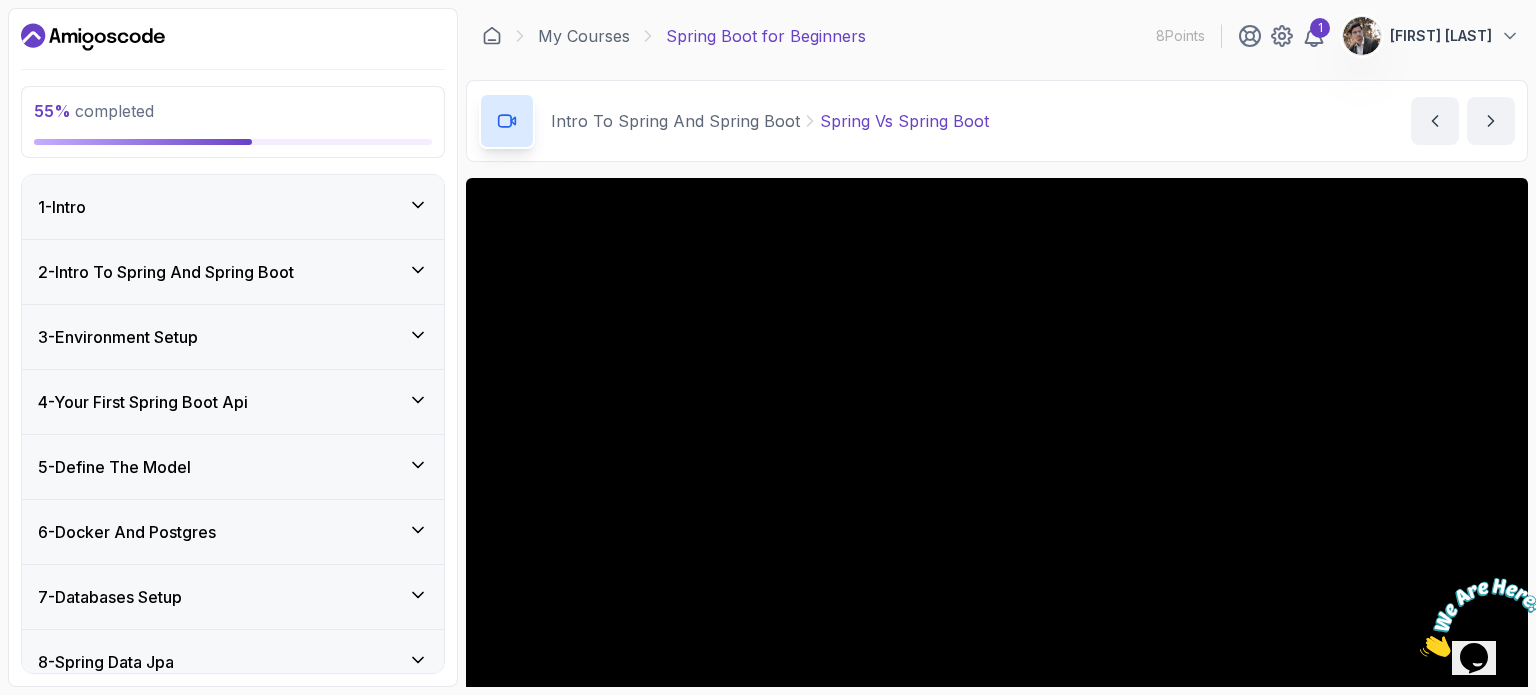 click on "8  -  Spring Data Jpa" at bounding box center [106, 662] 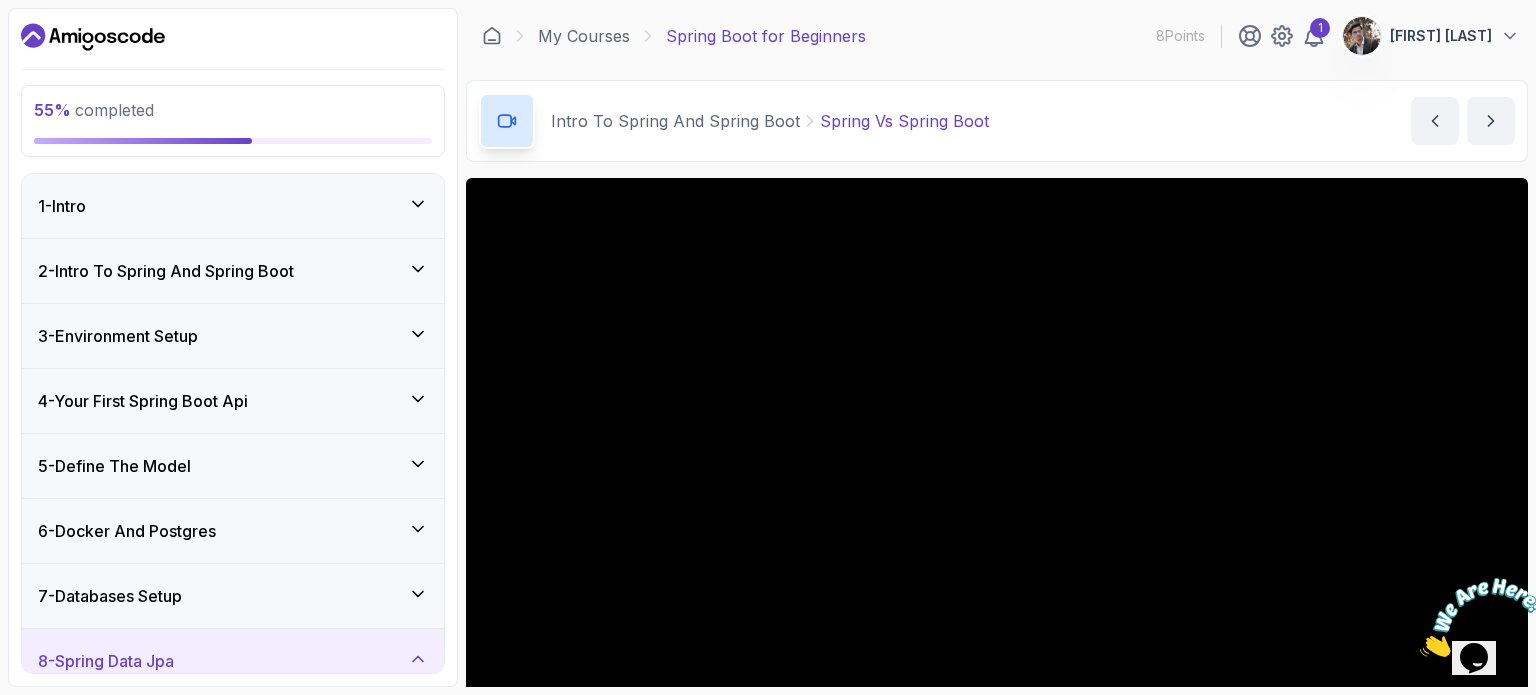click on "55 % completed 1  -  Intro 2  -  Intro To Spring And Spring Boot 3  -  Environment Setup 4  -  Your First Spring Boot Api 5  -  Define The Model 6  -  Docker And Postgres 7  -  Databases Setup 8  -  Spring Data Jpa 1  -  Intro 1:12 2  -  @Entity And @Id 3:57 3  -  Reading From Db With Findall() 11:06 4  -  Auto Increment Id 2:56 9  -  Crud 10  -  Exercises 11  -  Artificial Intelligence 12  -  Outro My Courses Spring Boot for Beginners 8  Points 1 [FIRST] [LAST] 2 - Intro To Spring And Spring Boot  55 % completed Intro To Spring And Spring Boot Spring Vs Spring Boot Spring Vs Spring Boot by  [NAME] Slides Repo Designs Design not available Share Notes Support Any issues? Slides Repo Designs Design not available Share" at bounding box center [768, 347] 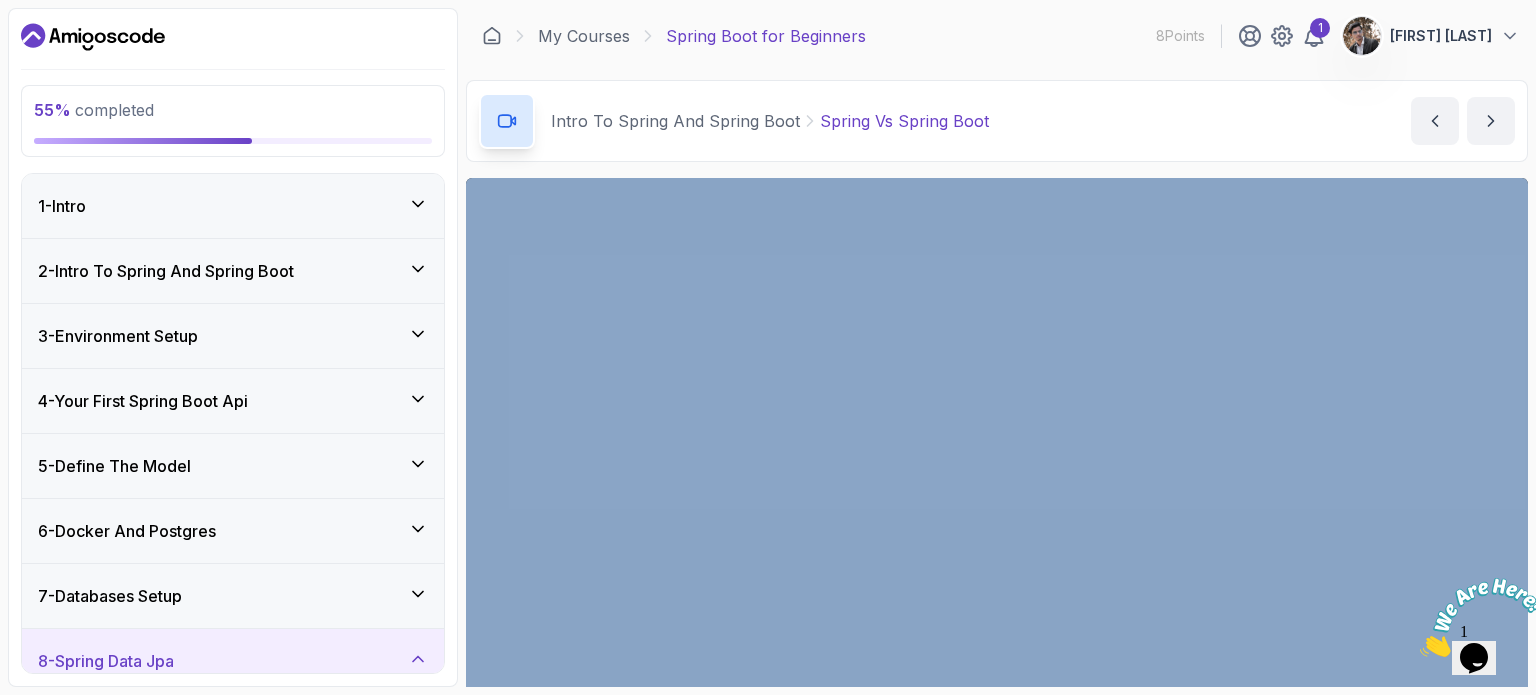 click on "55 % completed 1  -  Intro 2  -  Intro To Spring And Spring Boot 3  -  Environment Setup 4  -  Your First Spring Boot Api 5  -  Define The Model 6  -  Docker And Postgres 7  -  Databases Setup 8  -  Spring Data Jpa 1  -  Intro 1:12 2  -  @Entity And @Id 3:57 3  -  Reading From Db With Findall() 11:06 4  -  Auto Increment Id 2:56 9  -  Crud 10  -  Exercises 11  -  Artificial Intelligence 12  -  Outro My Courses Spring Boot for Beginners 8  Points 1 [FIRST] [LAST] 2 - Intro To Spring And Spring Boot  55 % completed Intro To Spring And Spring Boot Spring Vs Spring Boot Spring Vs Spring Boot by  [NAME] Slides Repo Designs Design not available Share Notes Support Any issues? Slides Repo Designs Design not available Share" at bounding box center [768, 347] 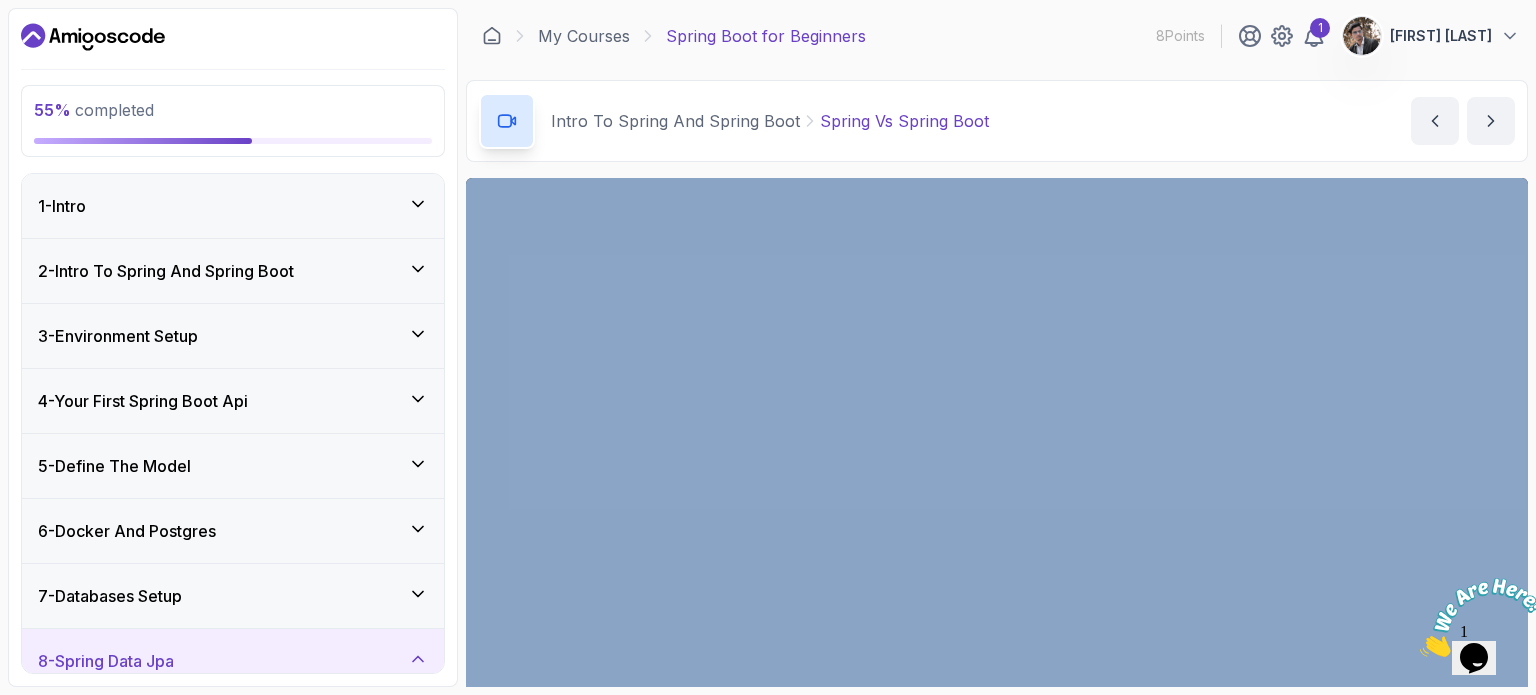 click on "55 % completed 1  -  Intro 2  -  Intro To Spring And Spring Boot 3  -  Environment Setup 4  -  Your First Spring Boot Api 5  -  Define The Model 6  -  Docker And Postgres 7  -  Databases Setup 8  -  Spring Data Jpa 1  -  Intro 1:12 2  -  @Entity And @Id 3:57 3  -  Reading From Db With Findall() 11:06 4  -  Auto Increment Id 2:56 9  -  Crud 10  -  Exercises 11  -  Artificial Intelligence 12  -  Outro My Courses Spring Boot for Beginners 8  Points 1 [FIRST] [LAST] 2 - Intro To Spring And Spring Boot  55 % completed Intro To Spring And Spring Boot Spring Vs Spring Boot Spring Vs Spring Boot by  [NAME] Slides Repo Designs Design not available Share Notes Support Any issues? Slides Repo Designs Design not available Share" at bounding box center (768, 347) 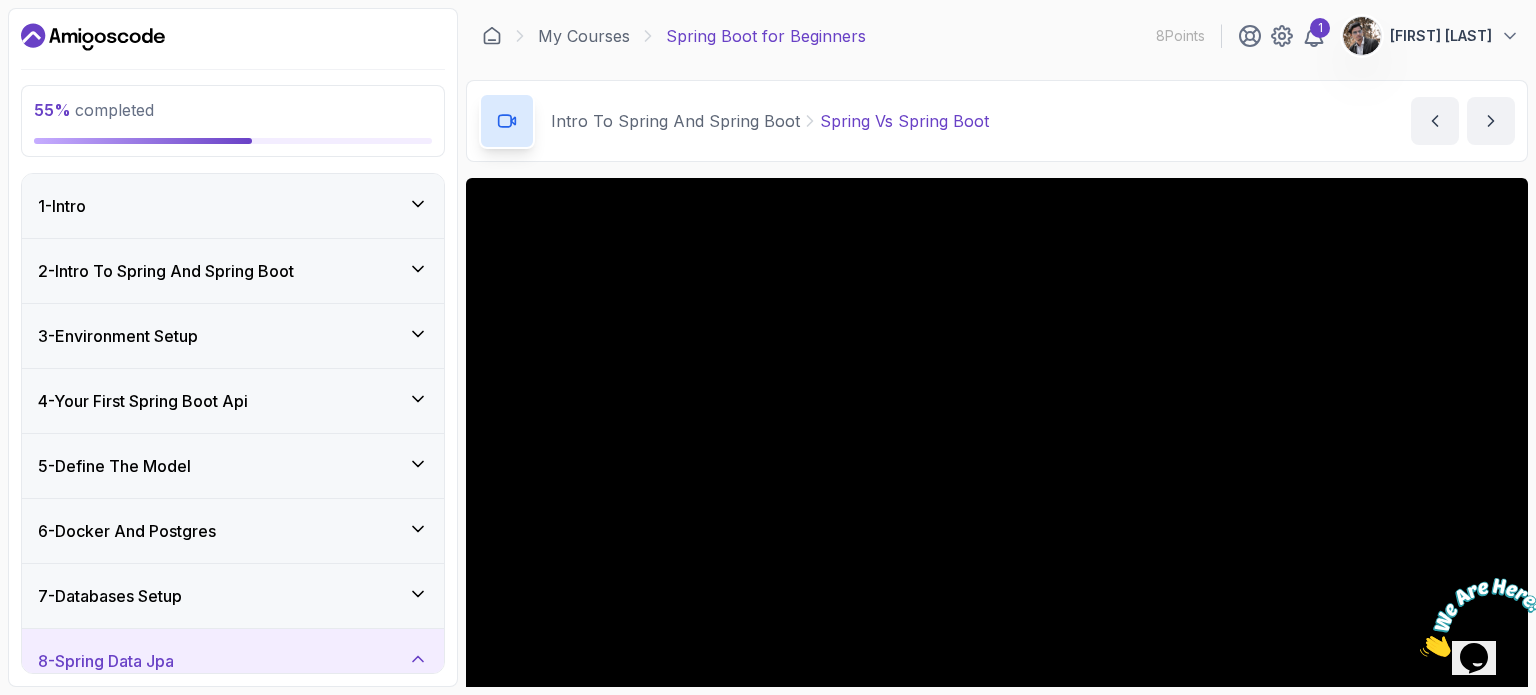 click on "4  -  Your First Spring Boot Api" at bounding box center (233, 401) 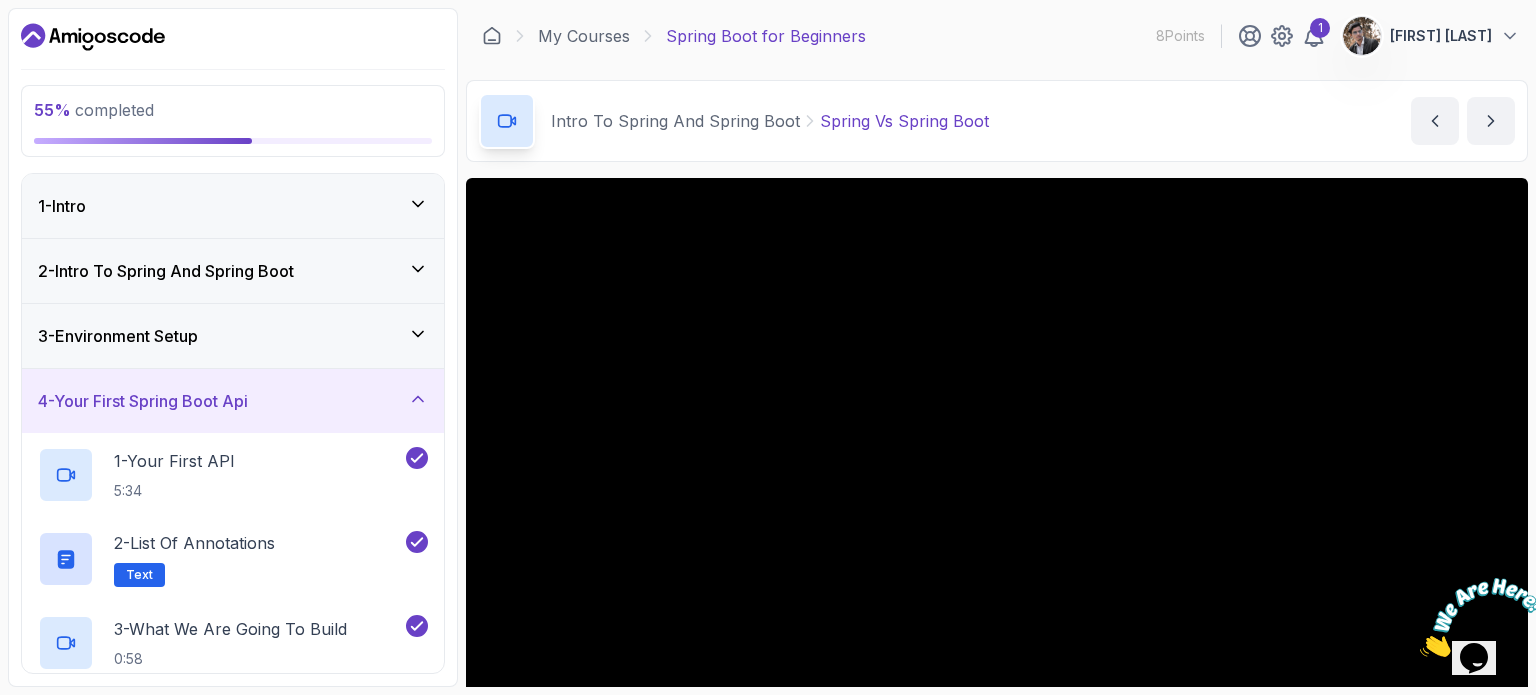 type 